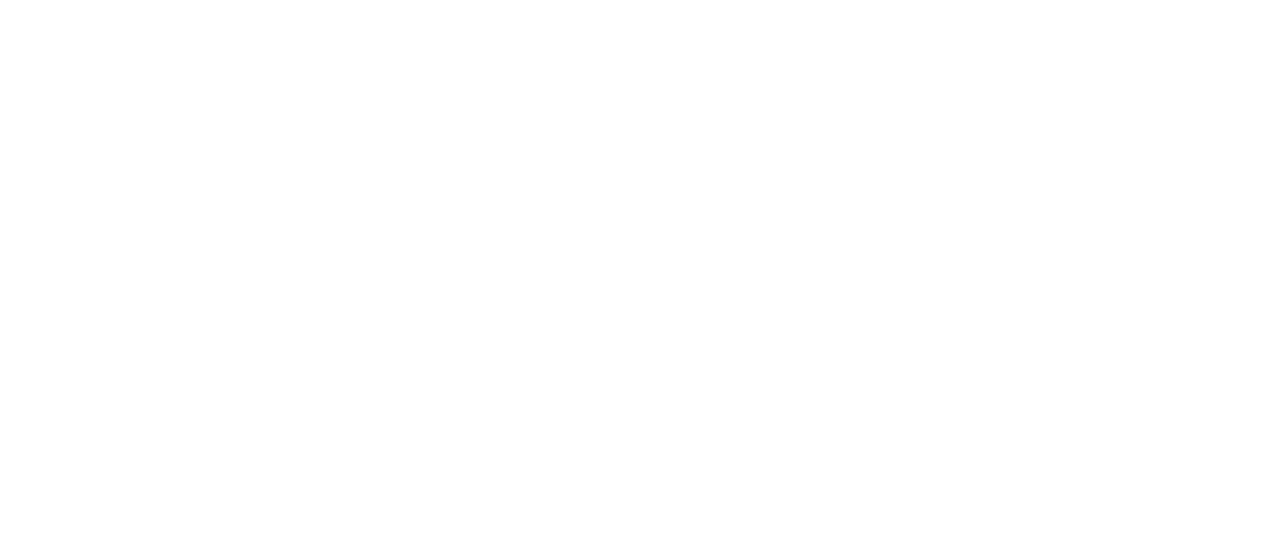 scroll, scrollTop: 0, scrollLeft: 0, axis: both 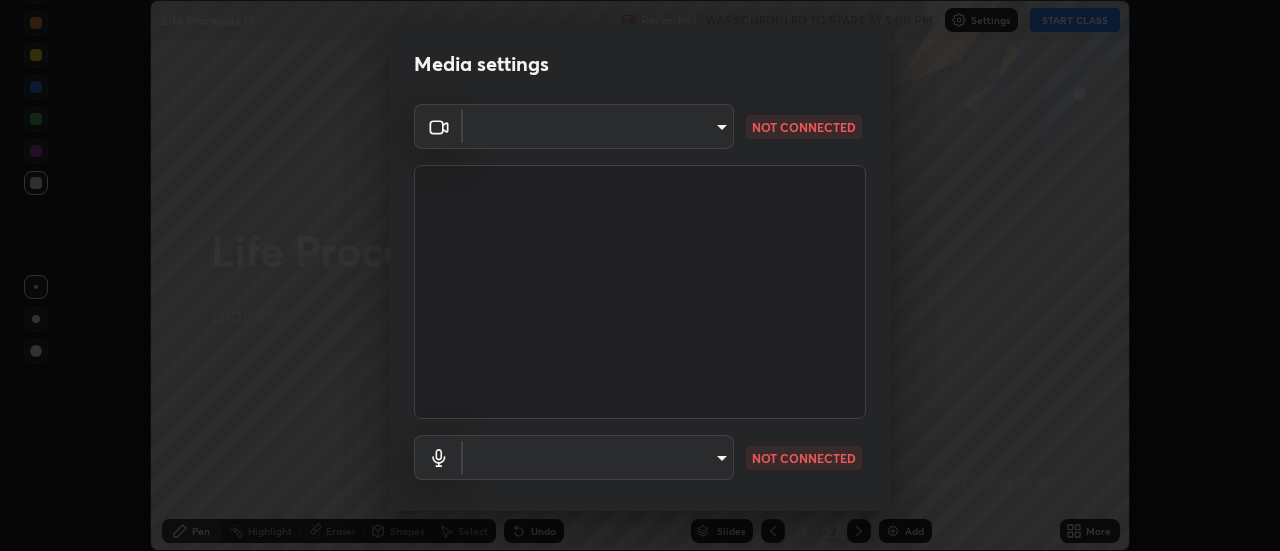 type on "b5312f63a00bc9a78bd58c0d089db4e1e49b4a72129352df1d0e68cc49d1272b" 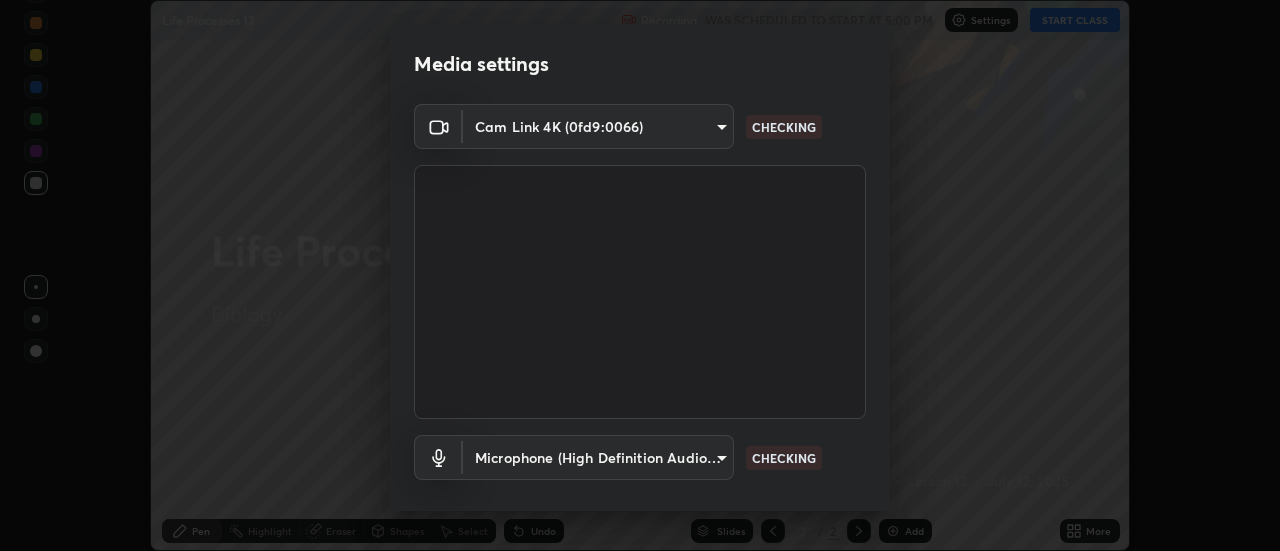 scroll, scrollTop: 105, scrollLeft: 0, axis: vertical 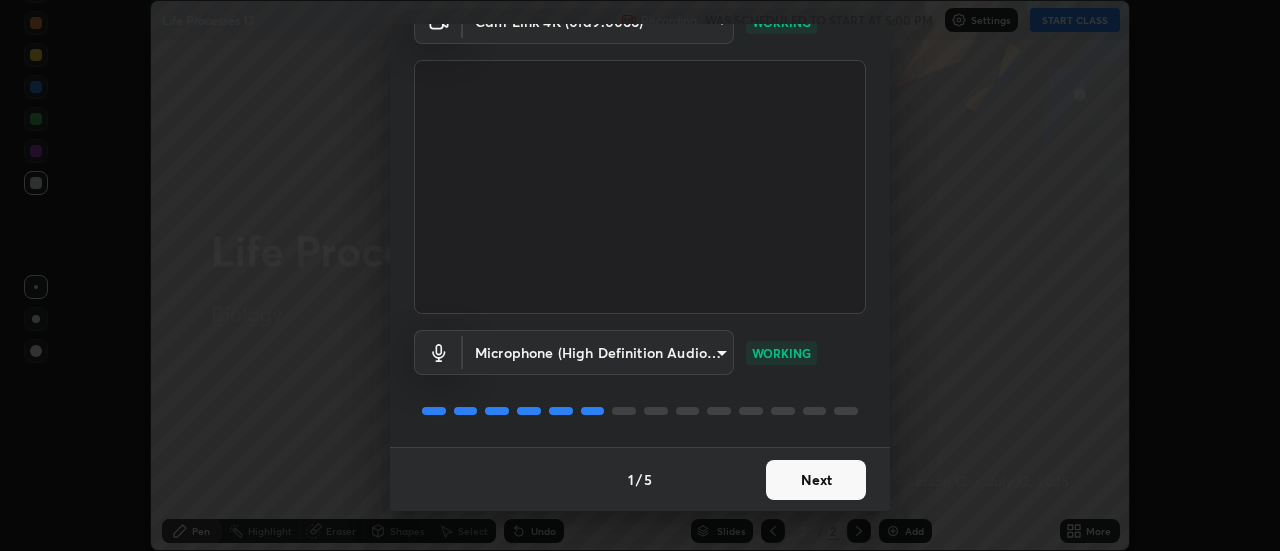 click on "Next" at bounding box center (816, 480) 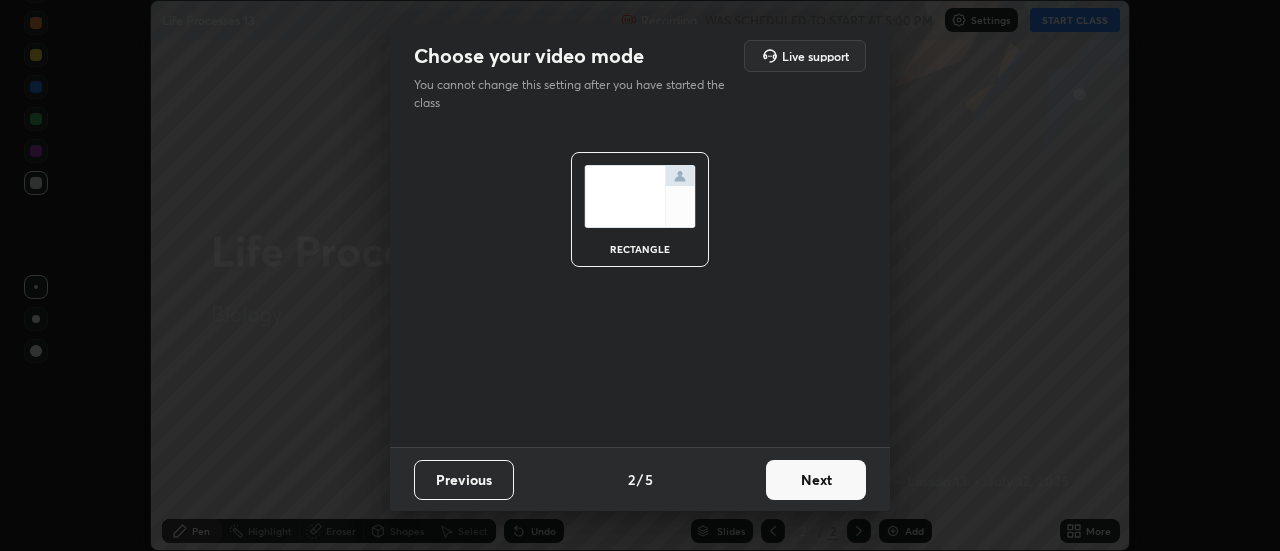 scroll, scrollTop: 0, scrollLeft: 0, axis: both 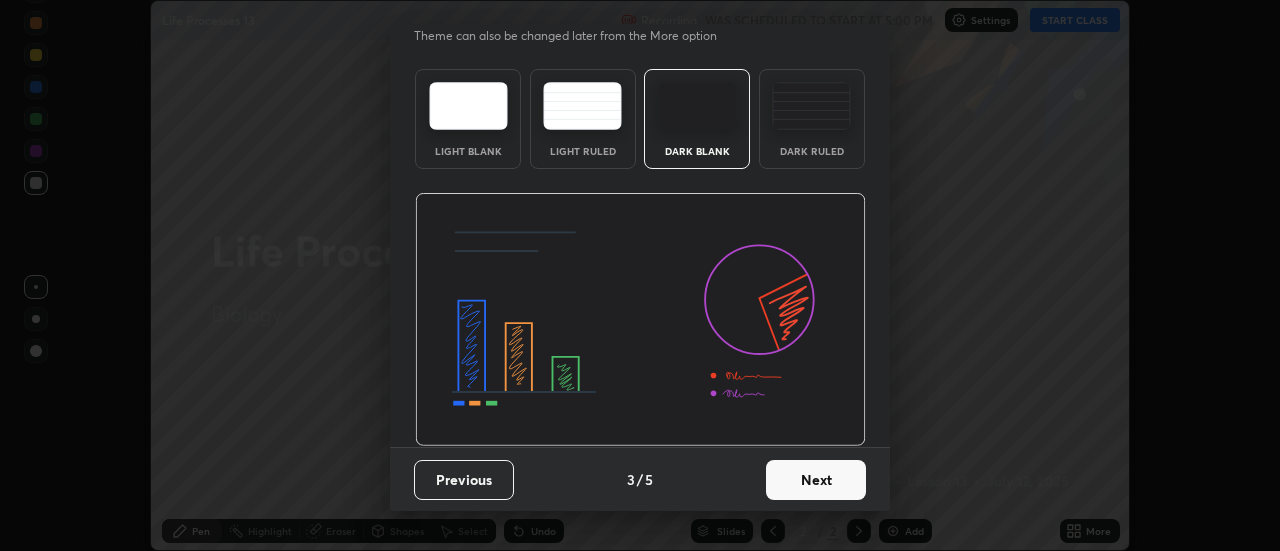 click on "Next" at bounding box center (816, 480) 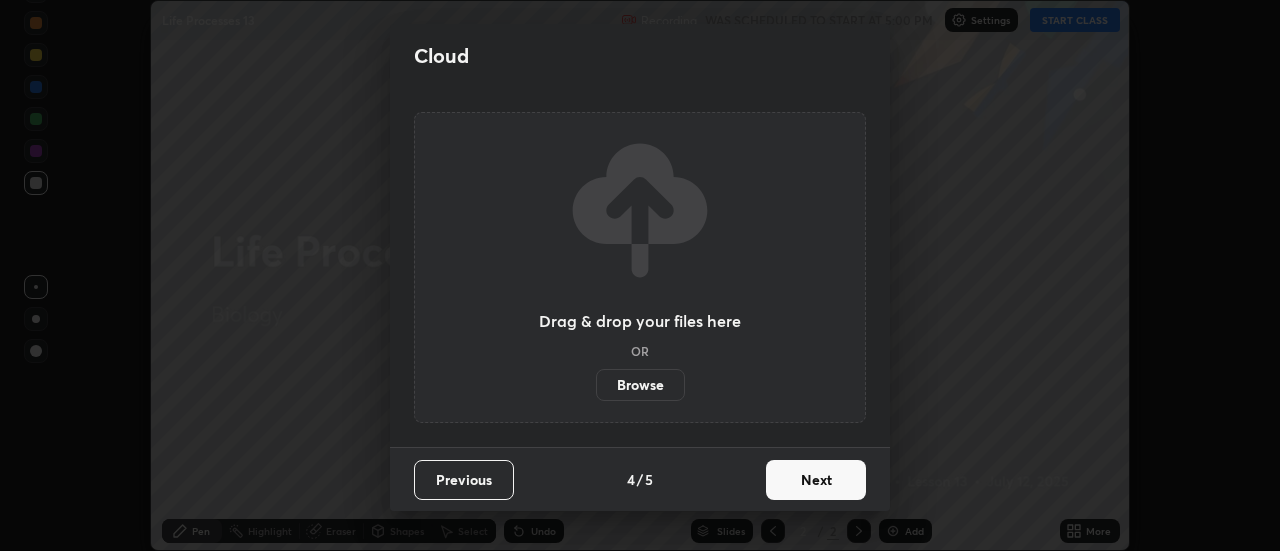 scroll, scrollTop: 0, scrollLeft: 0, axis: both 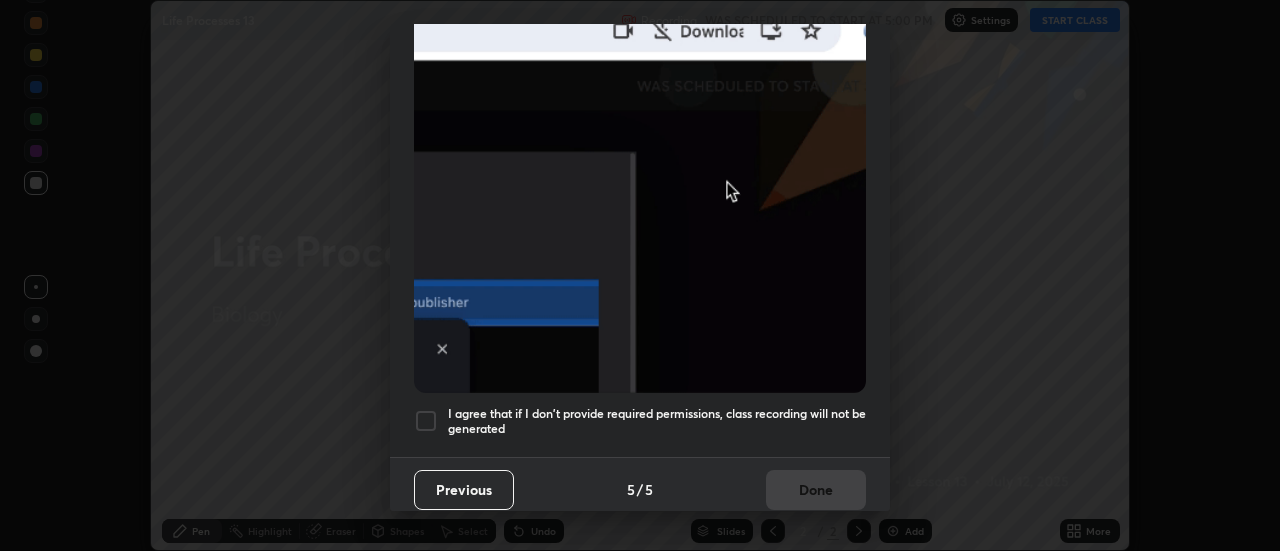 click on "Previous" at bounding box center (464, 490) 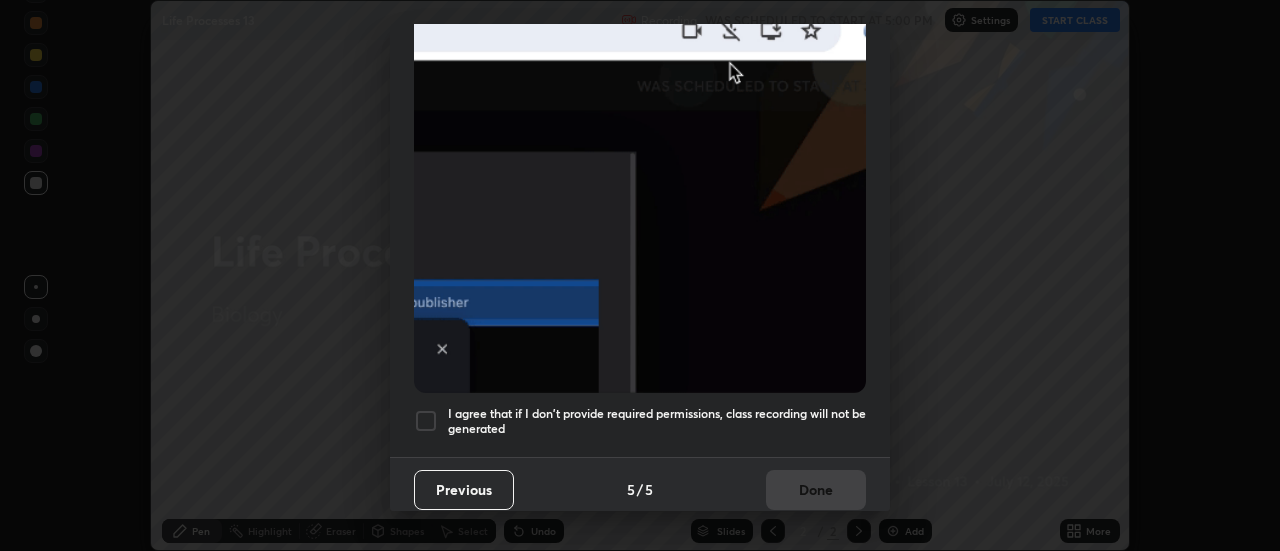 scroll, scrollTop: 0, scrollLeft: 0, axis: both 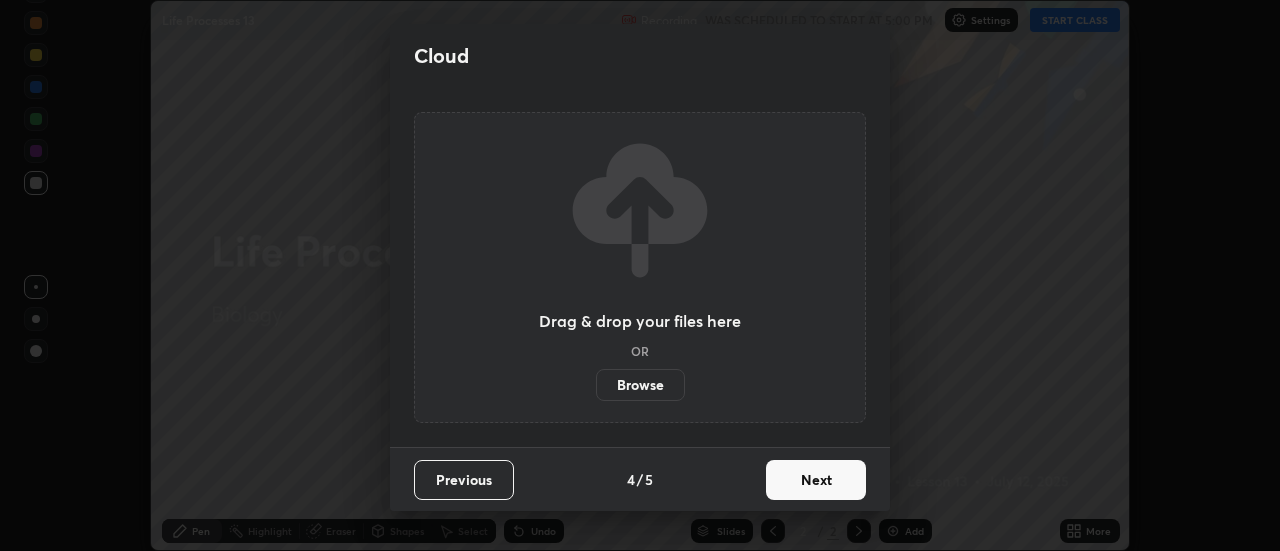 click on "Next" at bounding box center [816, 480] 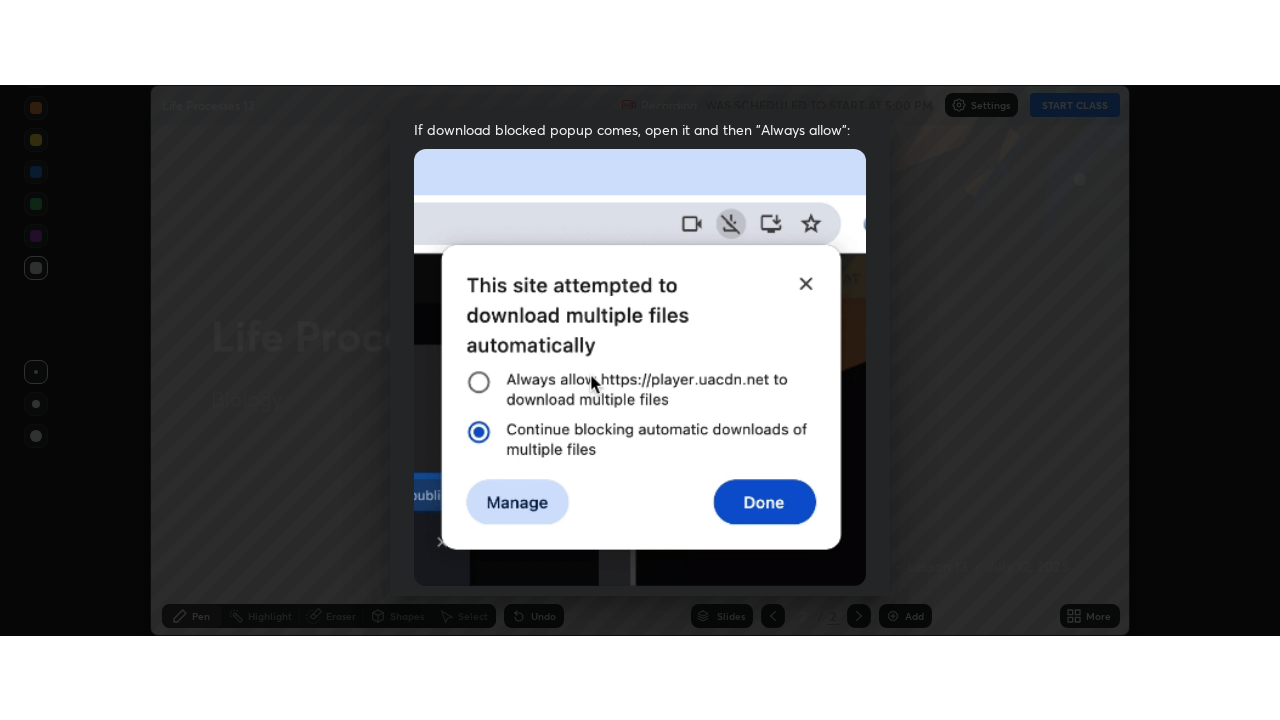 scroll, scrollTop: 489, scrollLeft: 0, axis: vertical 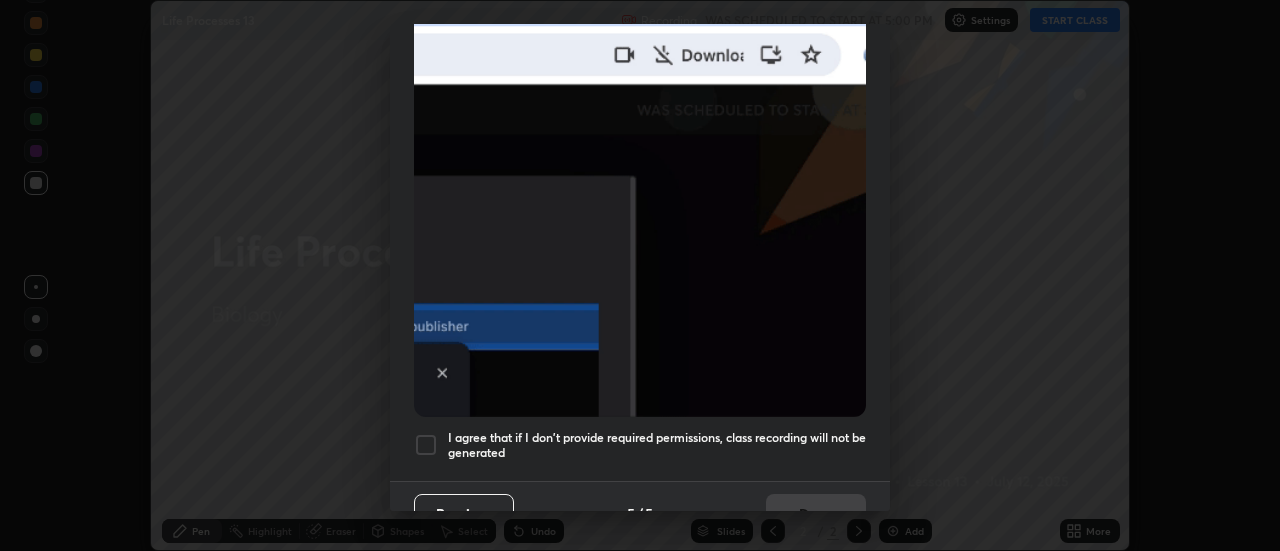 click at bounding box center [426, 445] 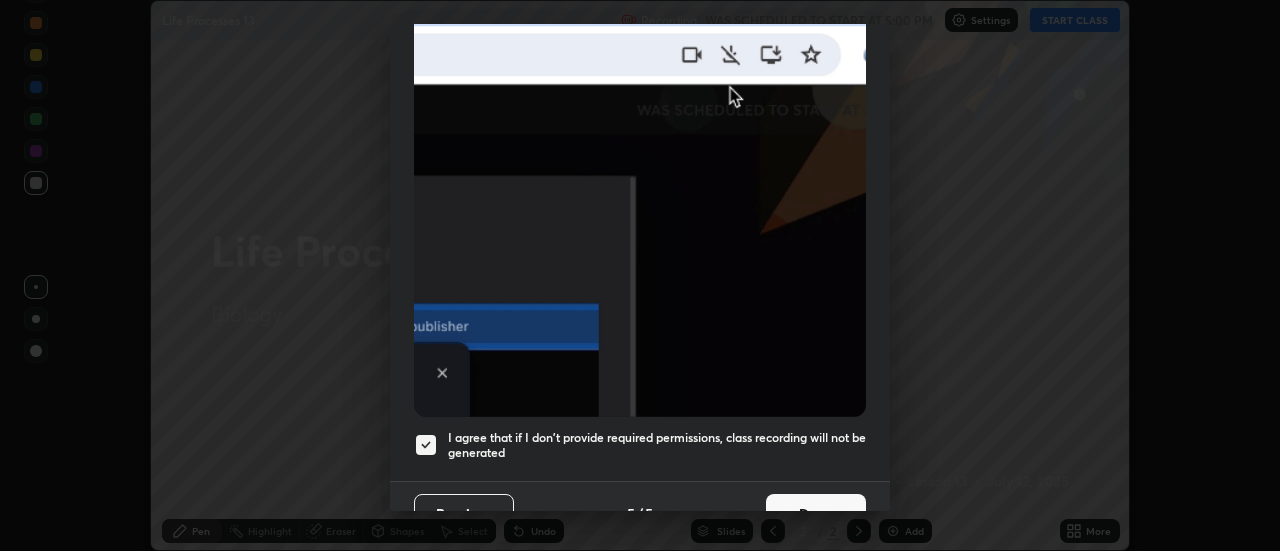click on "Done" at bounding box center (816, 514) 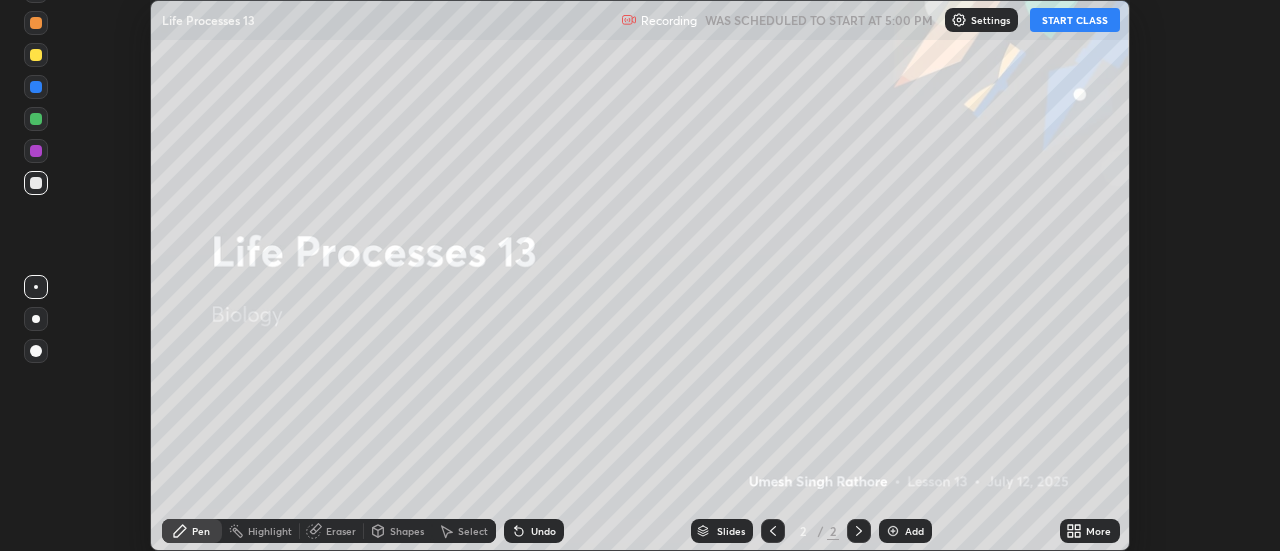 click 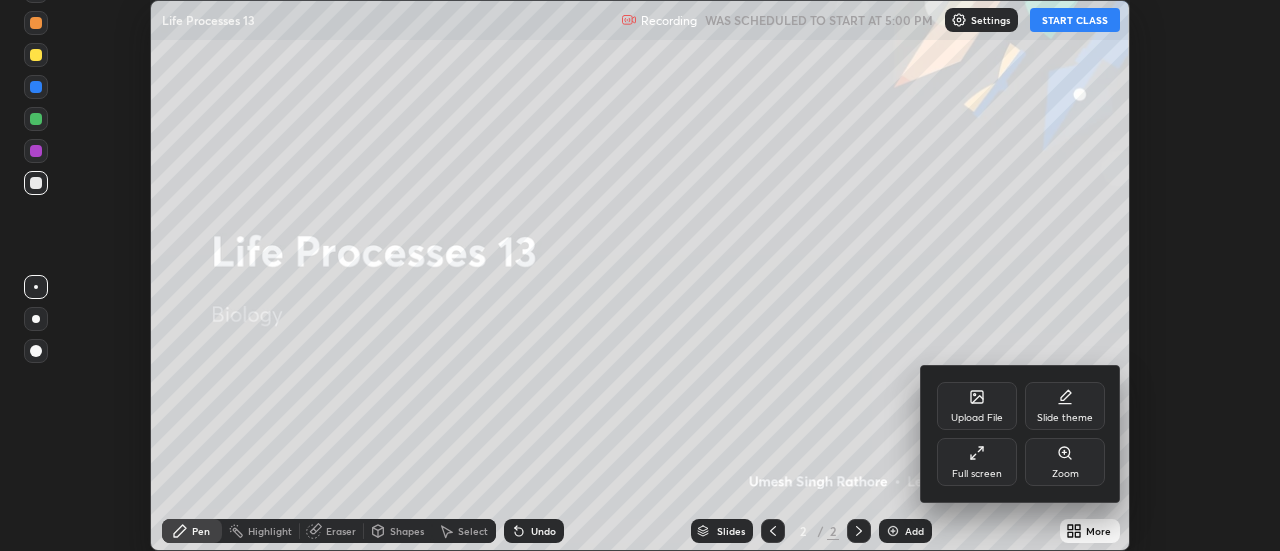 click 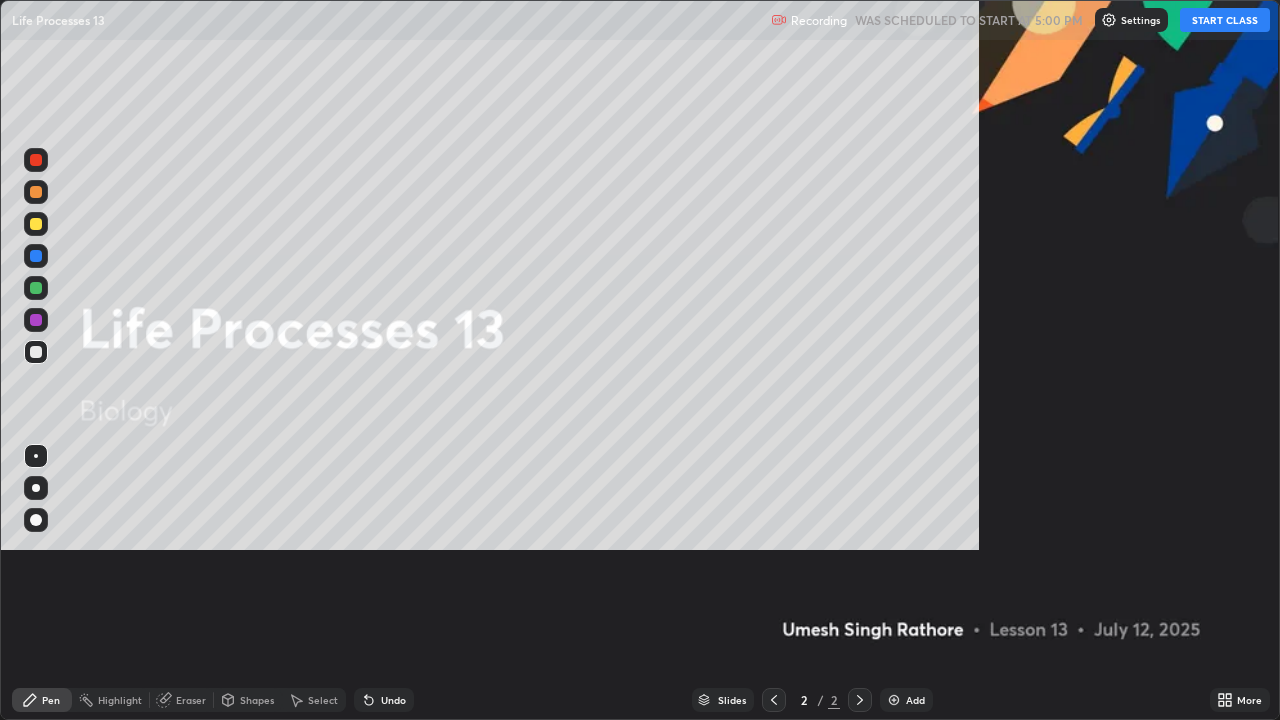 scroll, scrollTop: 99280, scrollLeft: 98720, axis: both 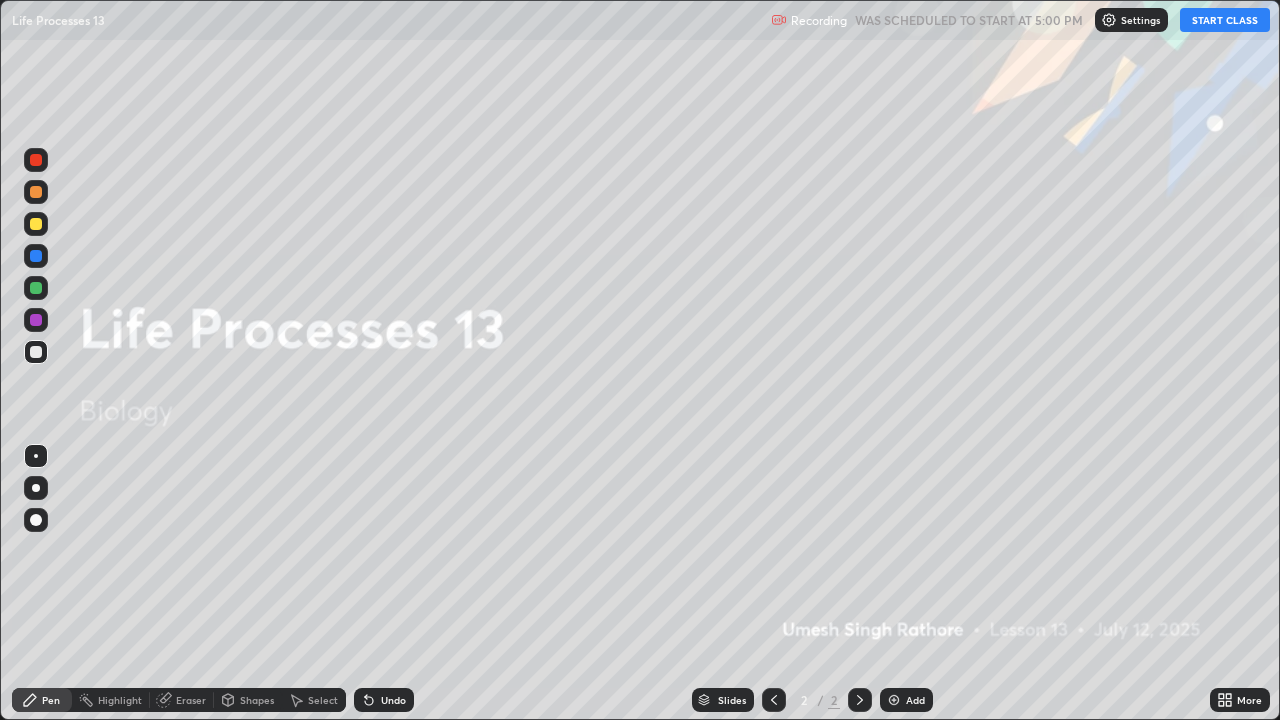 click on "START CLASS" at bounding box center (1225, 20) 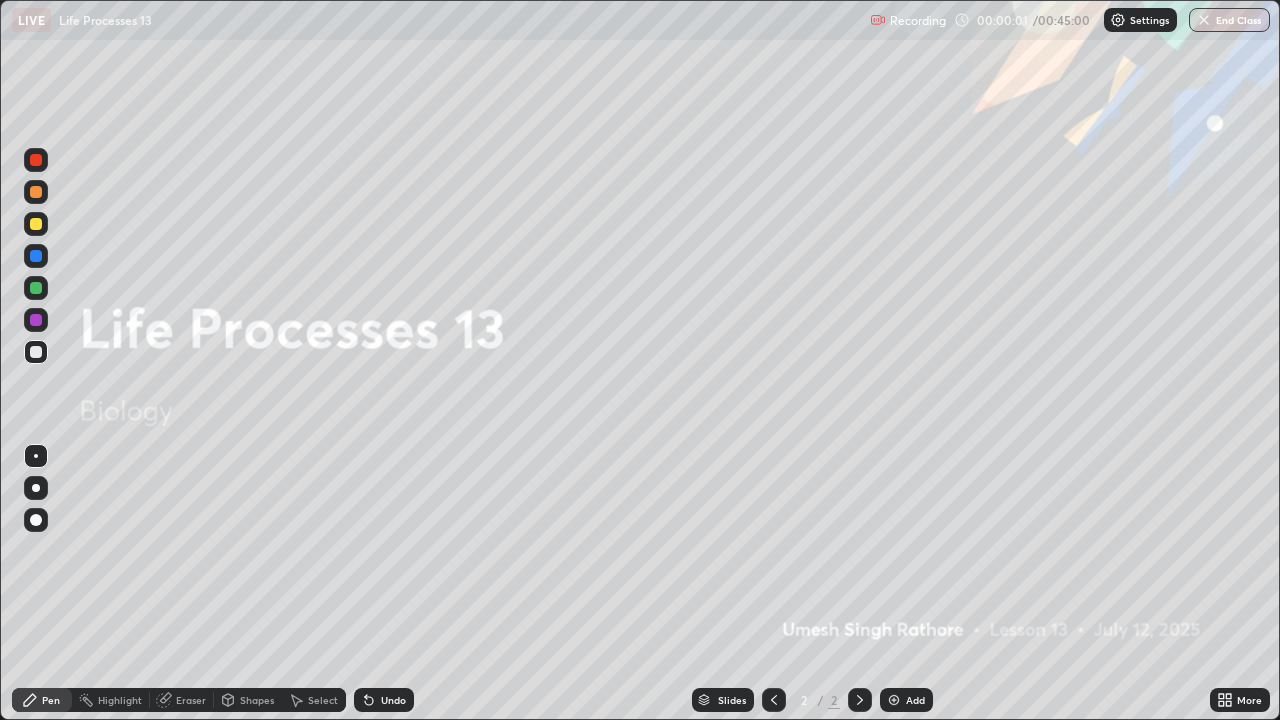 click at bounding box center [894, 700] 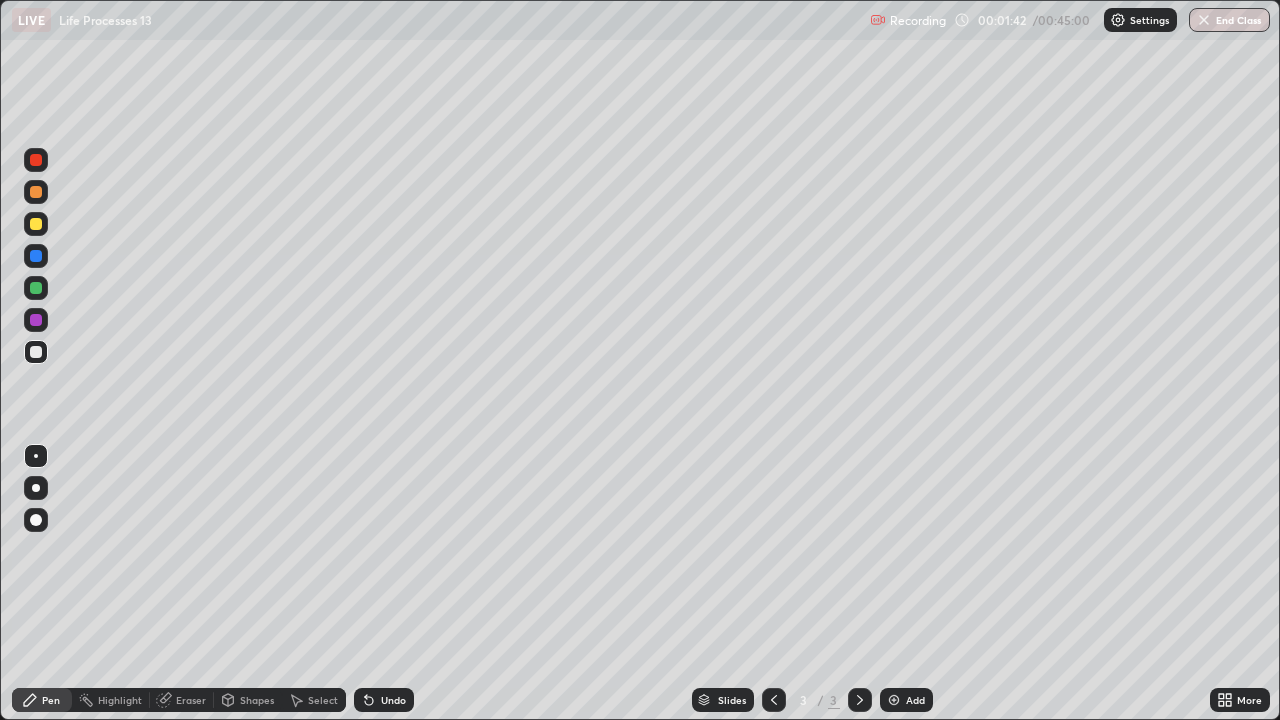 click at bounding box center [36, 224] 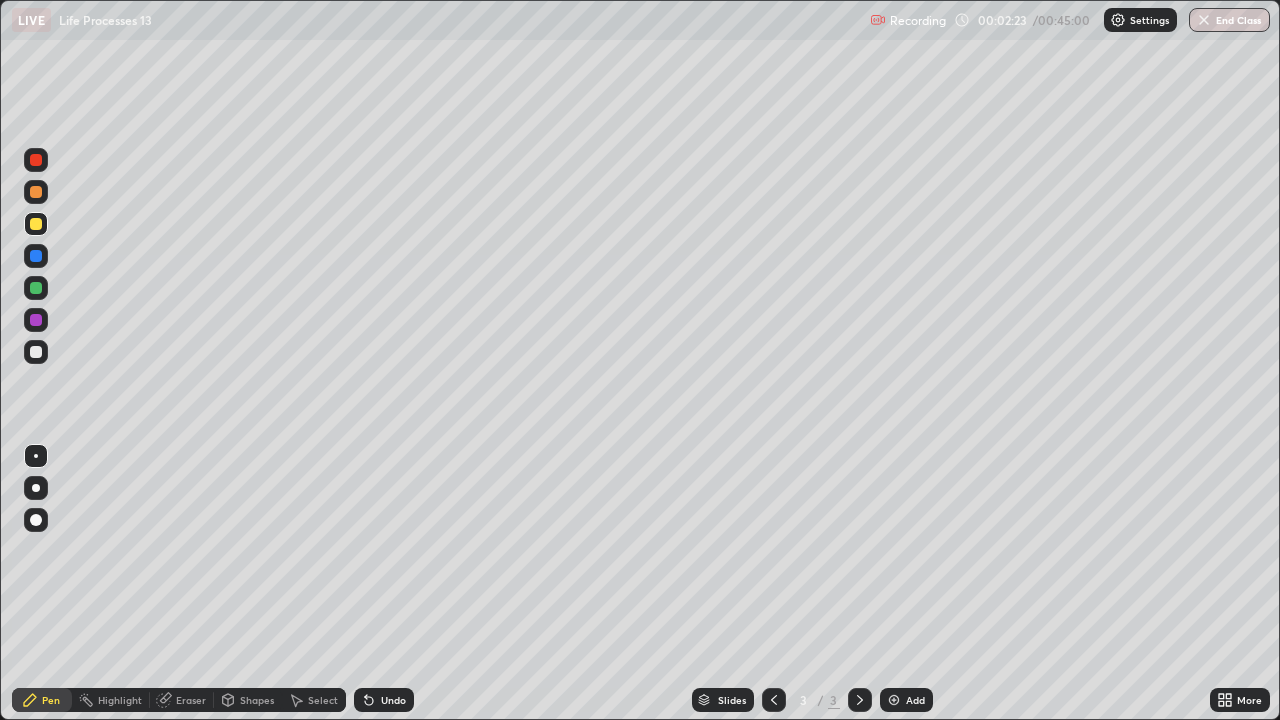click at bounding box center (36, 288) 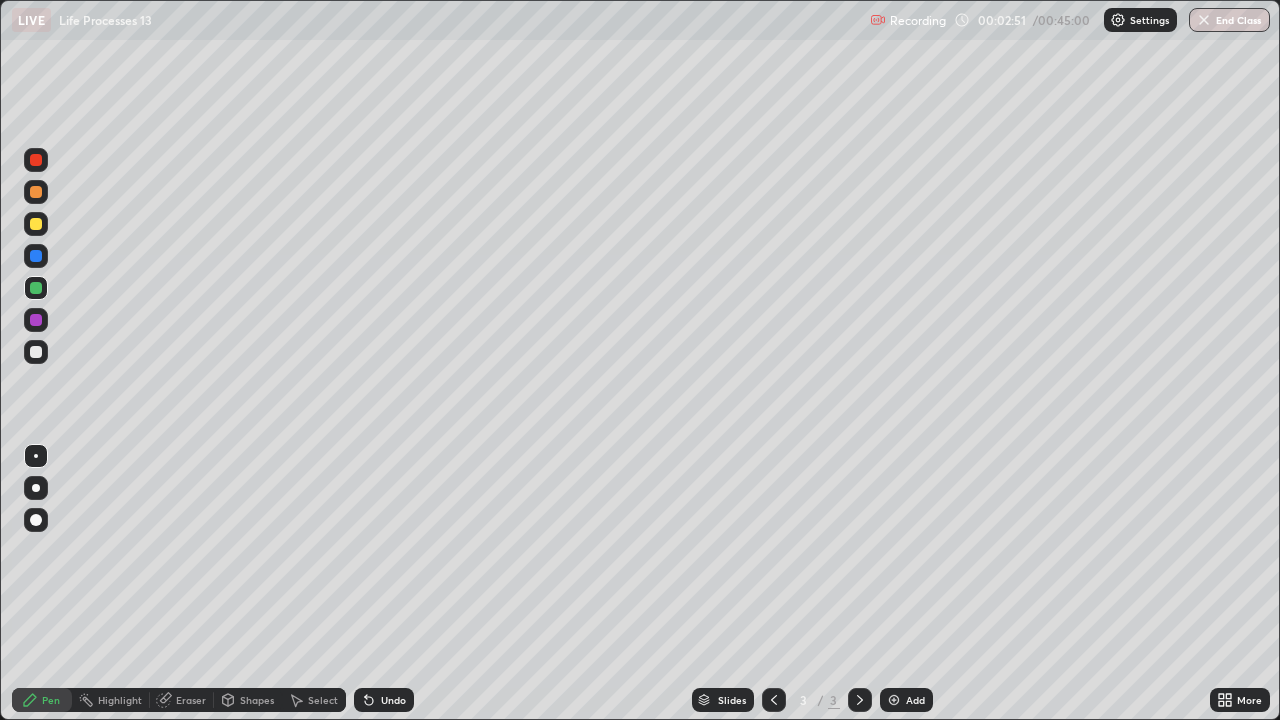 click at bounding box center (36, 192) 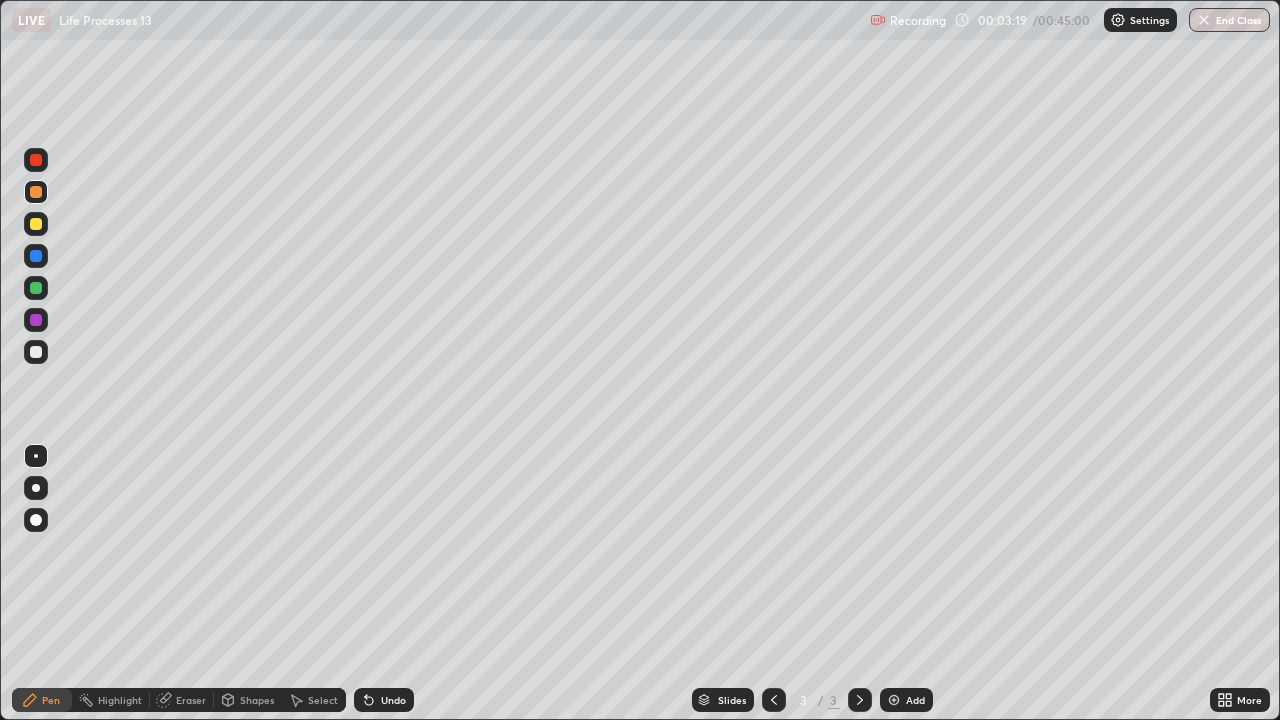 click at bounding box center (36, 288) 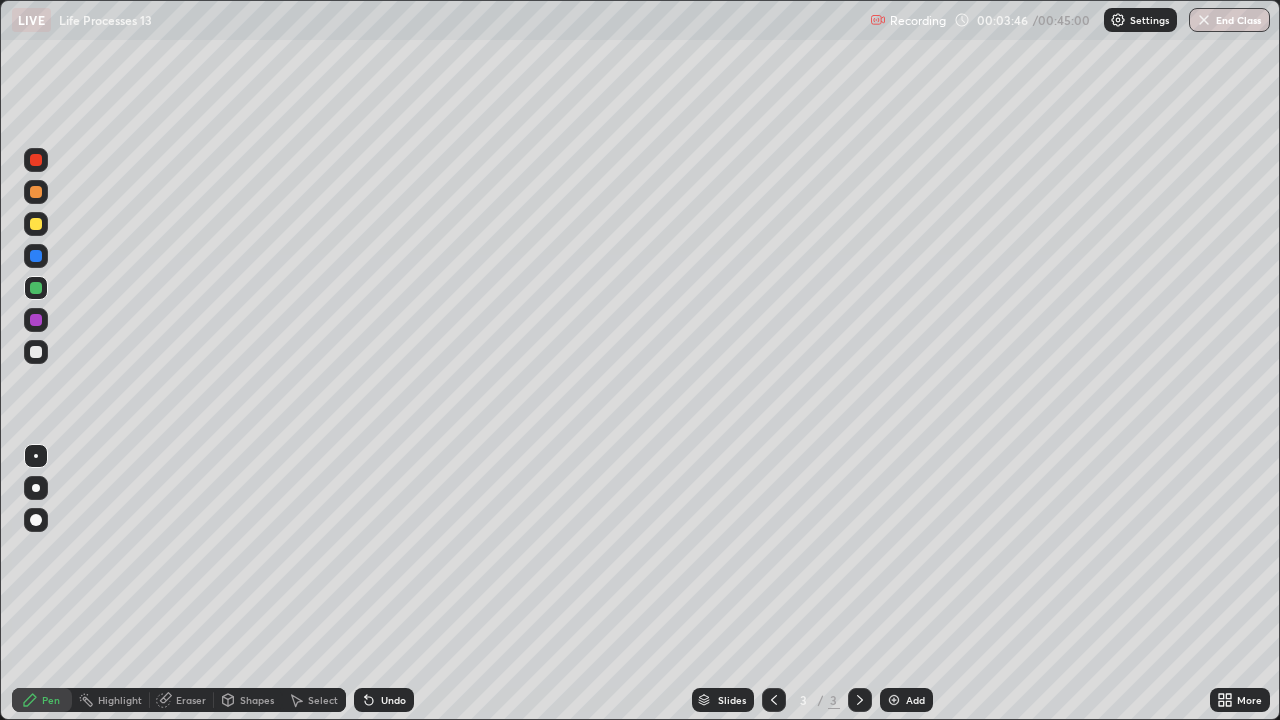 click at bounding box center [36, 256] 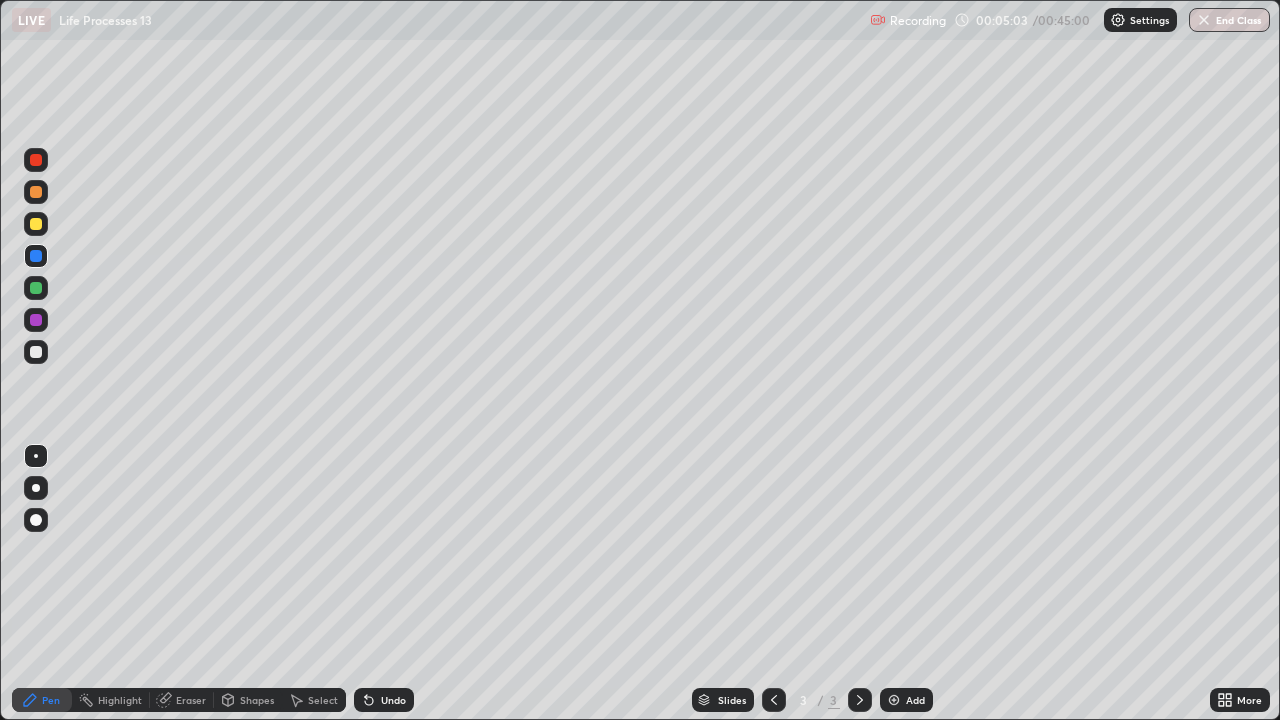 click at bounding box center [36, 160] 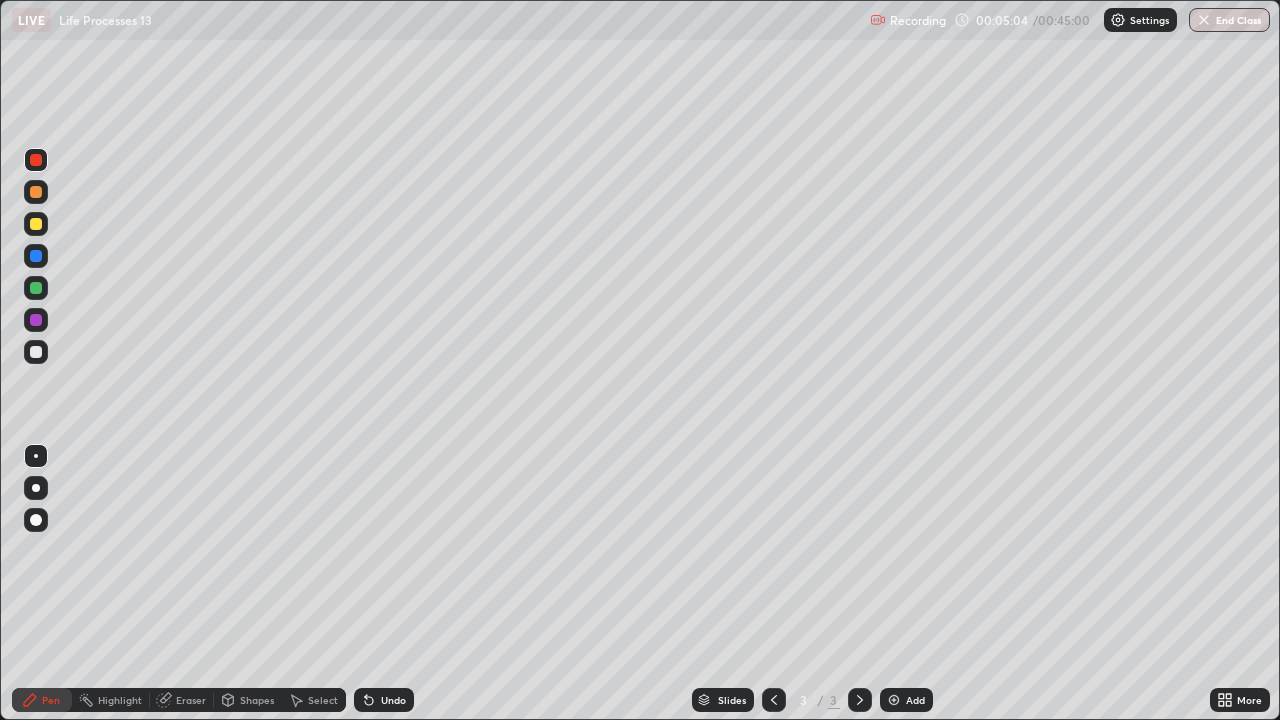 click at bounding box center [36, 160] 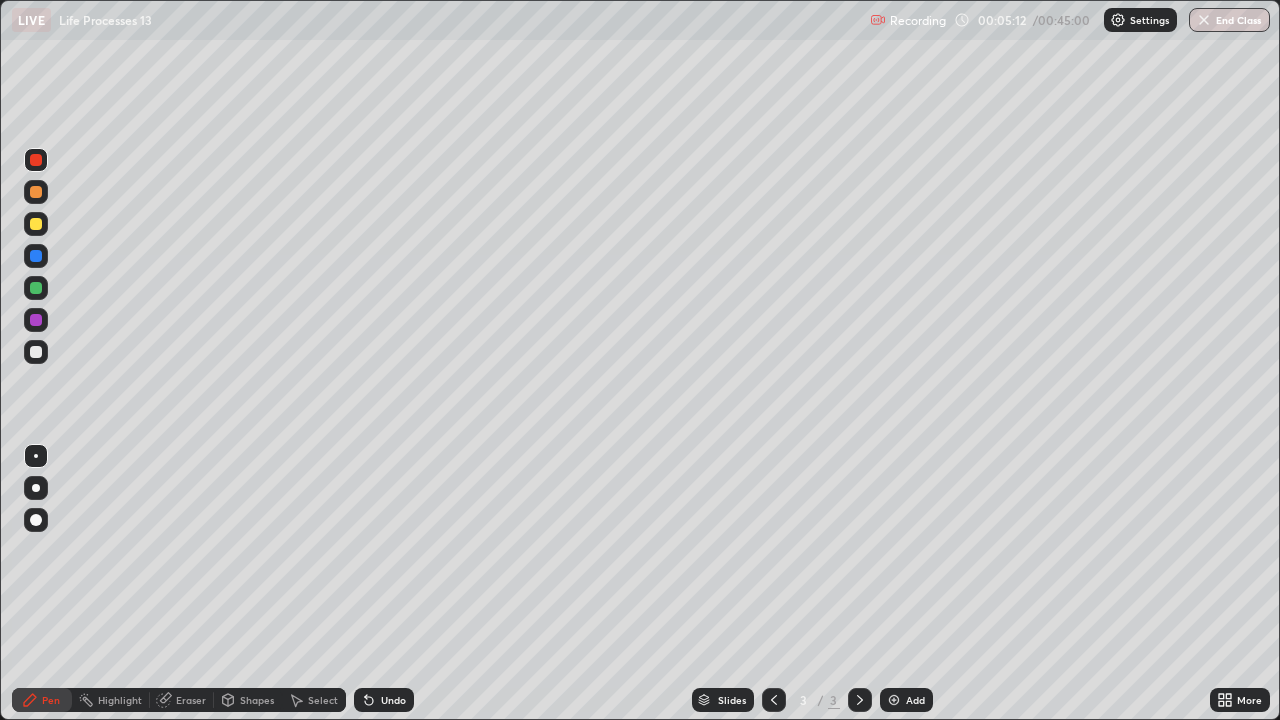 click at bounding box center [36, 224] 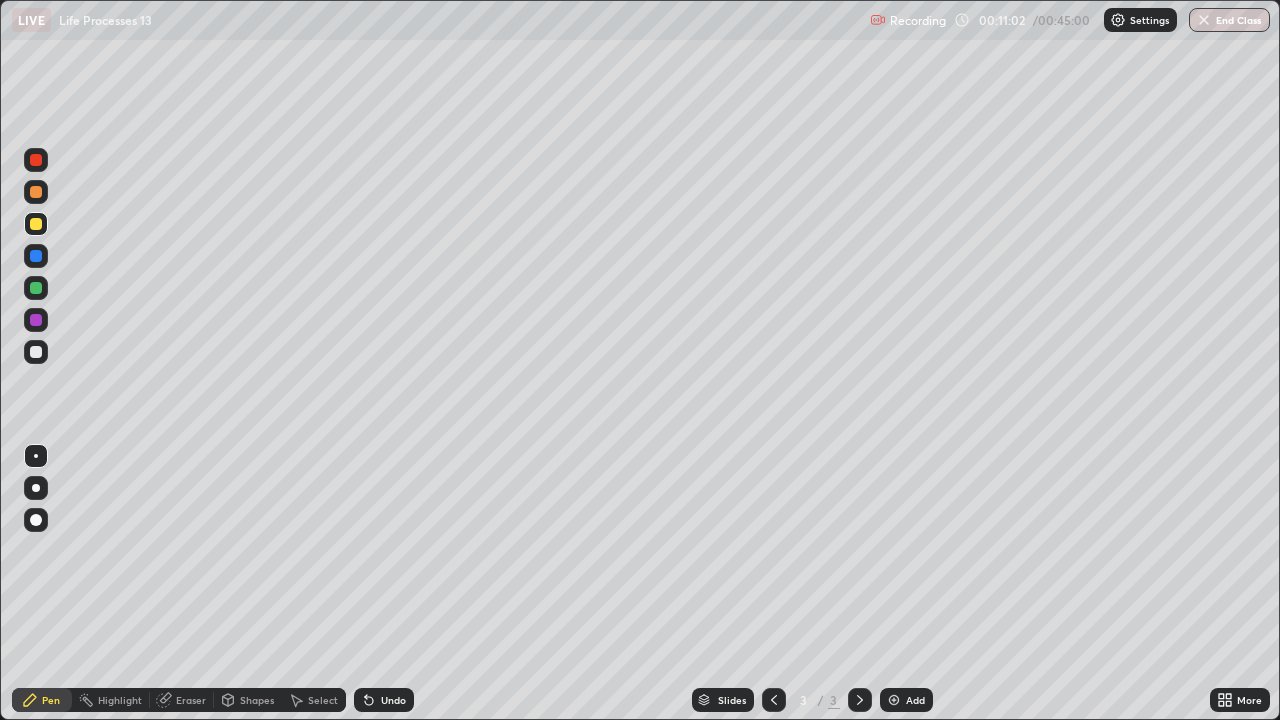 click 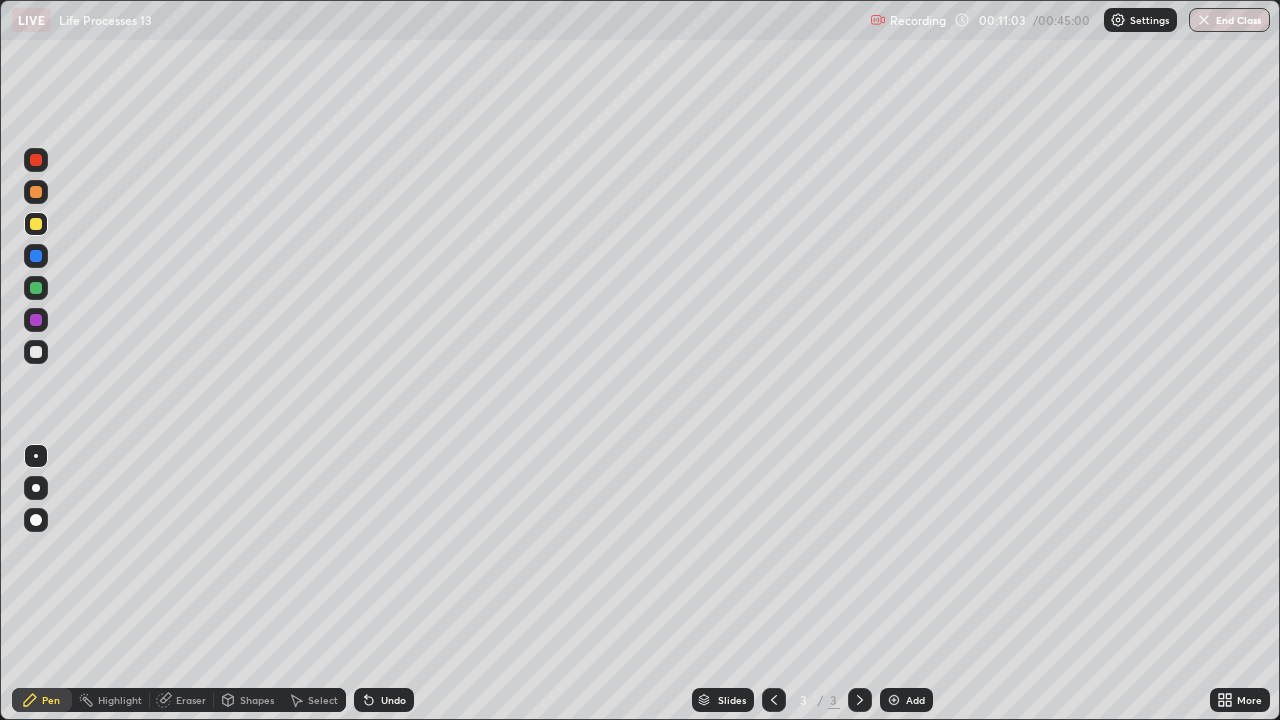 click 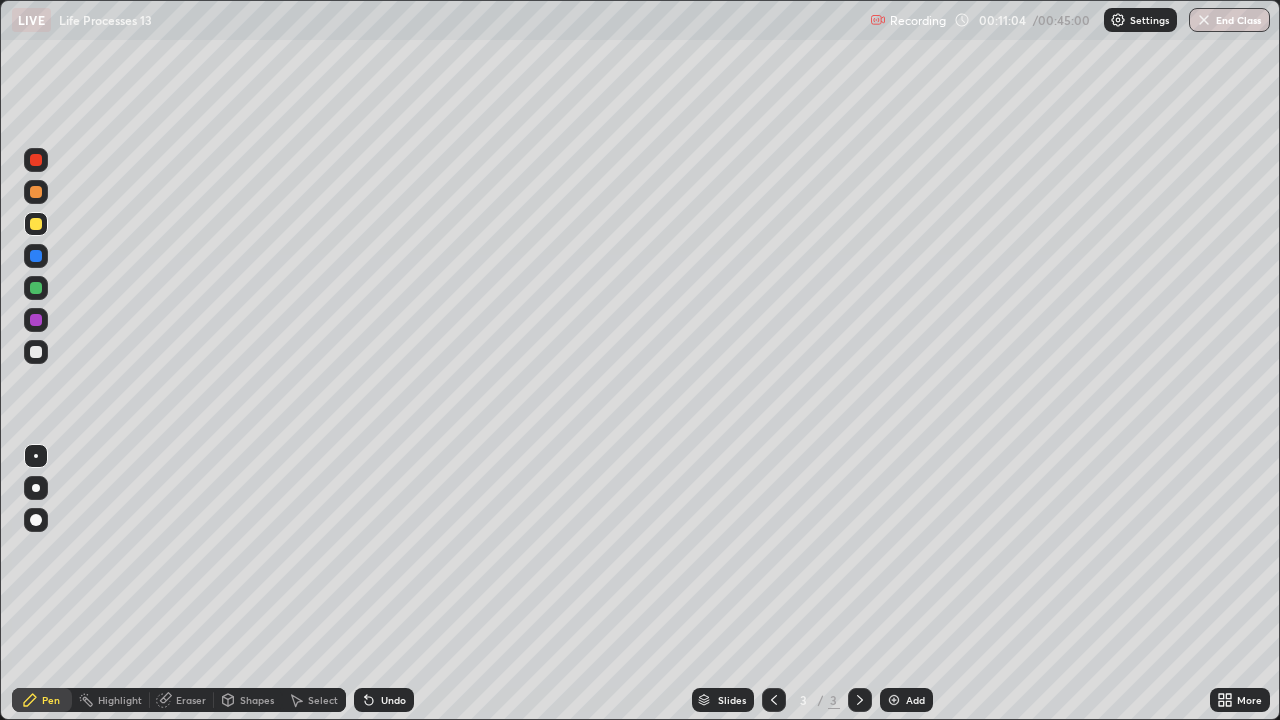 click 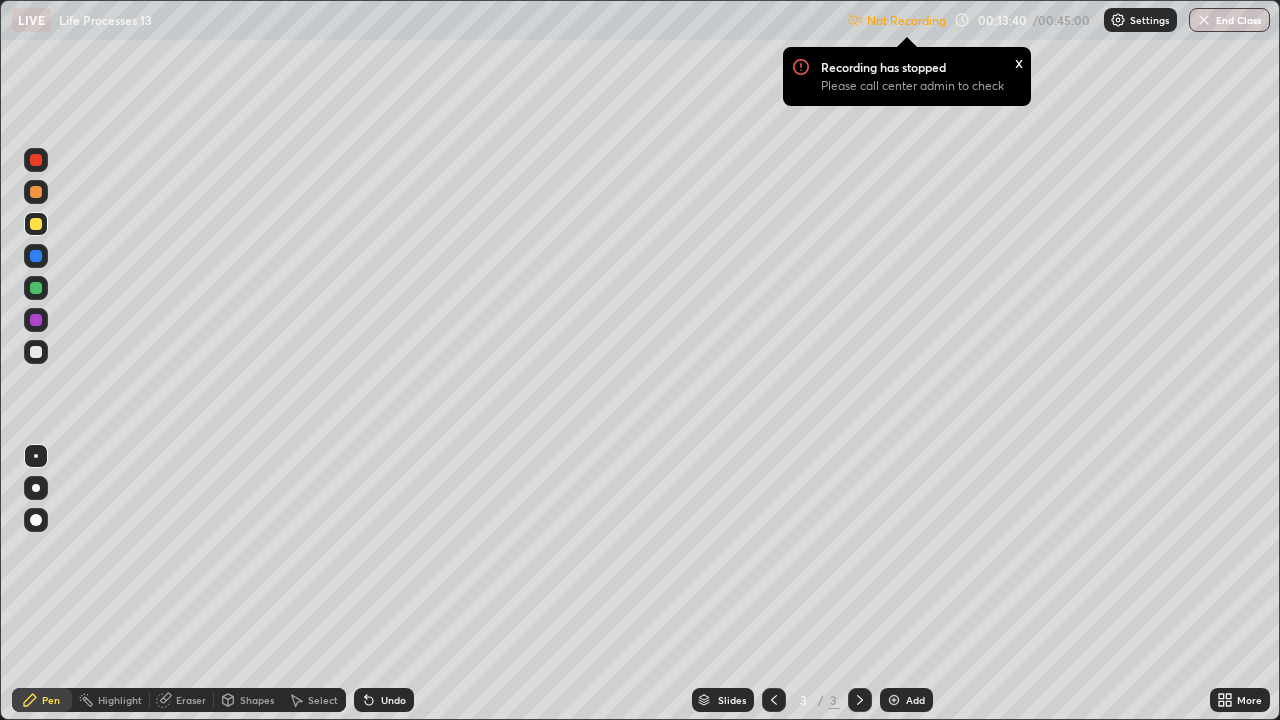 click on "x" at bounding box center [1019, 61] 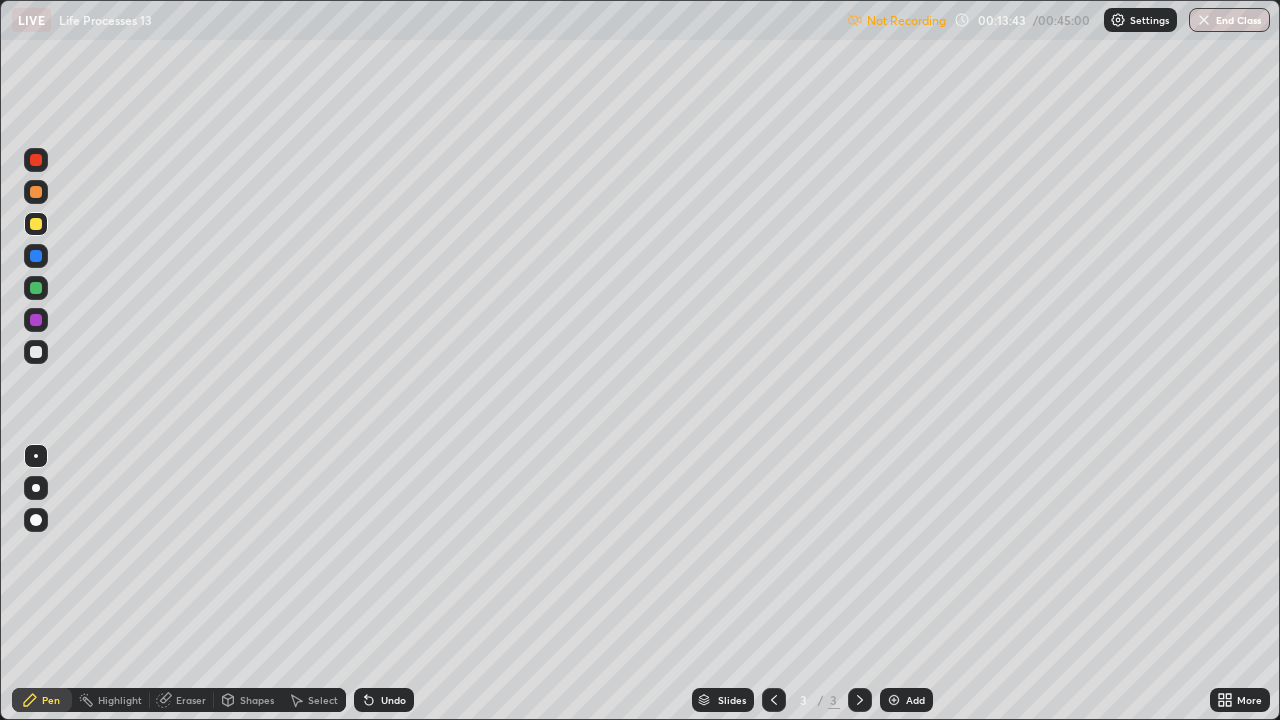 click on "Not Recording" at bounding box center (906, 20) 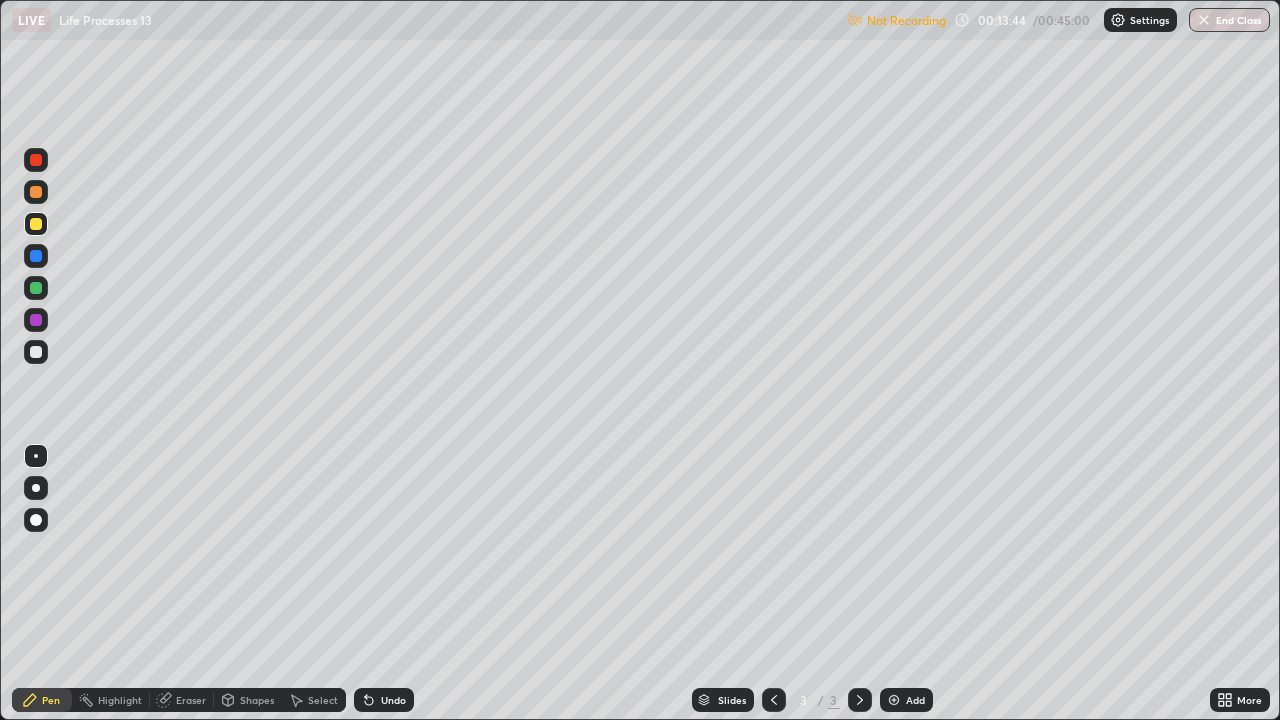 click on "Not Recording 00:13:44 /  00:45:00 Settings End Class" at bounding box center [1058, 20] 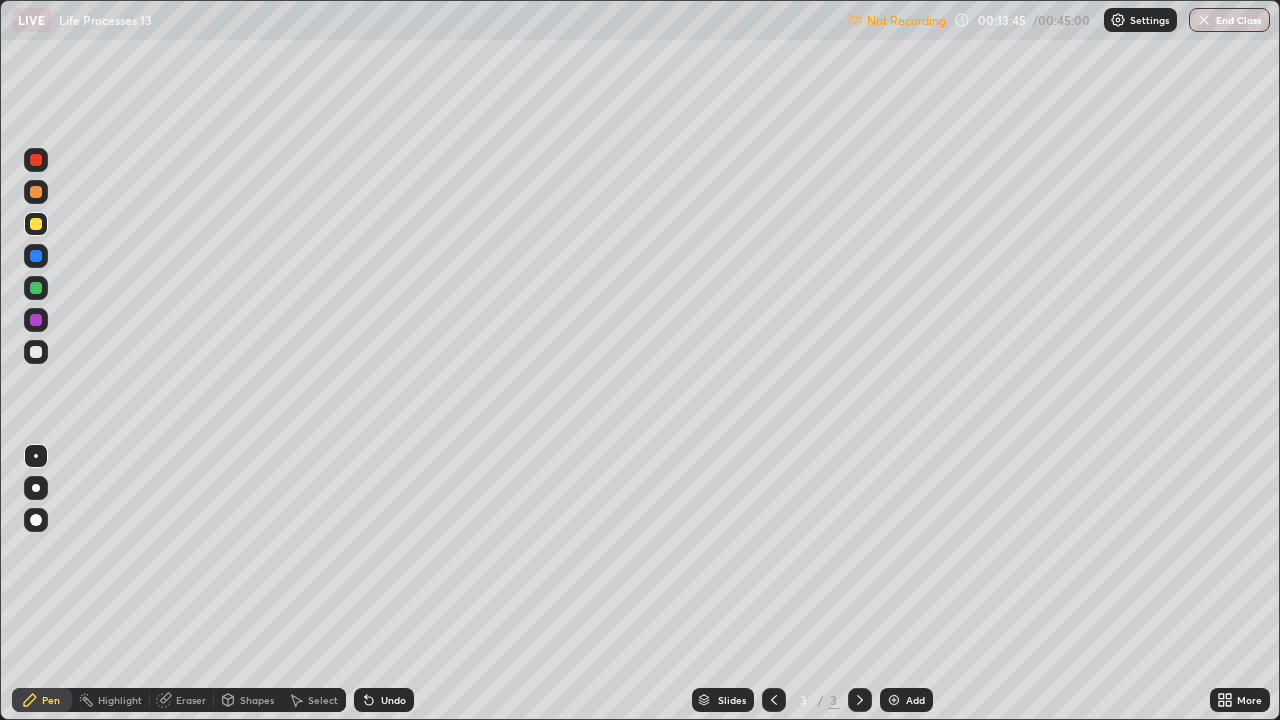 click at bounding box center [1118, 20] 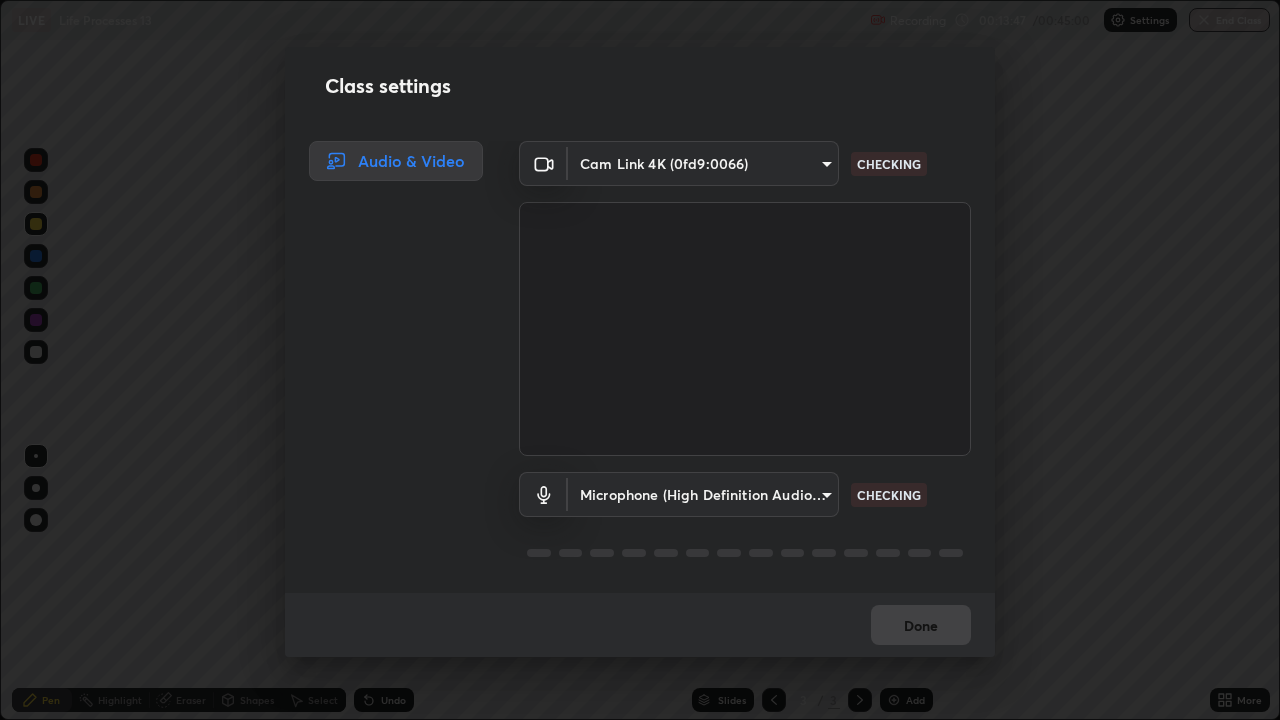 click on "Class settings Audio & Video Cam Link 4K (0fd9:0066) b5312f63a00bc9a78bd58c0d089db4e1e49b4a72129352df1d0e68cc49d1272b CHECKING Microphone (High Definition Audio Device) 036ca38b5ce91db90dff7d61ec0975bd659939e7e9e910cb8e839013383555f6 CHECKING Done" at bounding box center [640, 360] 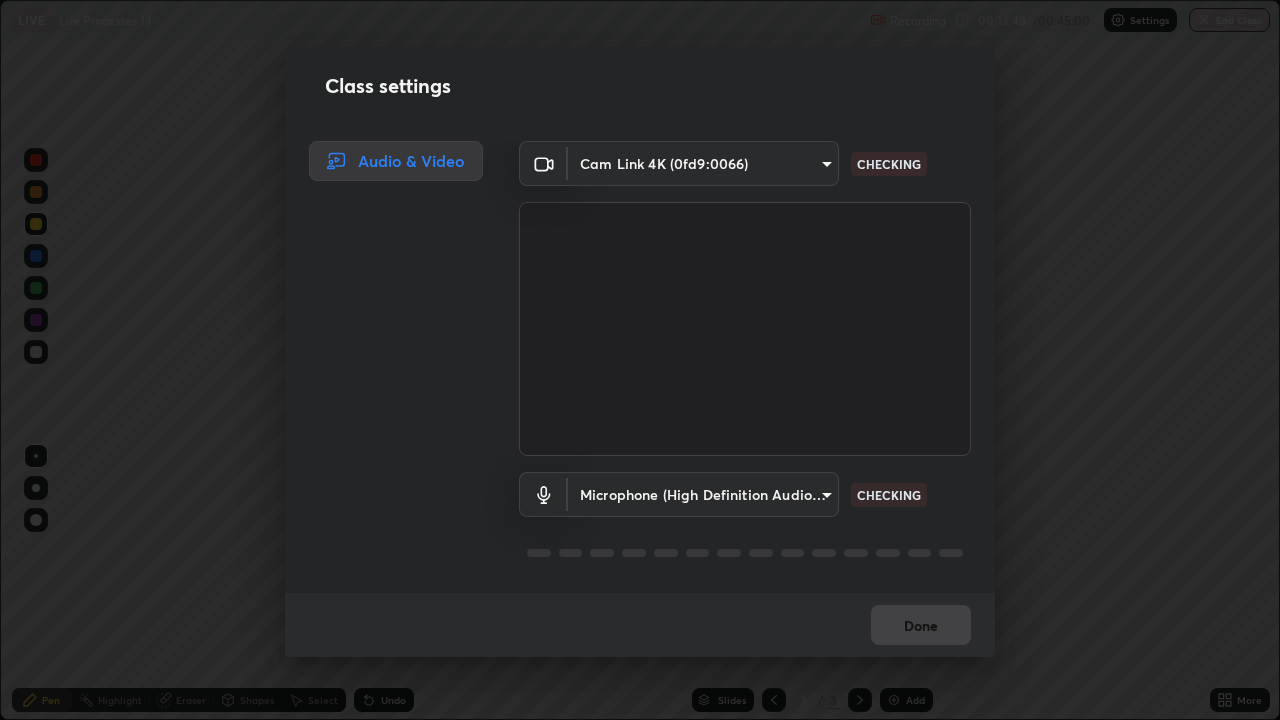 click on "Class settings Audio & Video Cam Link 4K (0fd9:0066) b5312f63a00bc9a78bd58c0d089db4e1e49b4a72129352df1d0e68cc49d1272b CHECKING Microphone (High Definition Audio Device) 036ca38b5ce91db90dff7d61ec0975bd659939e7e9e910cb8e839013383555f6 CHECKING Done" at bounding box center (640, 360) 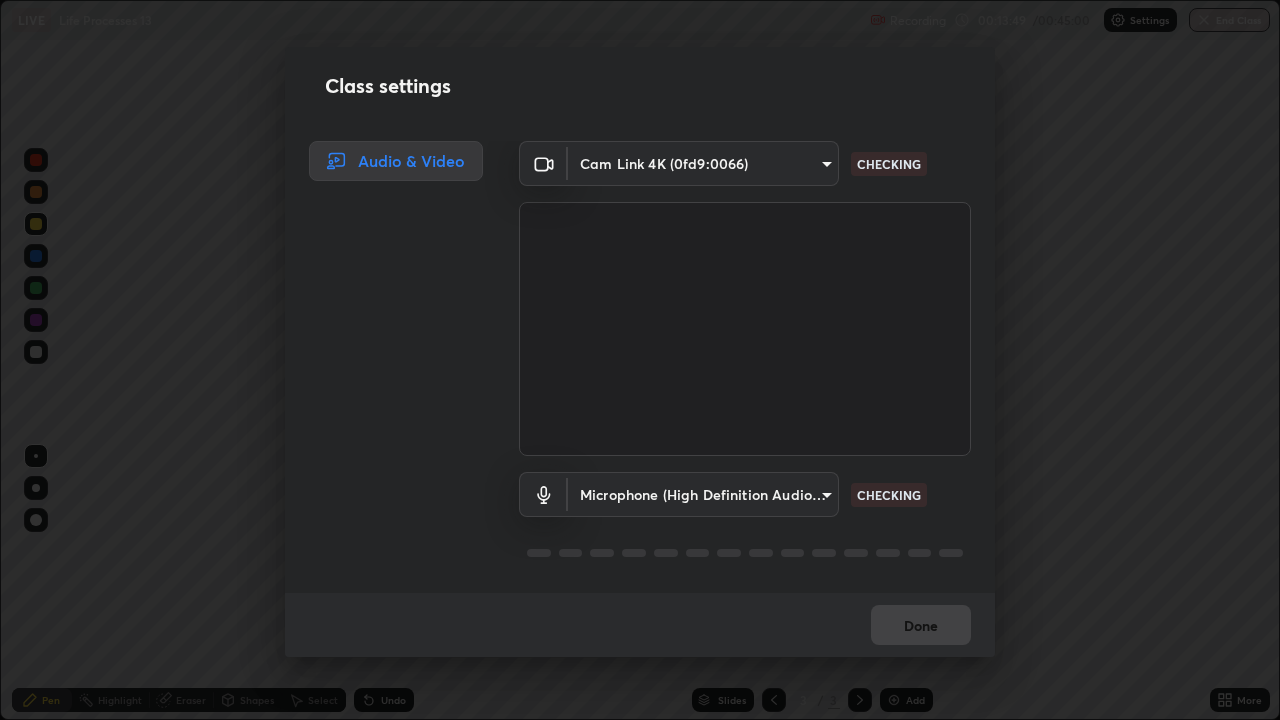 click on "Class settings Audio & Video Cam Link 4K (0fd9:0066) b5312f63a00bc9a78bd58c0d089db4e1e49b4a72129352df1d0e68cc49d1272b CHECKING Microphone (High Definition Audio Device) 036ca38b5ce91db90dff7d61ec0975bd659939e7e9e910cb8e839013383555f6 CHECKING Done" at bounding box center [640, 360] 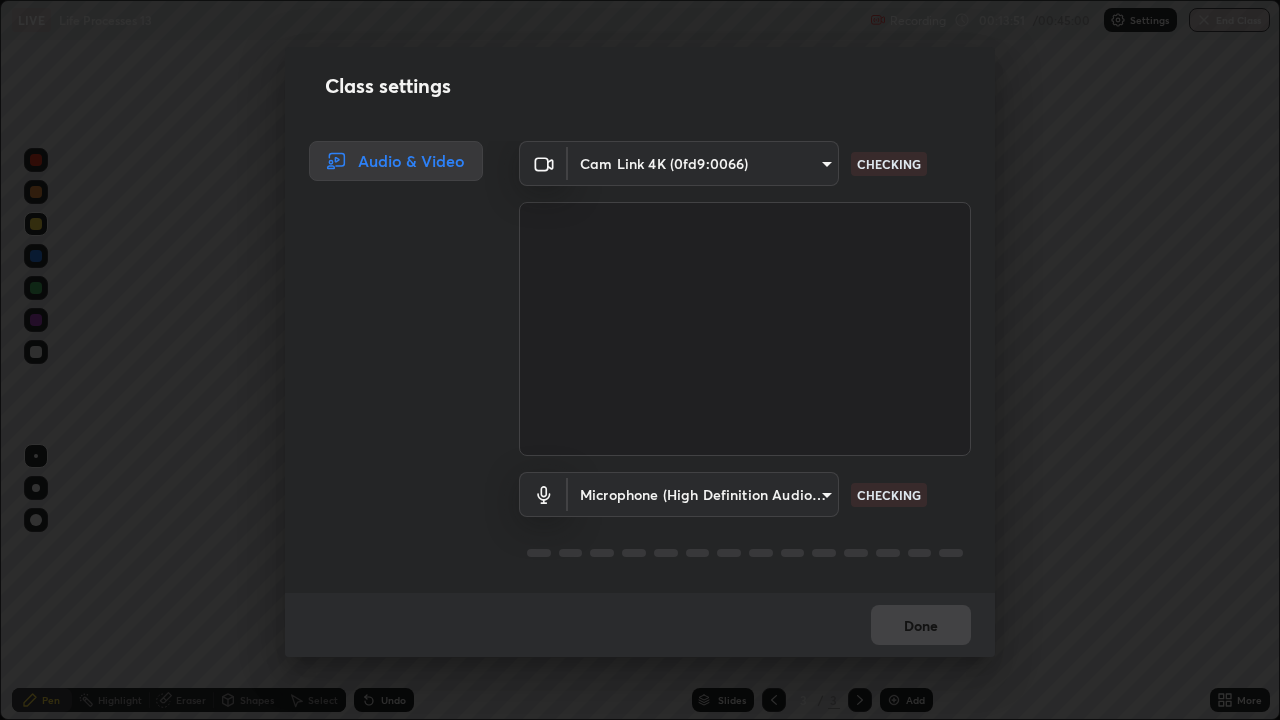 click on "Class settings Audio & Video Cam Link 4K (0fd9:0066) b5312f63a00bc9a78bd58c0d089db4e1e49b4a72129352df1d0e68cc49d1272b CHECKING Microphone (High Definition Audio Device) 036ca38b5ce91db90dff7d61ec0975bd659939e7e9e910cb8e839013383555f6 CHECKING Done" at bounding box center (640, 360) 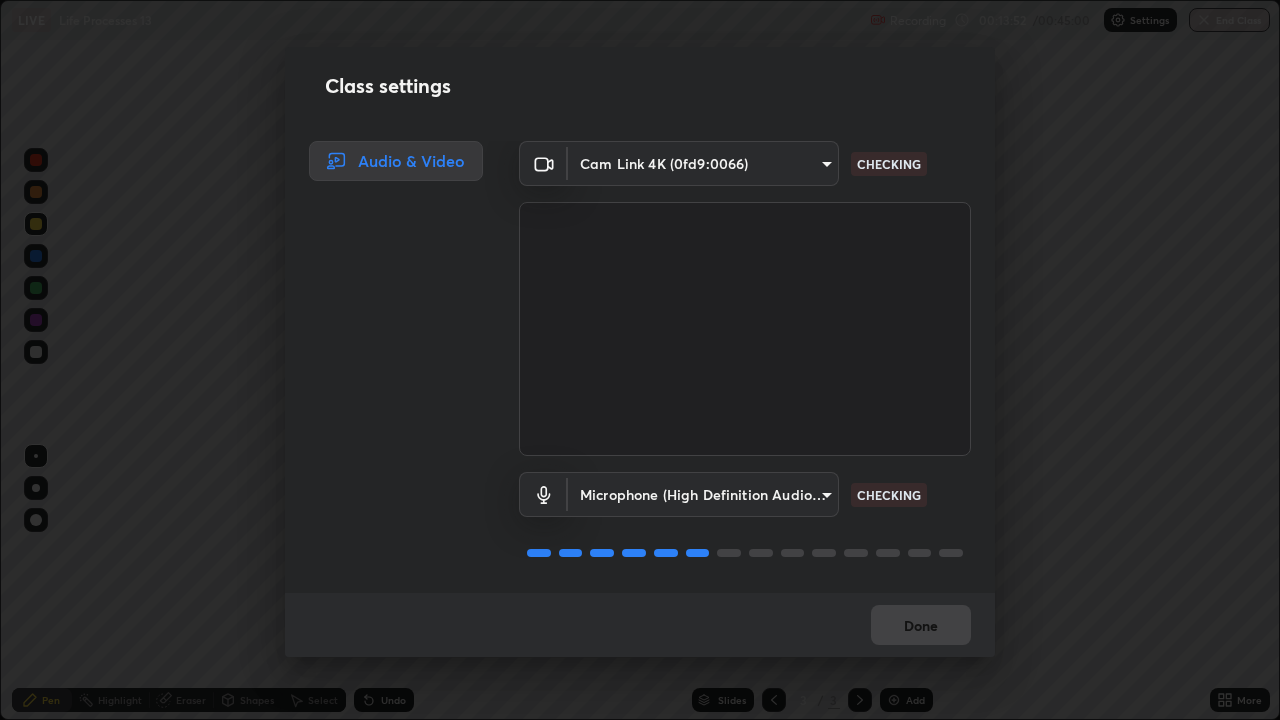 click on "Class settings Audio & Video Cam Link 4K (0fd9:0066) b5312f63a00bc9a78bd58c0d089db4e1e49b4a72129352df1d0e68cc49d1272b CHECKING Microphone (High Definition Audio Device) 036ca38b5ce91db90dff7d61ec0975bd659939e7e9e910cb8e839013383555f6 CHECKING Done" at bounding box center (640, 360) 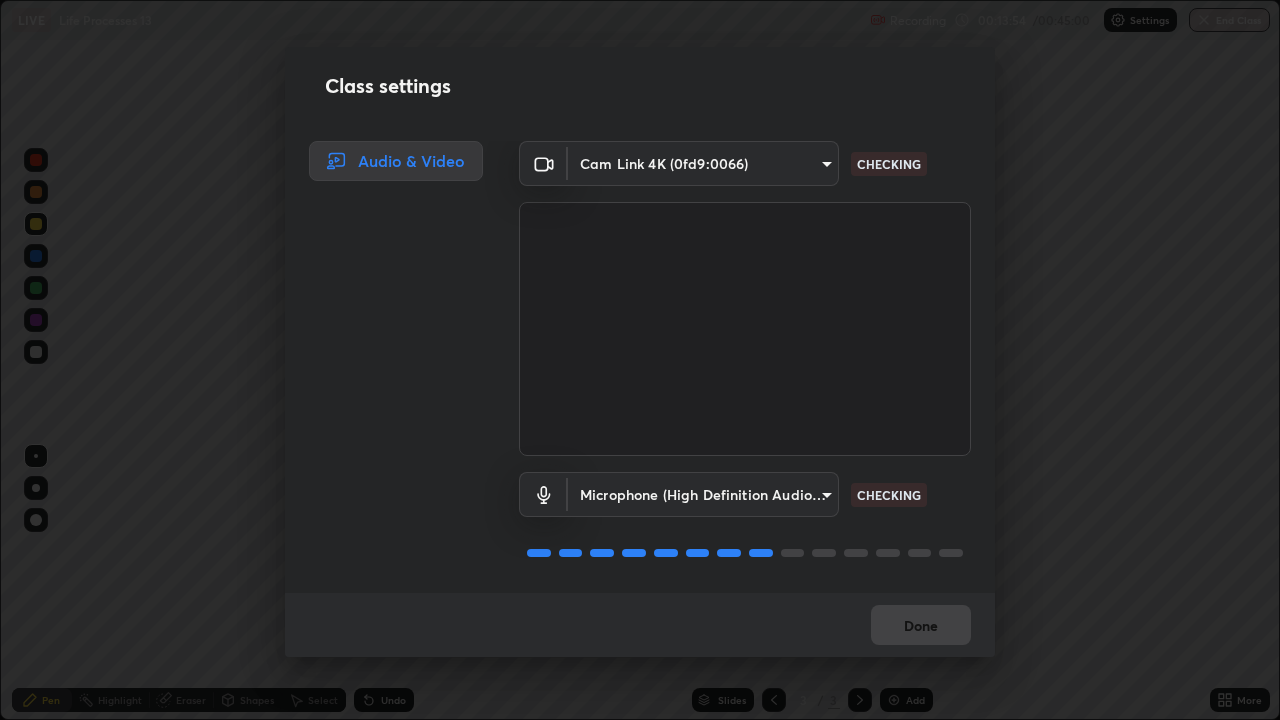 click on "Class settings Audio & Video Cam Link 4K (0fd9:0066) b5312f63a00bc9a78bd58c0d089db4e1e49b4a72129352df1d0e68cc49d1272b CHECKING Microphone (High Definition Audio Device) 036ca38b5ce91db90dff7d61ec0975bd659939e7e9e910cb8e839013383555f6 CHECKING Done" at bounding box center [640, 360] 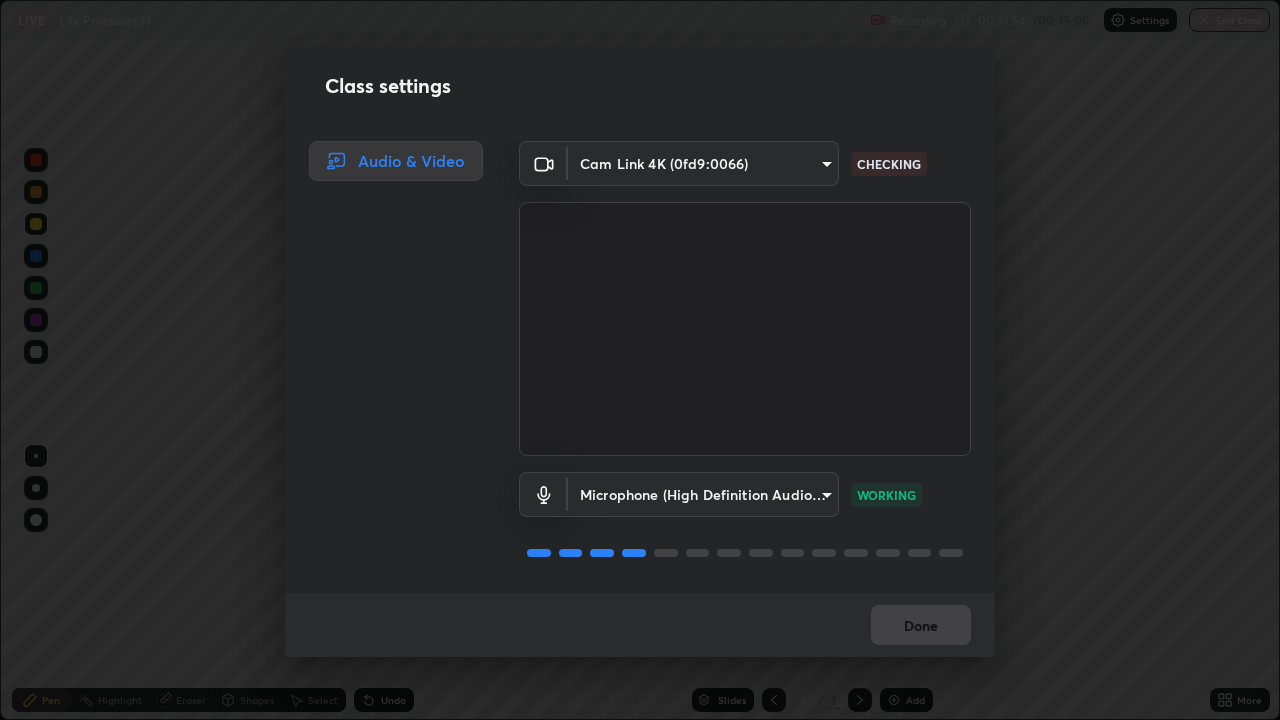 click on "Class settings Audio & Video Cam Link 4K (0fd9:0066) b5312f63a00bc9a78bd58c0d089db4e1e49b4a72129352df1d0e68cc49d1272b CHECKING Microphone (High Definition Audio Device) 036ca38b5ce91db90dff7d61ec0975bd659939e7e9e910cb8e839013383555f6 WORKING Done" at bounding box center [640, 360] 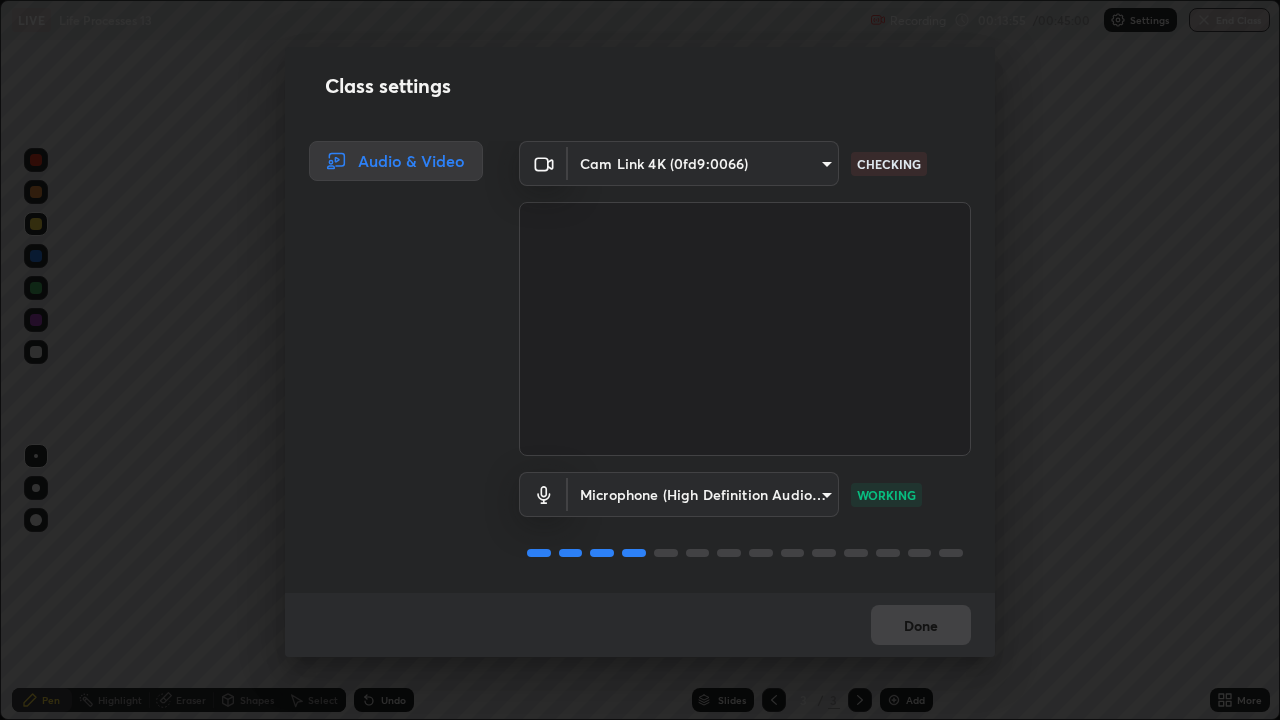 click on "Class settings Audio & Video Cam Link 4K (0fd9:0066) b5312f63a00bc9a78bd58c0d089db4e1e49b4a72129352df1d0e68cc49d1272b CHECKING Microphone (High Definition Audio Device) 036ca38b5ce91db90dff7d61ec0975bd659939e7e9e910cb8e839013383555f6 WORKING Done" at bounding box center [640, 360] 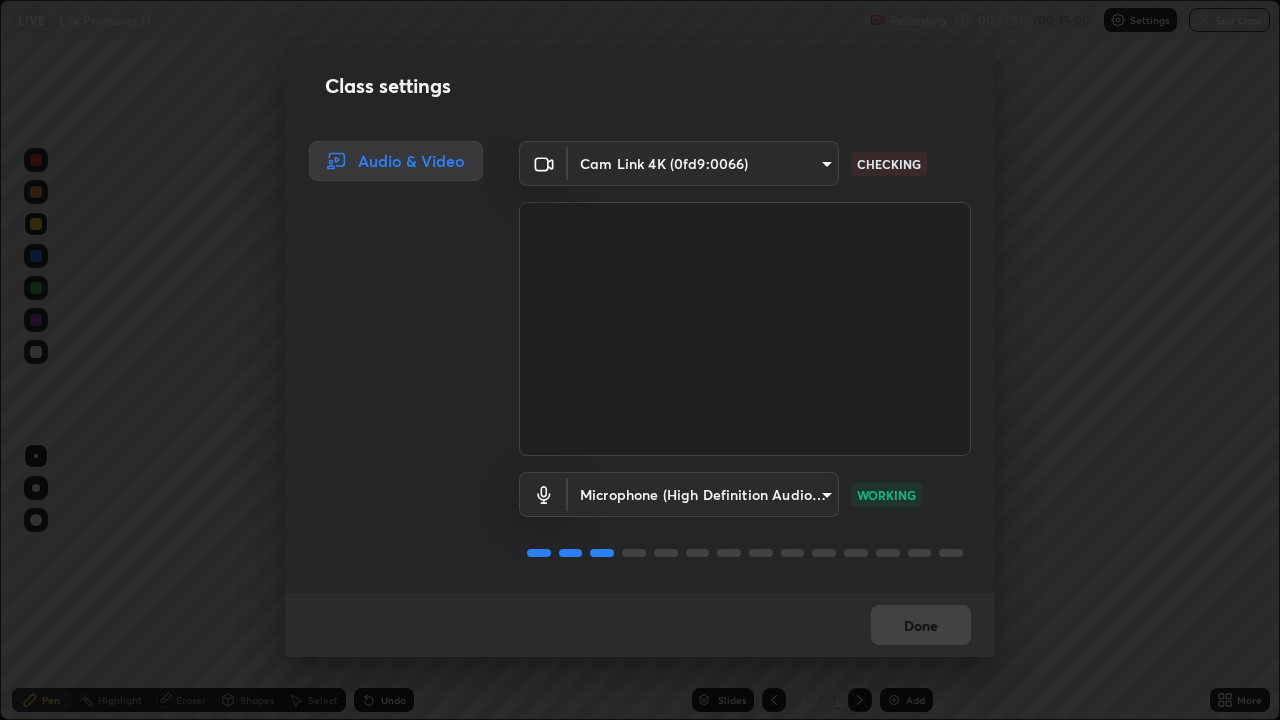 click on "Class settings Audio & Video Cam Link 4K (0fd9:0066) b5312f63a00bc9a78bd58c0d089db4e1e49b4a72129352df1d0e68cc49d1272b CHECKING Microphone (High Definition Audio Device) 036ca38b5ce91db90dff7d61ec0975bd659939e7e9e910cb8e839013383555f6 WORKING Done" at bounding box center [640, 360] 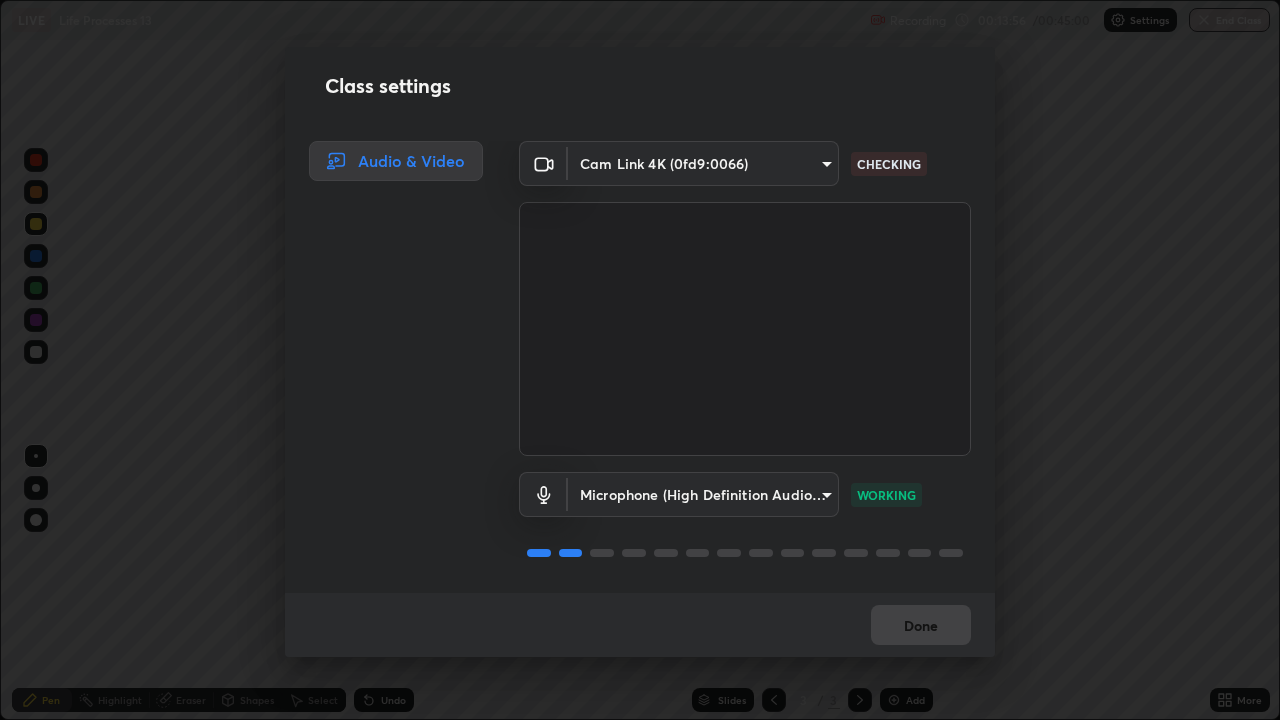 click on "Class settings Audio & Video Cam Link 4K (0fd9:0066) b5312f63a00bc9a78bd58c0d089db4e1e49b4a72129352df1d0e68cc49d1272b CHECKING Microphone (High Definition Audio Device) 036ca38b5ce91db90dff7d61ec0975bd659939e7e9e910cb8e839013383555f6 WORKING Done" at bounding box center (640, 360) 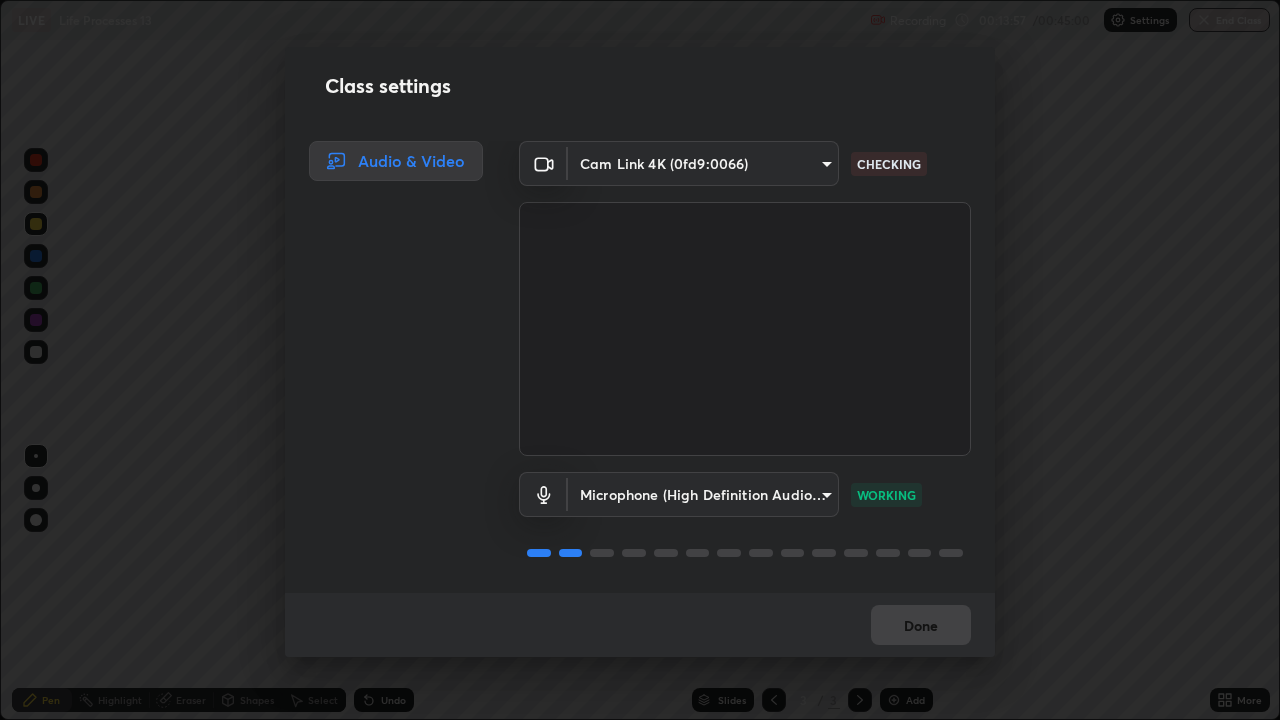click on "Class settings Audio & Video Cam Link 4K (0fd9:0066) b5312f63a00bc9a78bd58c0d089db4e1e49b4a72129352df1d0e68cc49d1272b CHECKING Microphone (High Definition Audio Device) 036ca38b5ce91db90dff7d61ec0975bd659939e7e9e910cb8e839013383555f6 WORKING Done" at bounding box center [640, 360] 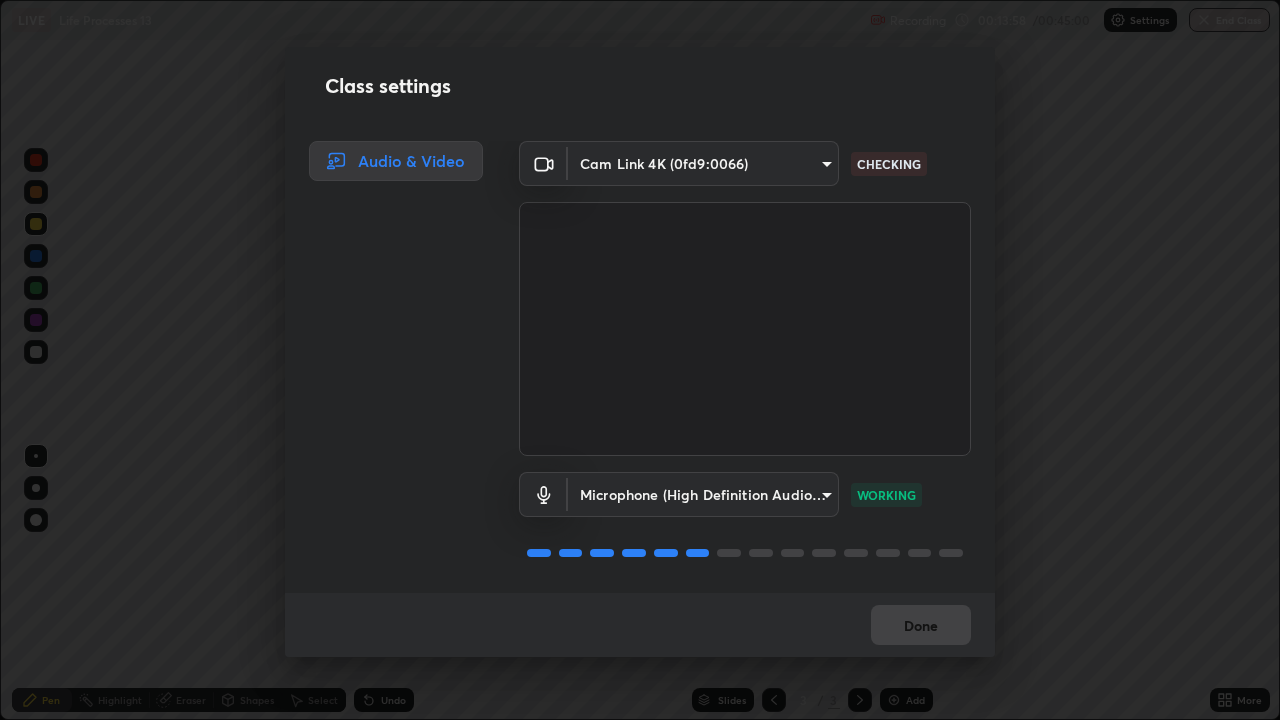 click on "Class settings Audio & Video Cam Link 4K (0fd9:0066) b5312f63a00bc9a78bd58c0d089db4e1e49b4a72129352df1d0e68cc49d1272b CHECKING Microphone (High Definition Audio Device) 036ca38b5ce91db90dff7d61ec0975bd659939e7e9e910cb8e839013383555f6 WORKING Done" at bounding box center (640, 360) 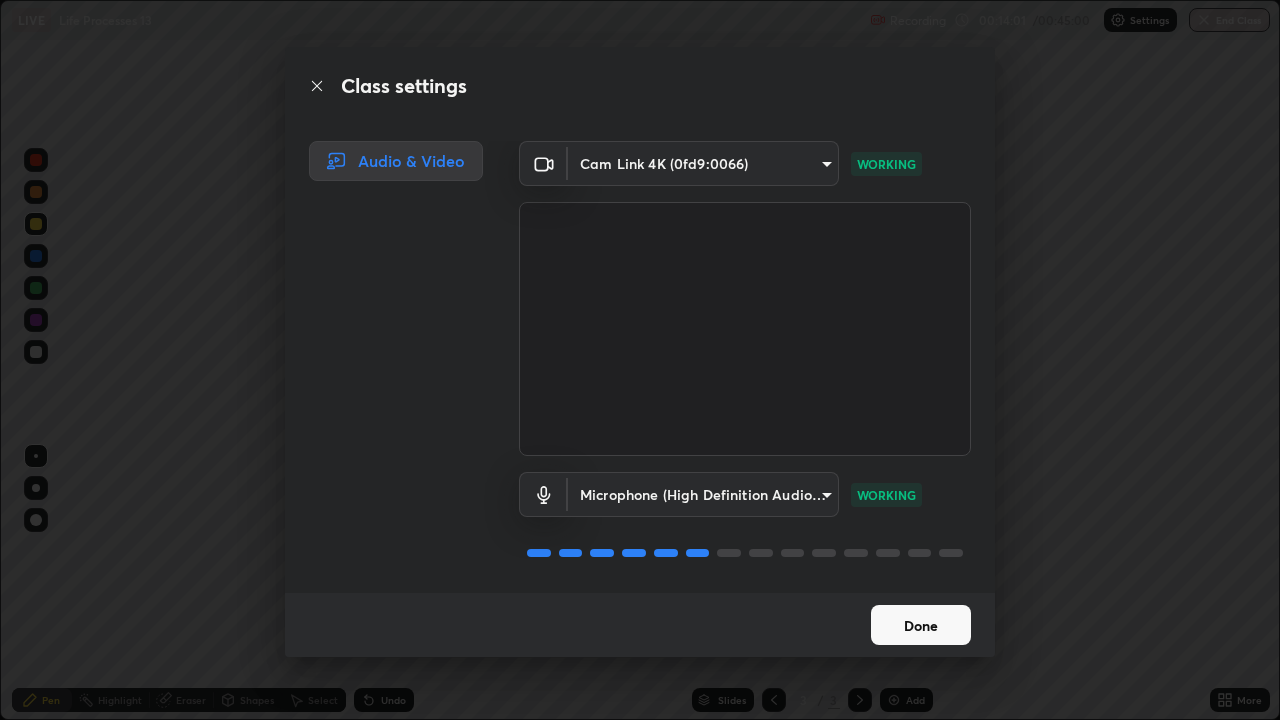 click on "Class settings Audio & Video Cam Link 4K (0fd9:0066) b5312f63a00bc9a78bd58c0d089db4e1e49b4a72129352df1d0e68cc49d1272b WORKING Microphone (High Definition Audio Device) 036ca38b5ce91db90dff7d61ec0975bd659939e7e9e910cb8e839013383555f6 WORKING Done" at bounding box center [640, 360] 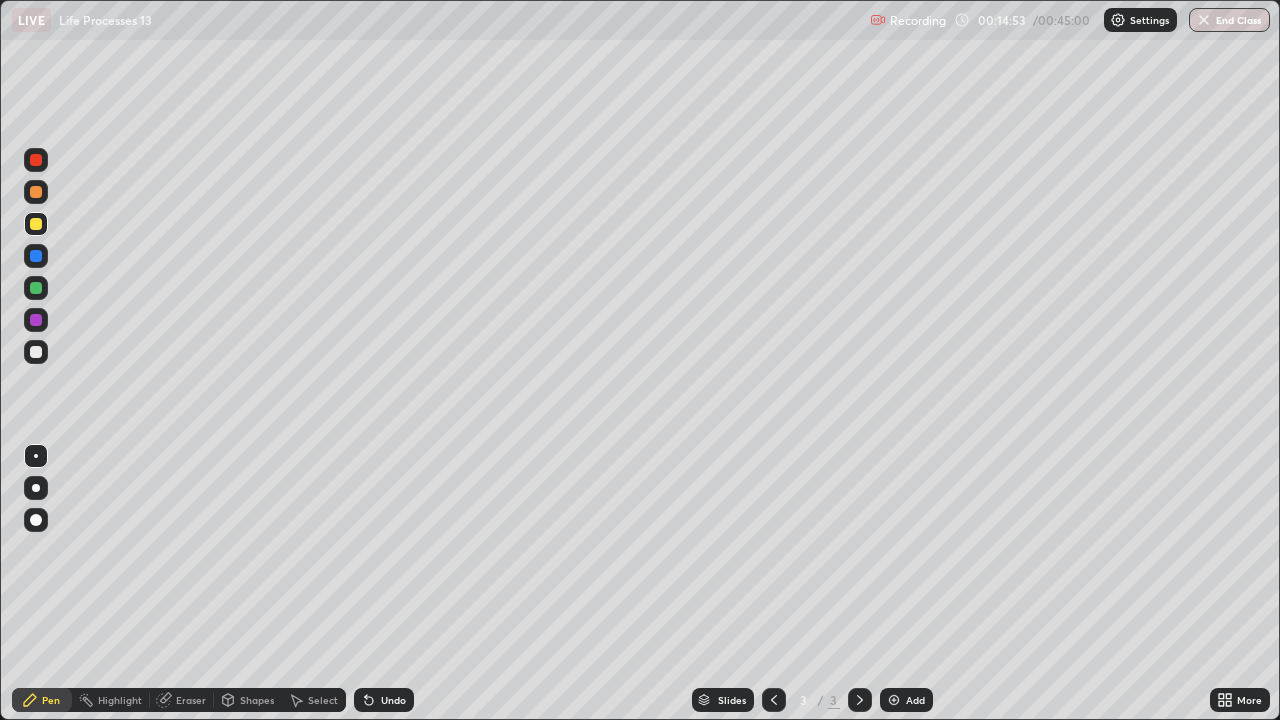click at bounding box center (36, 288) 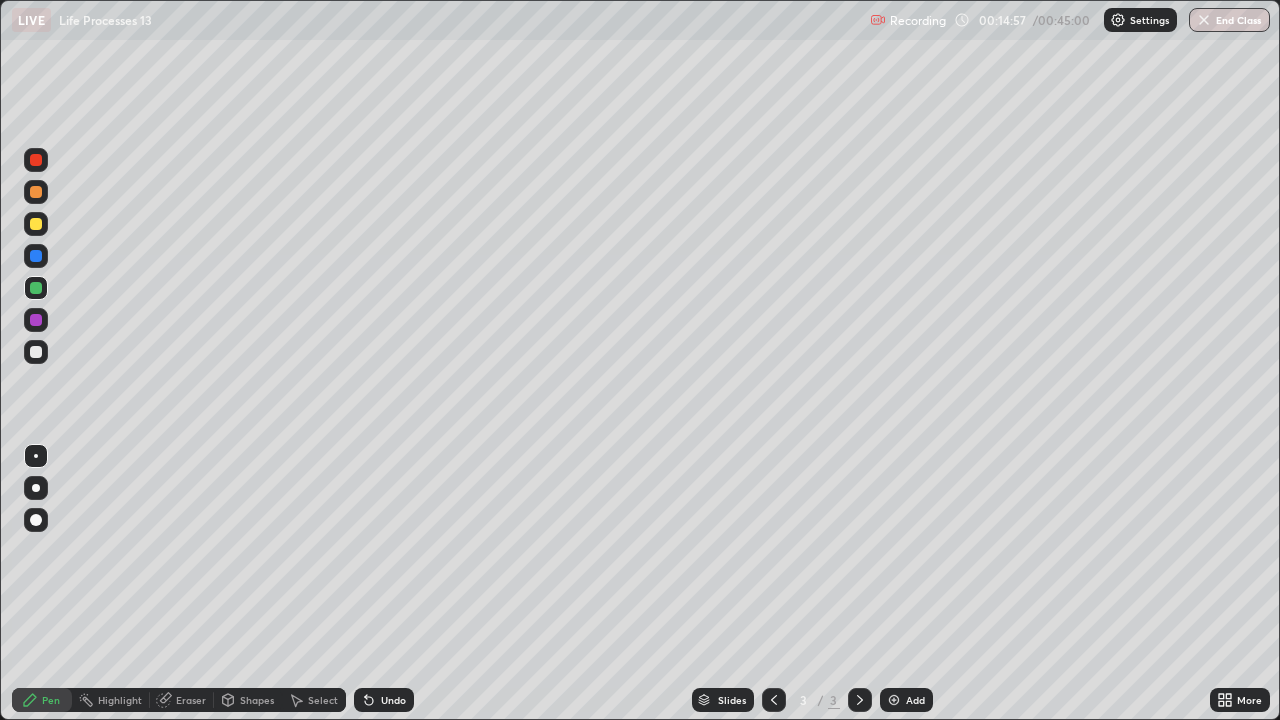 click 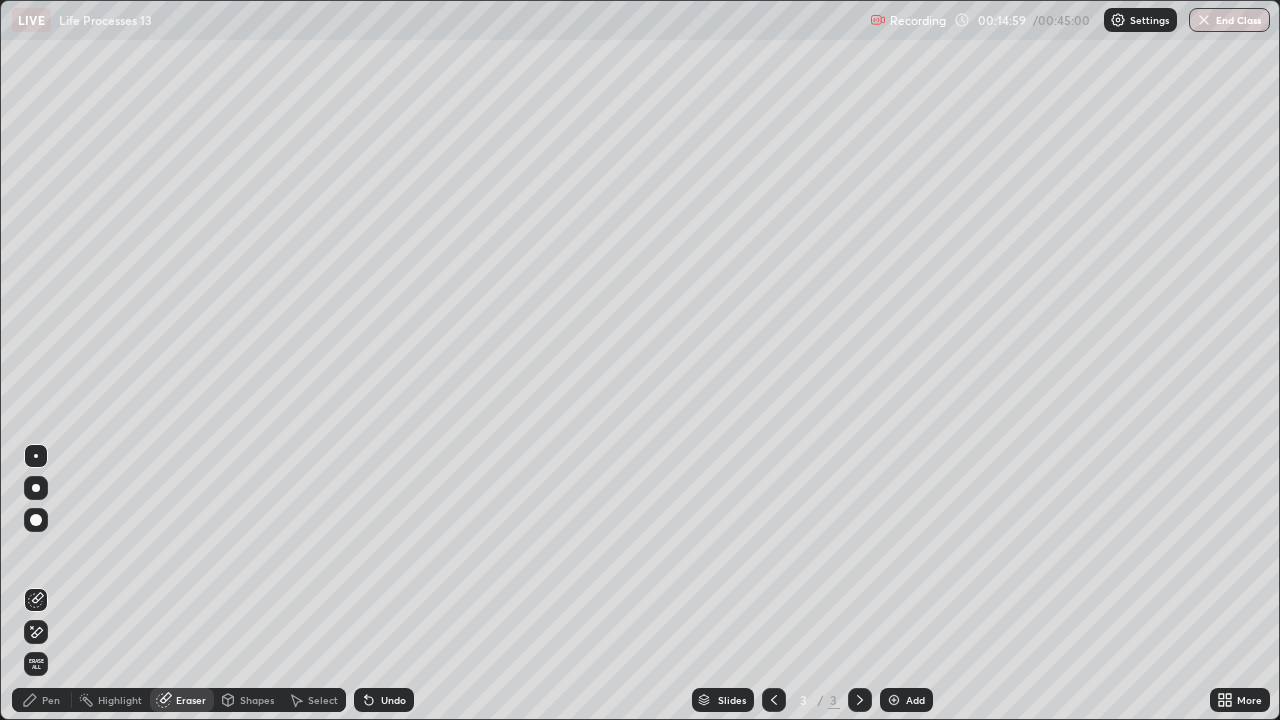 click 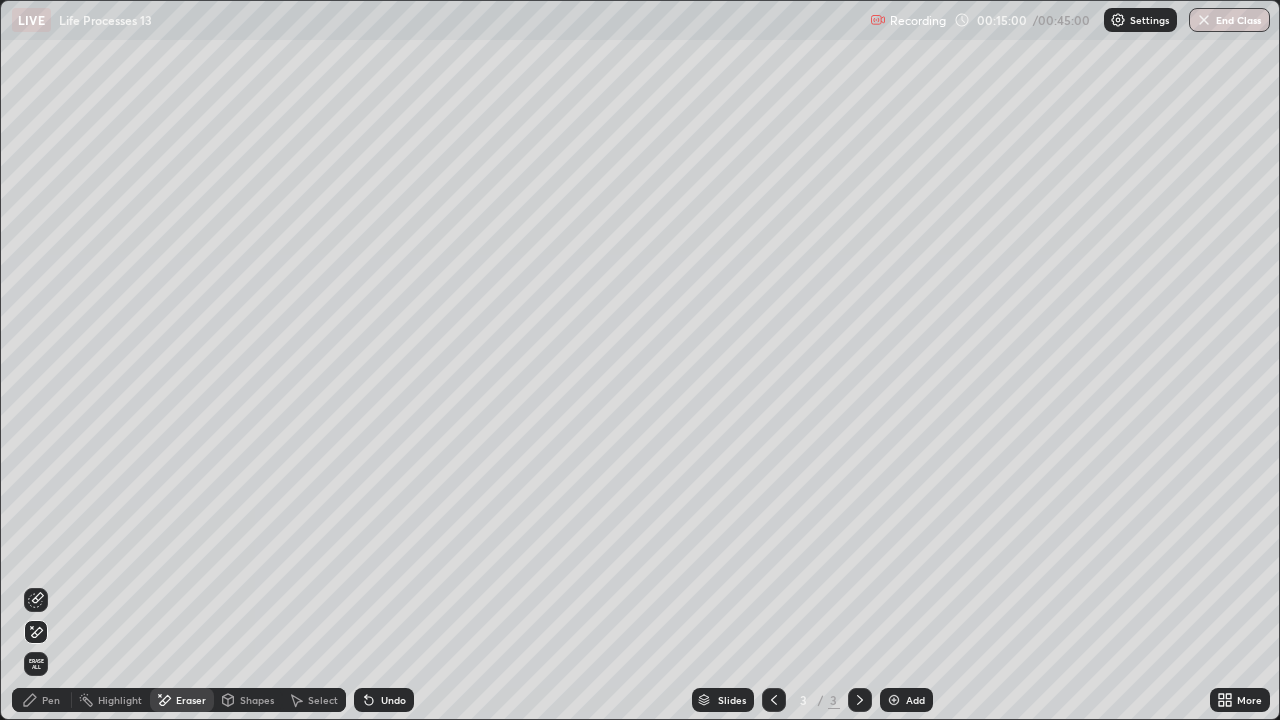 click on "Erase all" at bounding box center [36, 360] 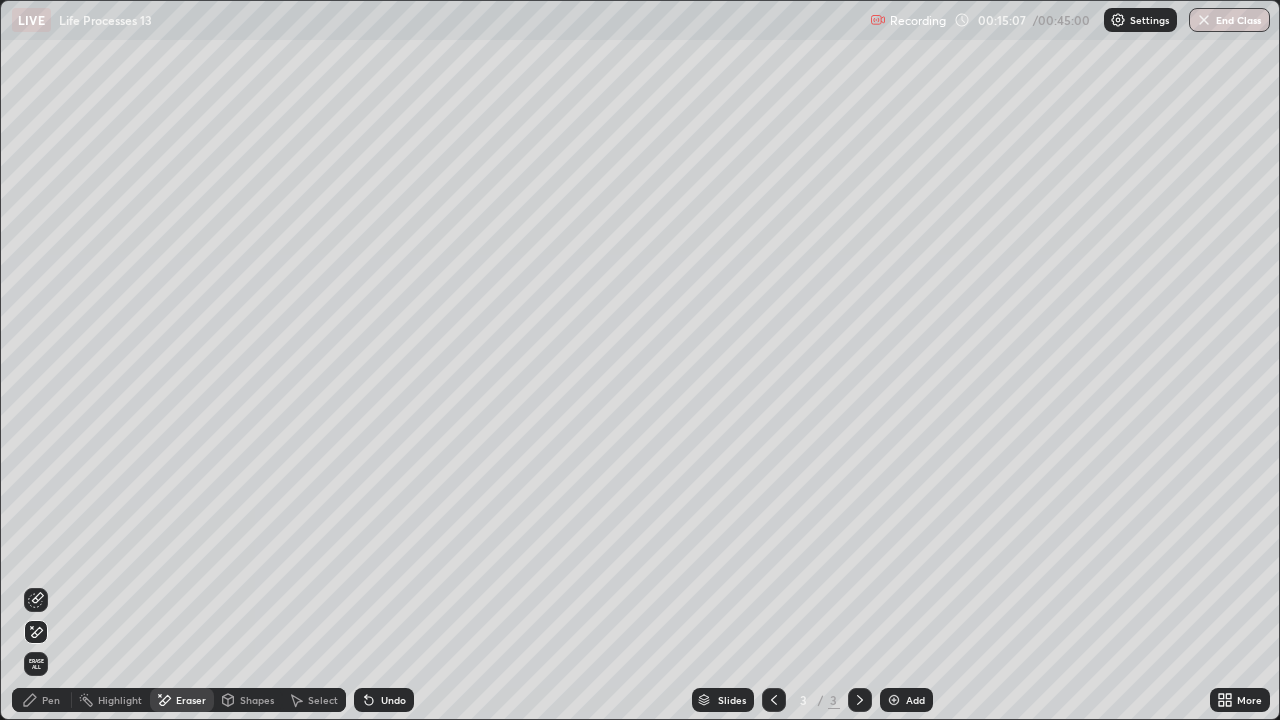 click 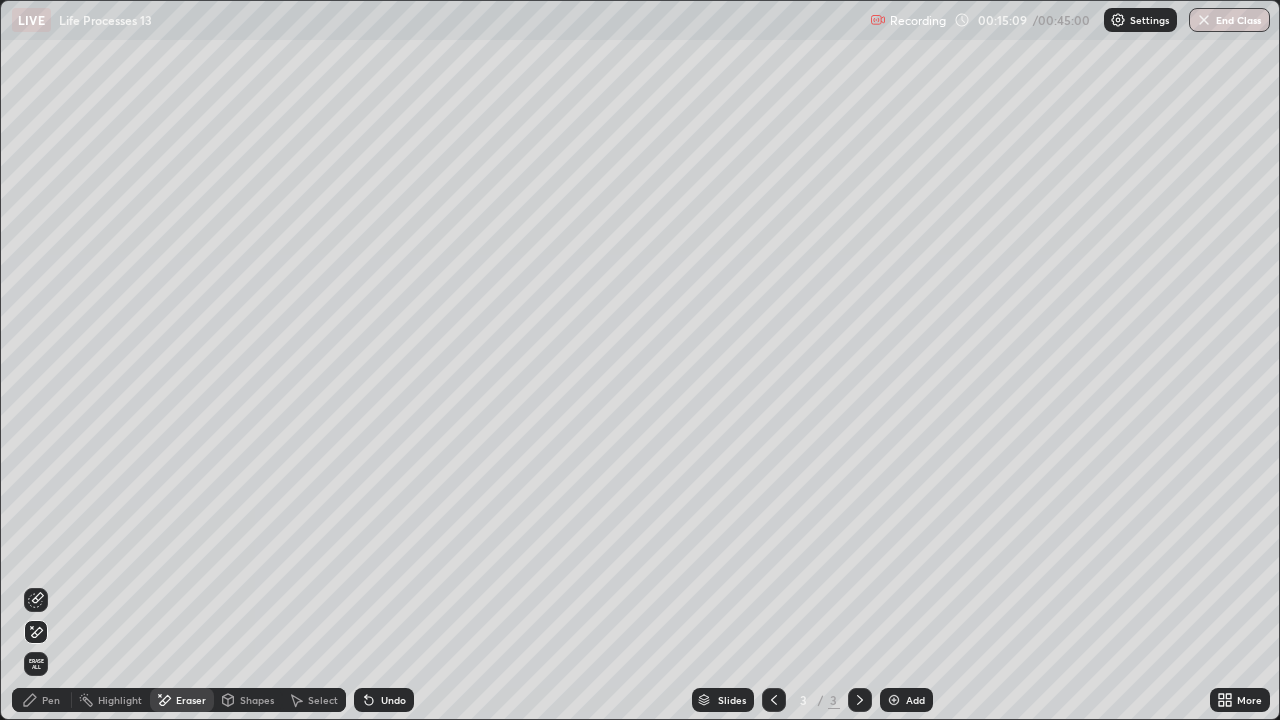 click on "Undo" at bounding box center [384, 700] 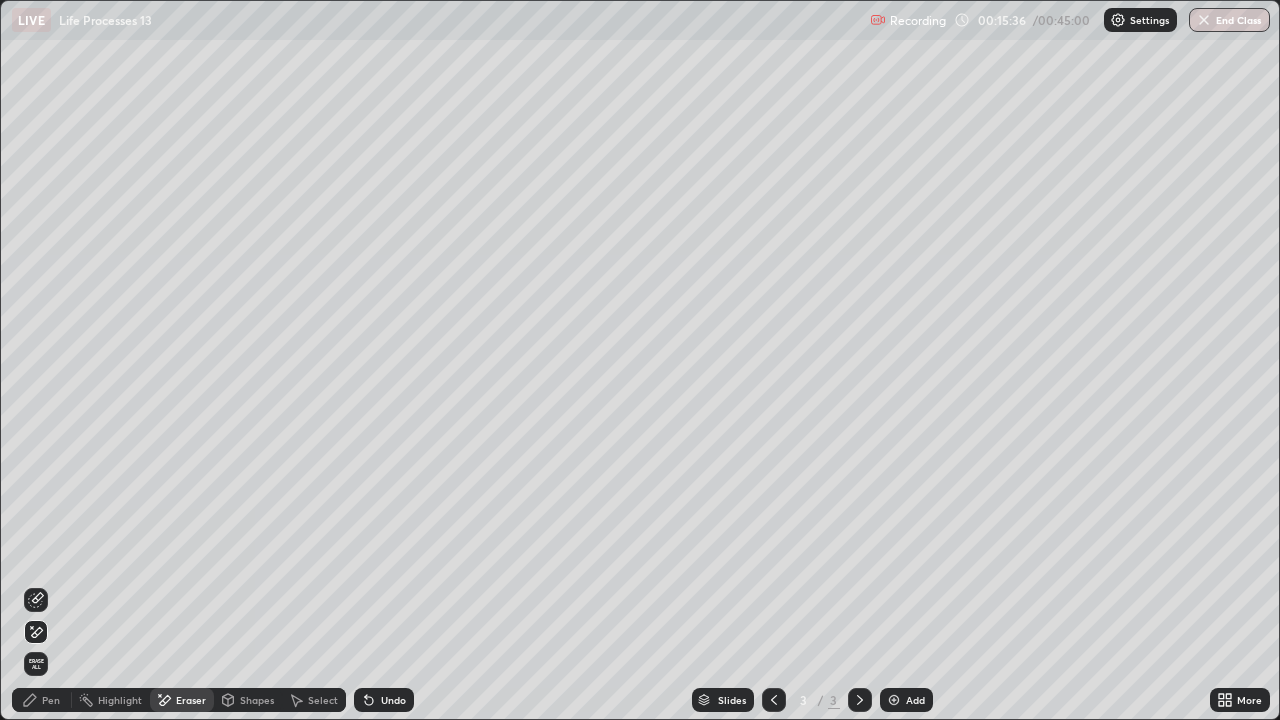 click 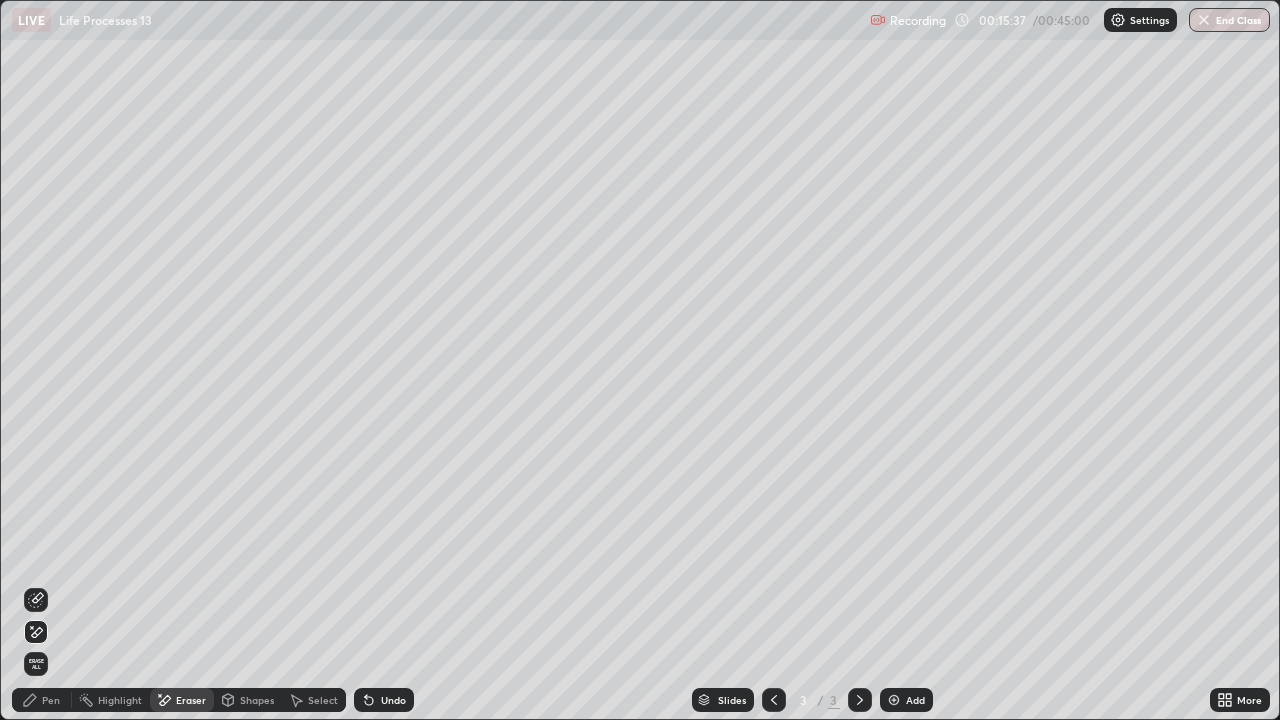 click 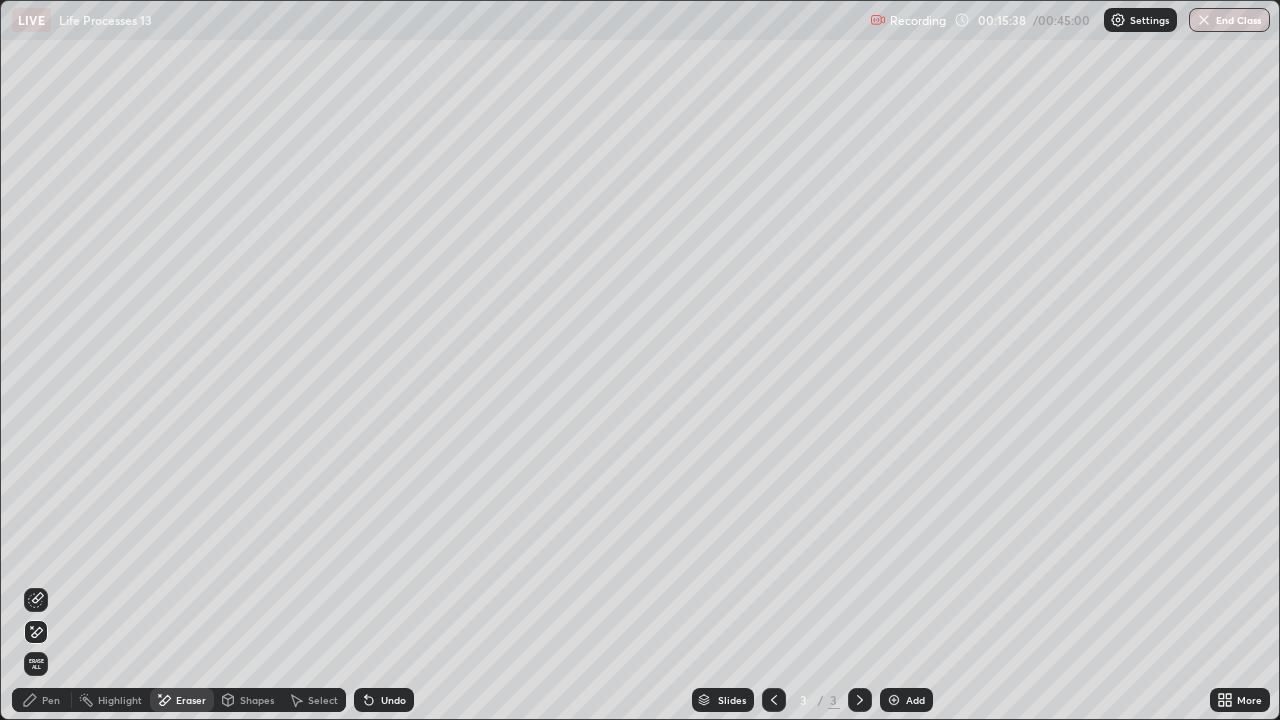 click 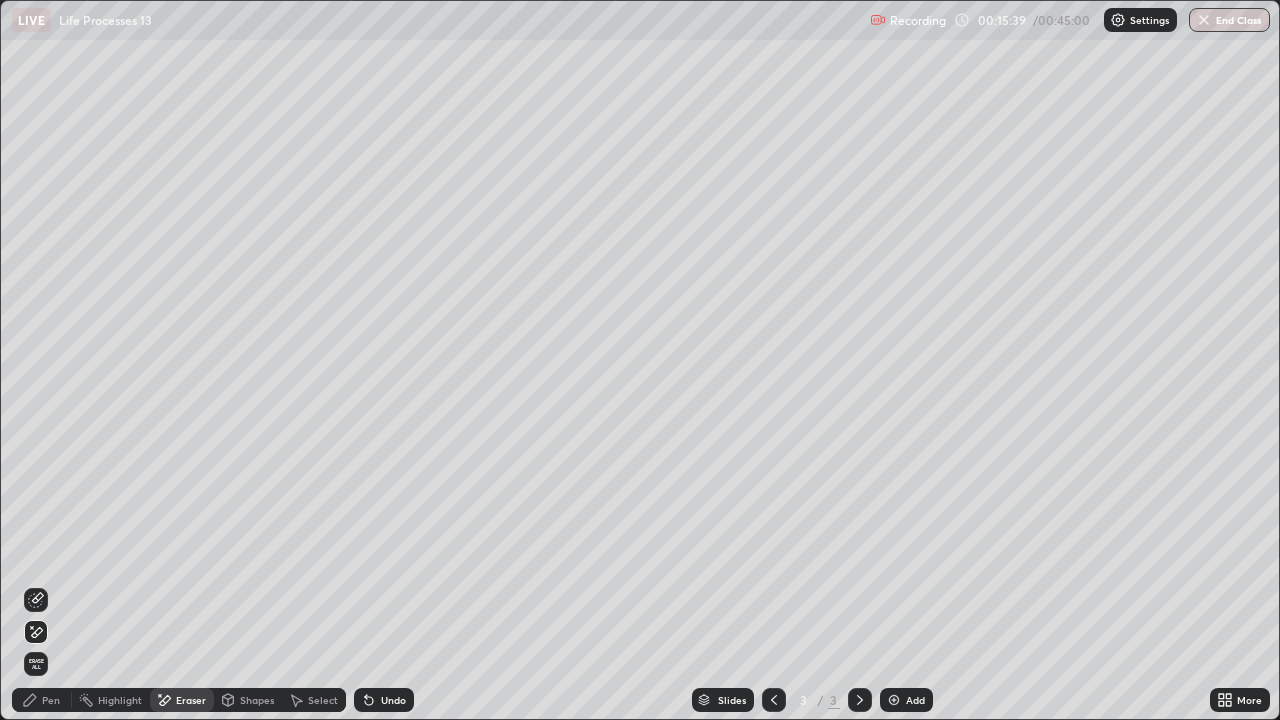 click 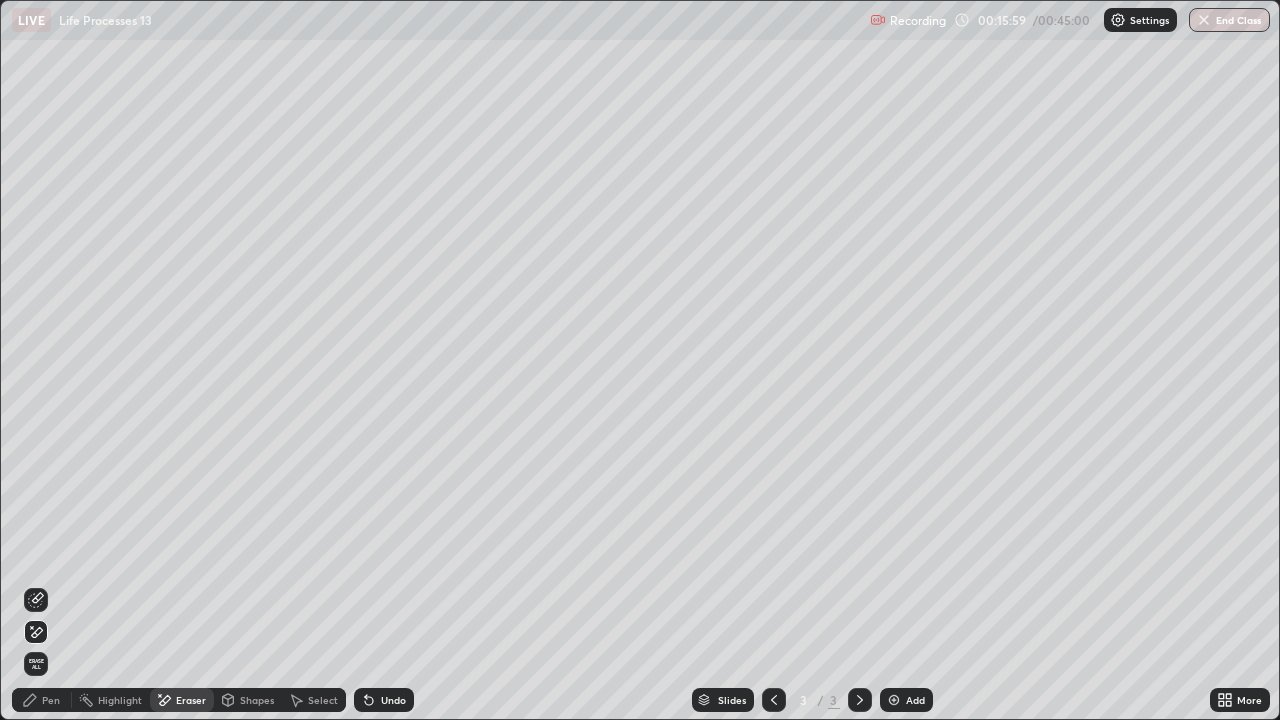 click 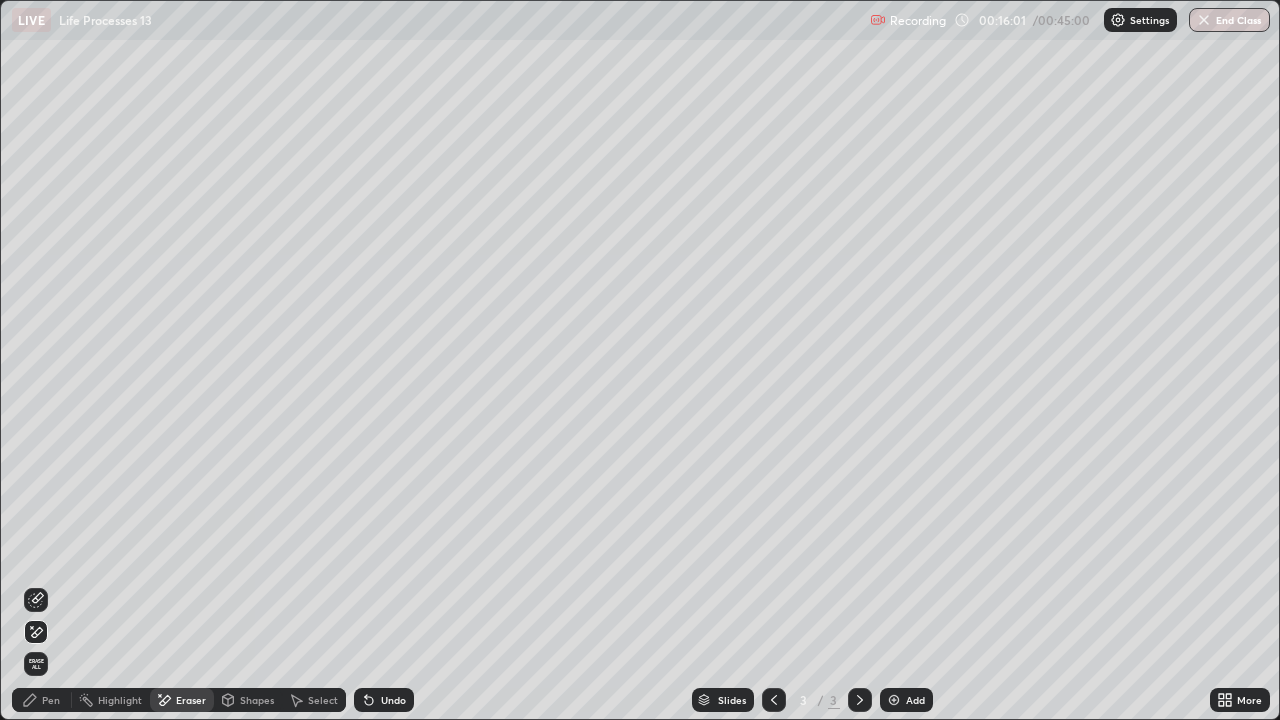 click 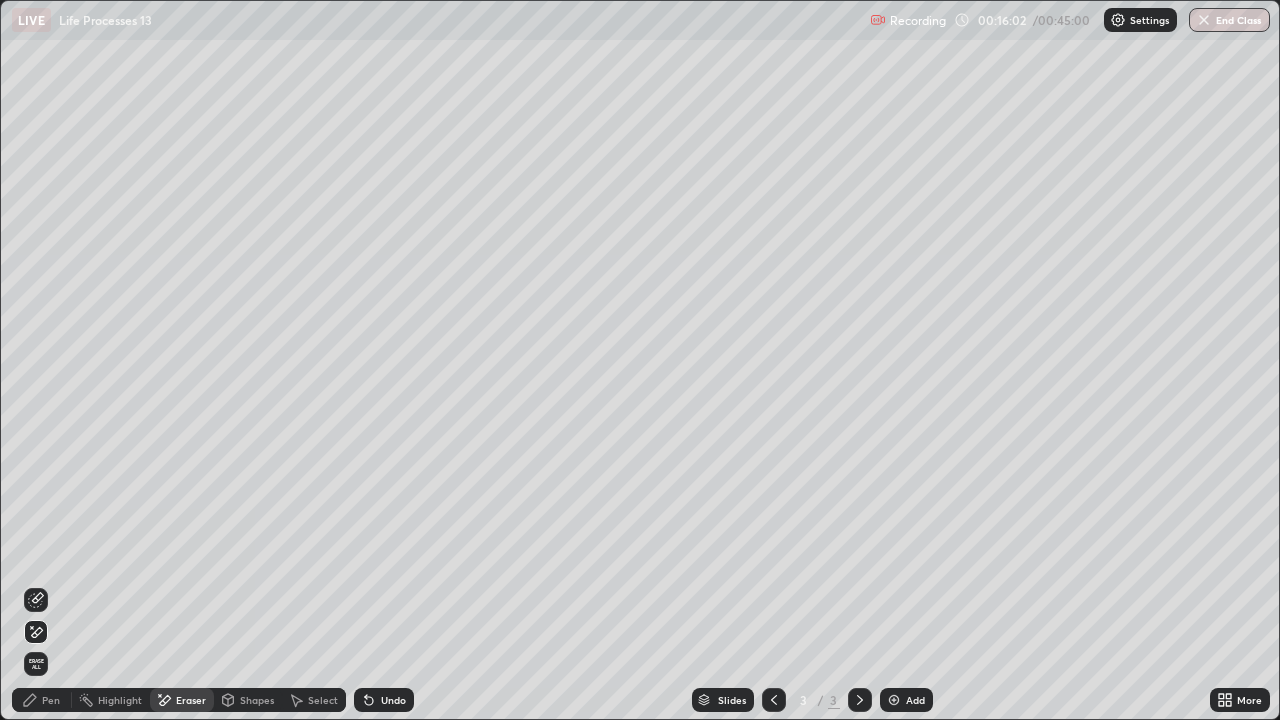 click 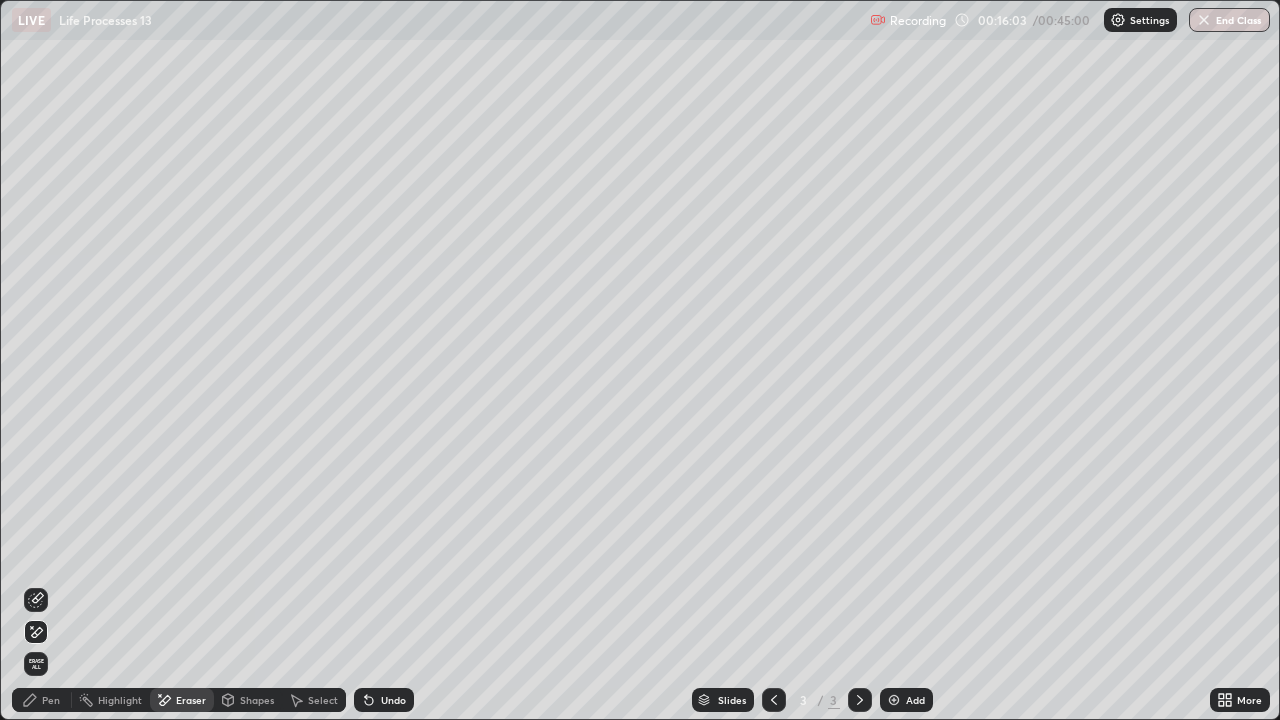 click 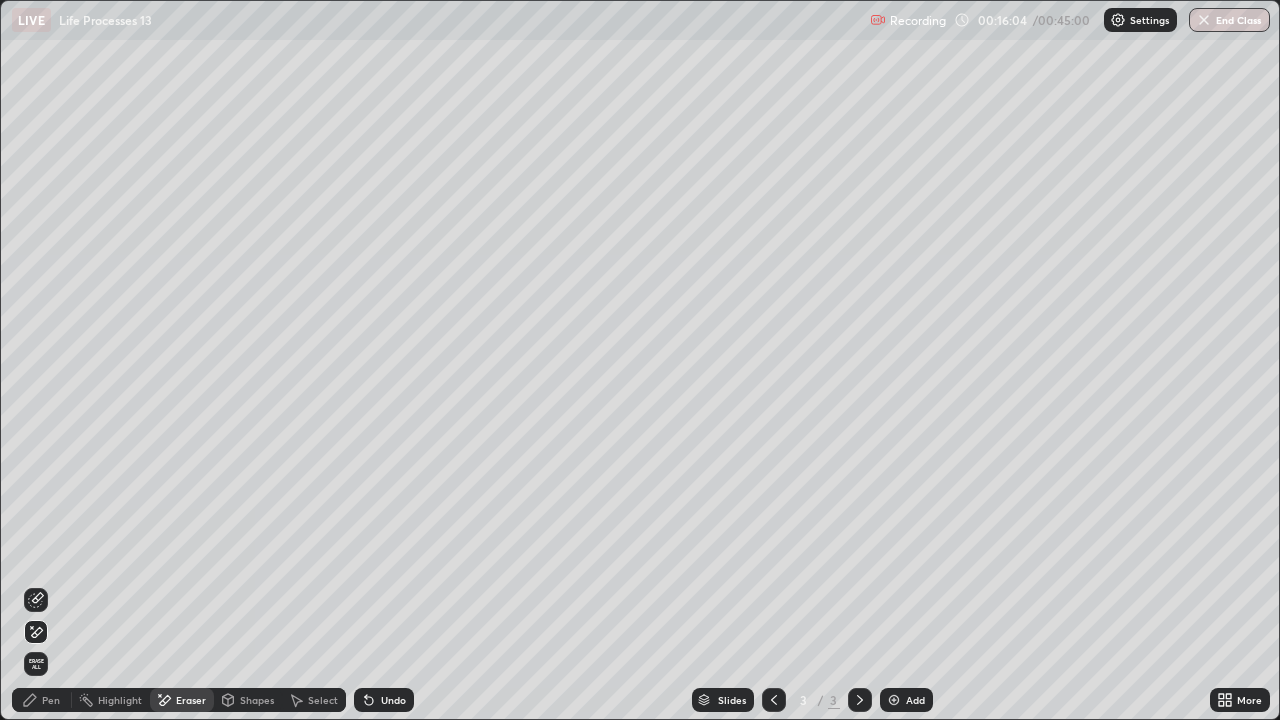 click on "Undo" at bounding box center [384, 700] 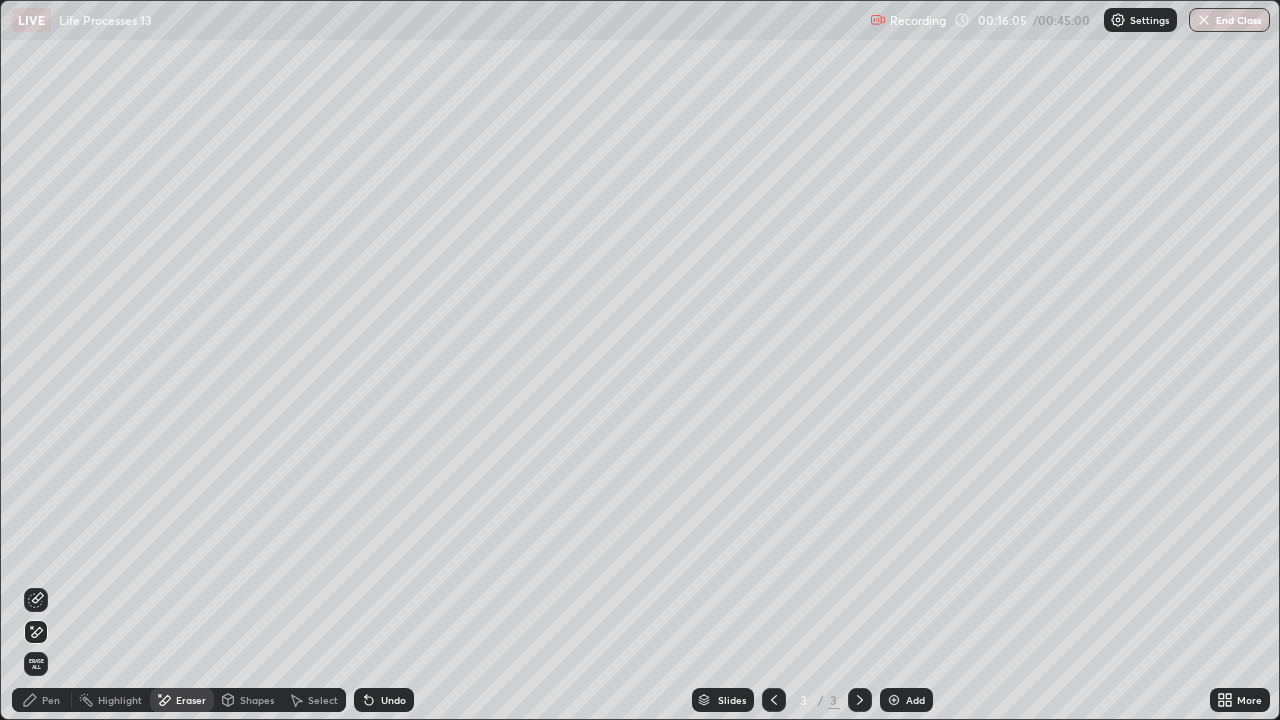 click 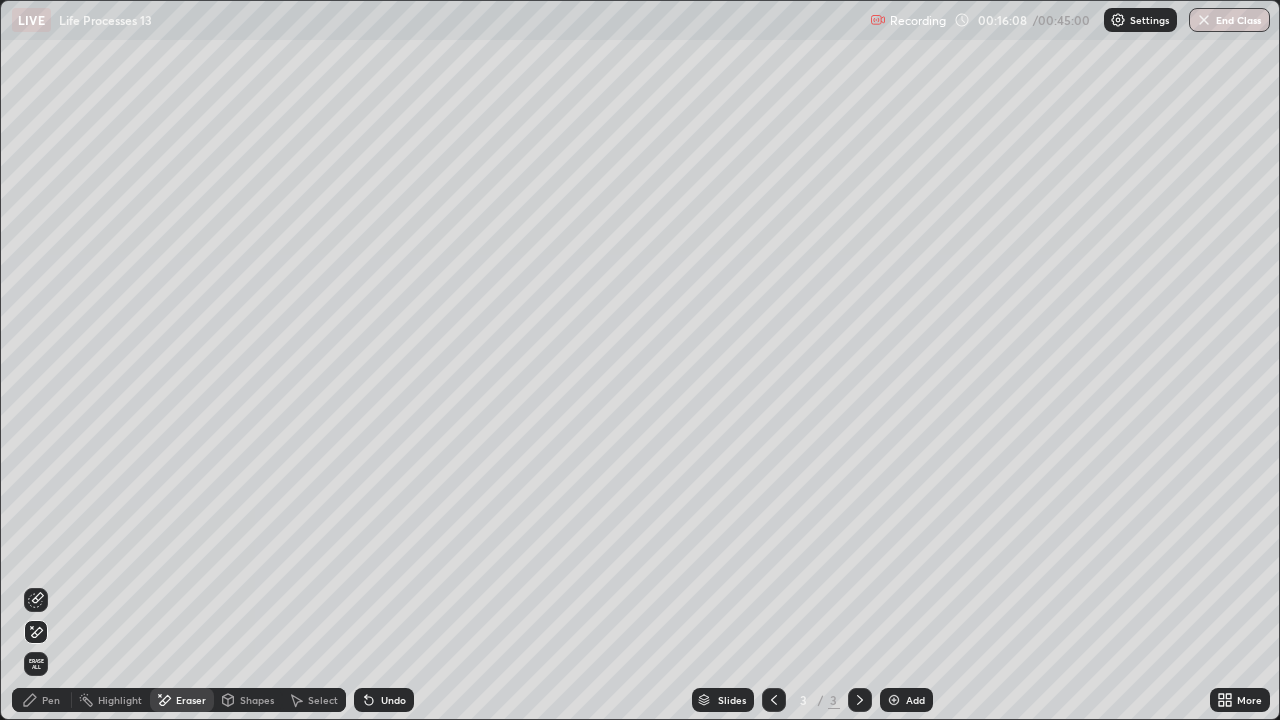 click on "Pen" at bounding box center [51, 700] 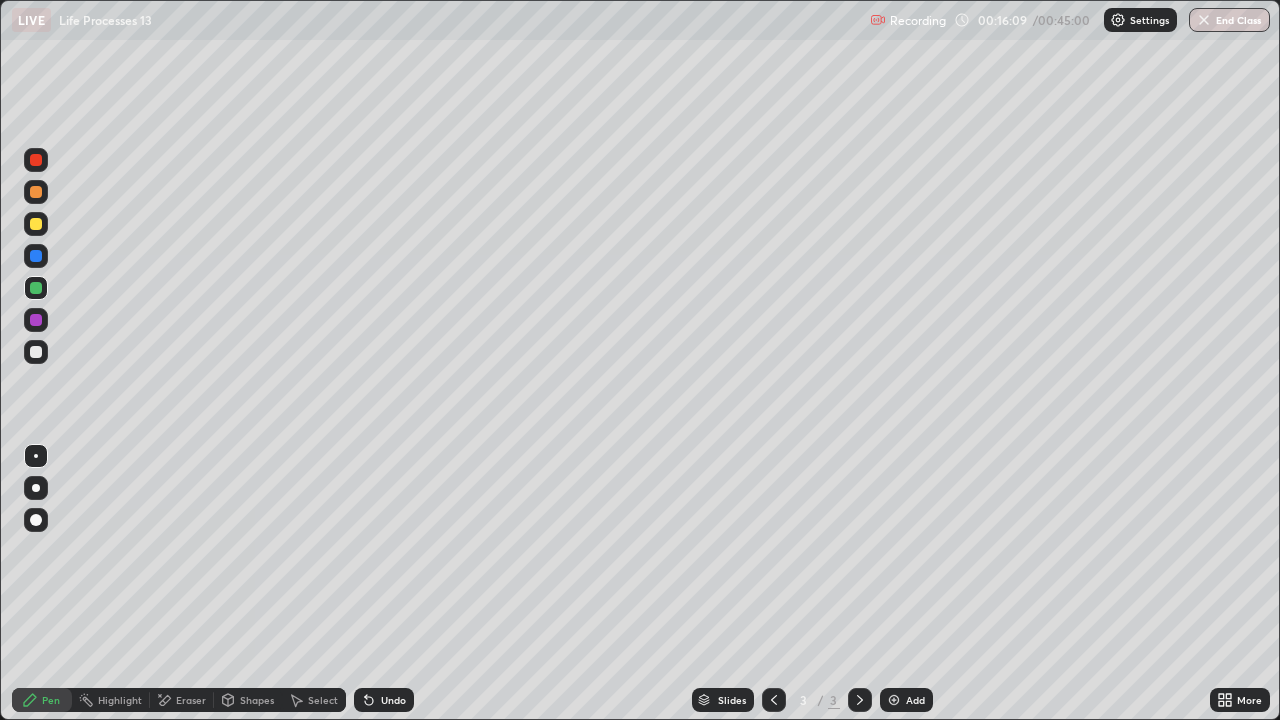 click 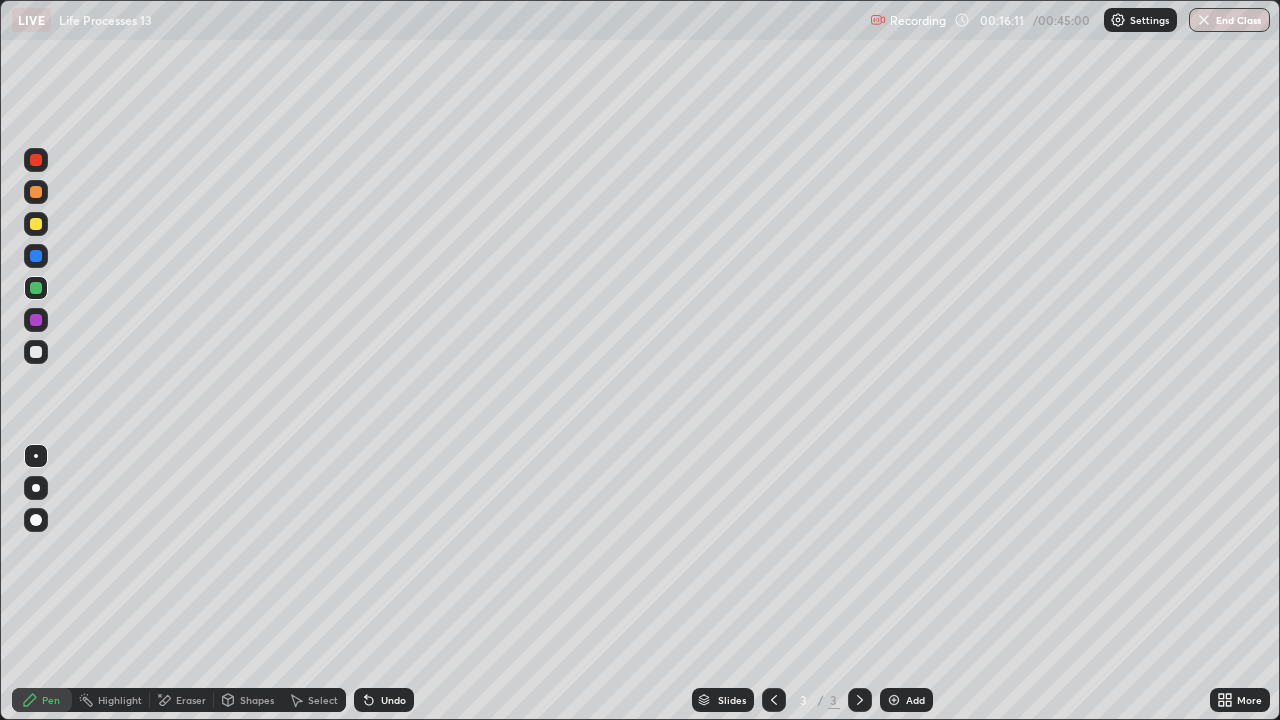 click at bounding box center (36, 288) 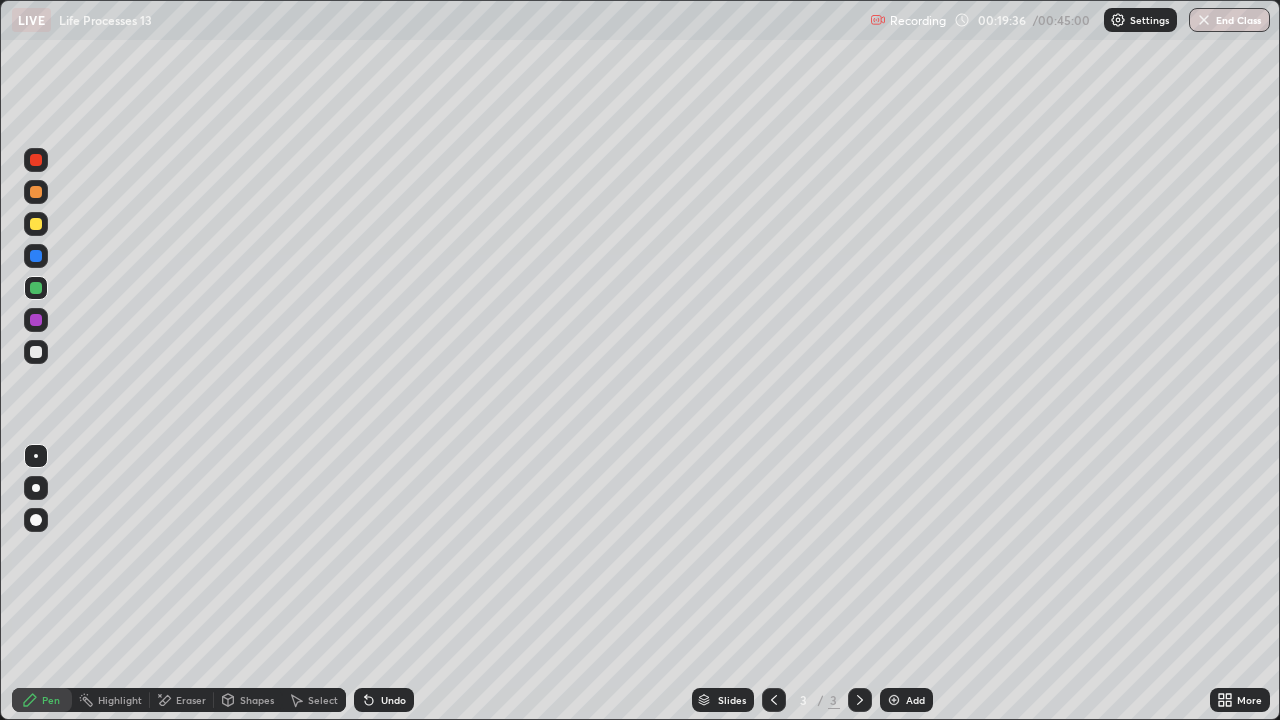 click at bounding box center (894, 700) 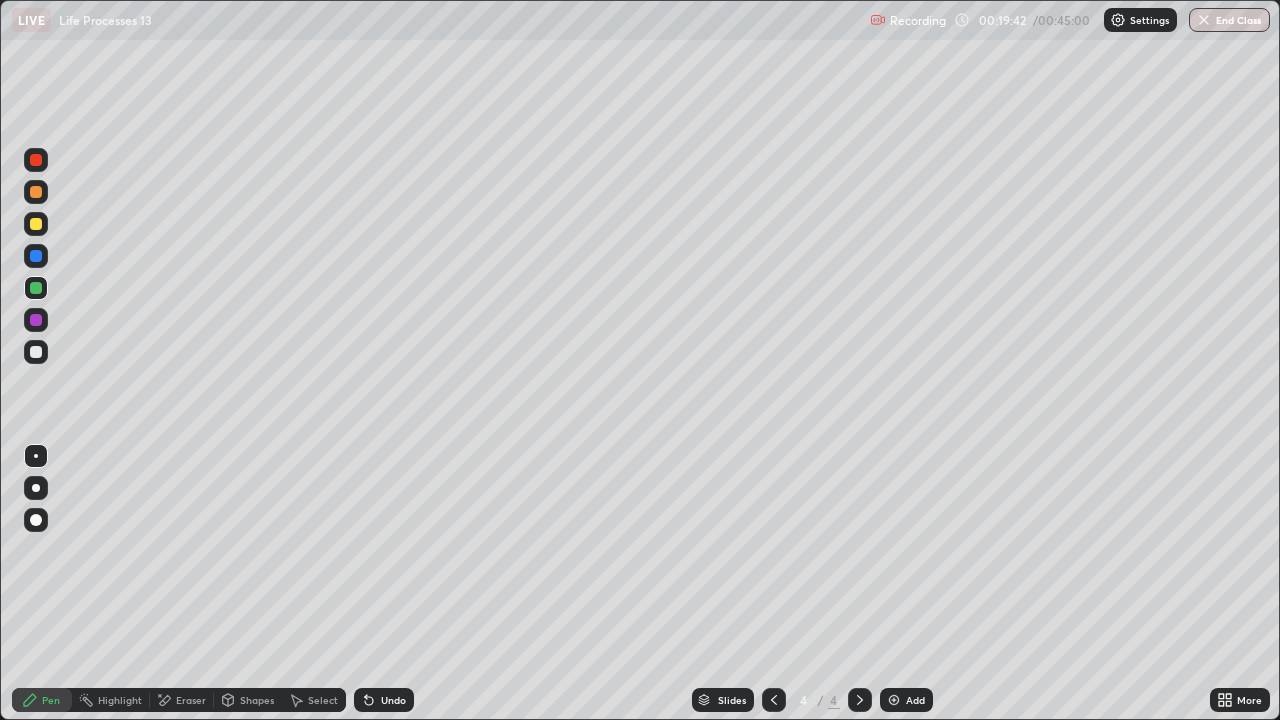 click at bounding box center (36, 352) 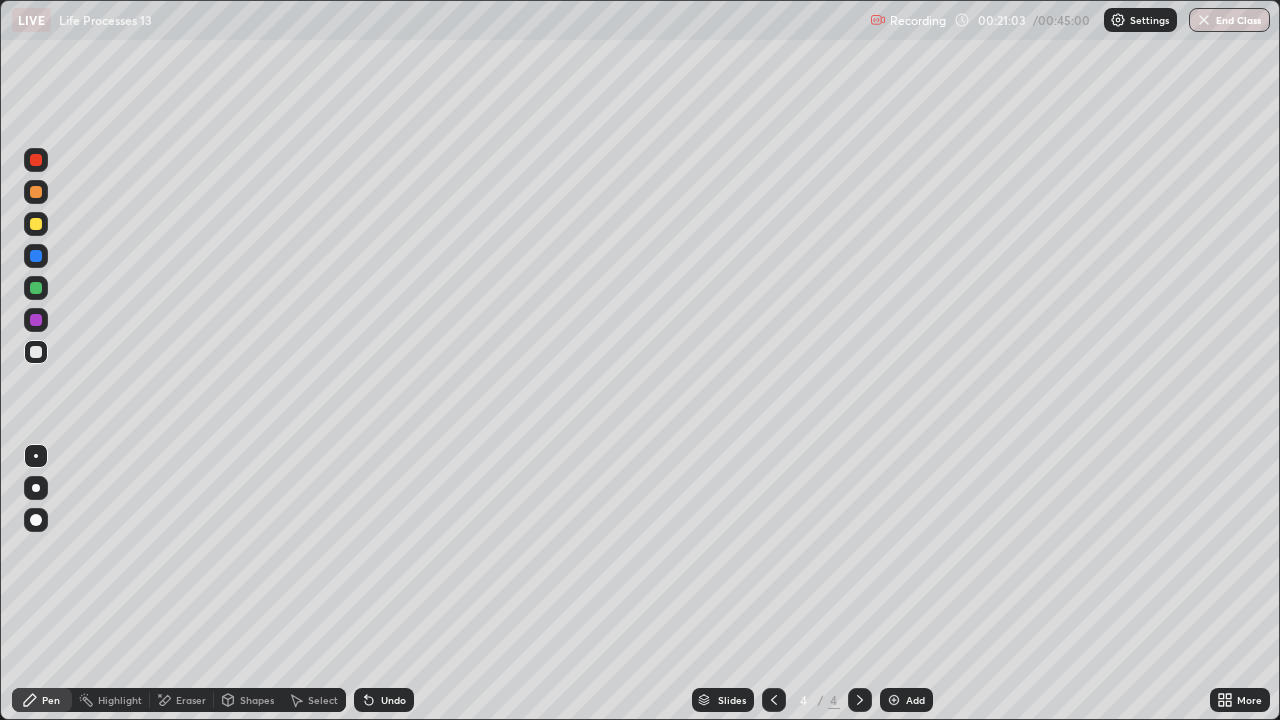 click at bounding box center [36, 224] 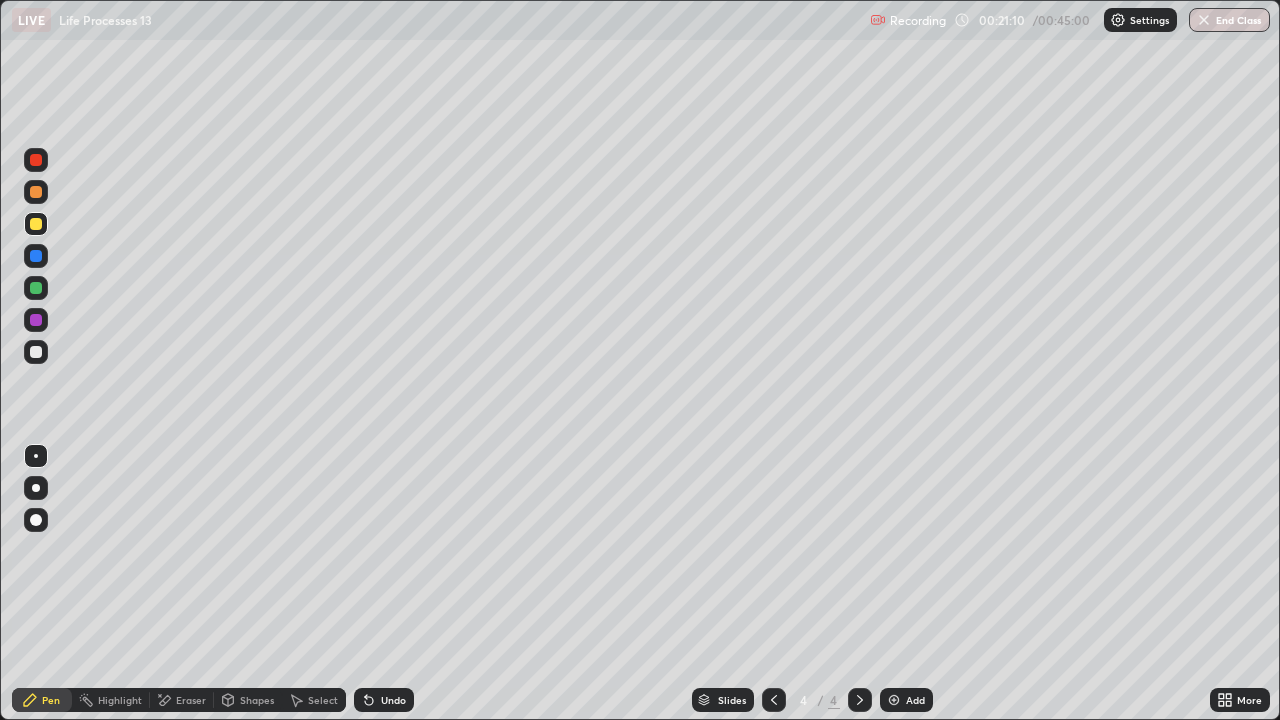 click 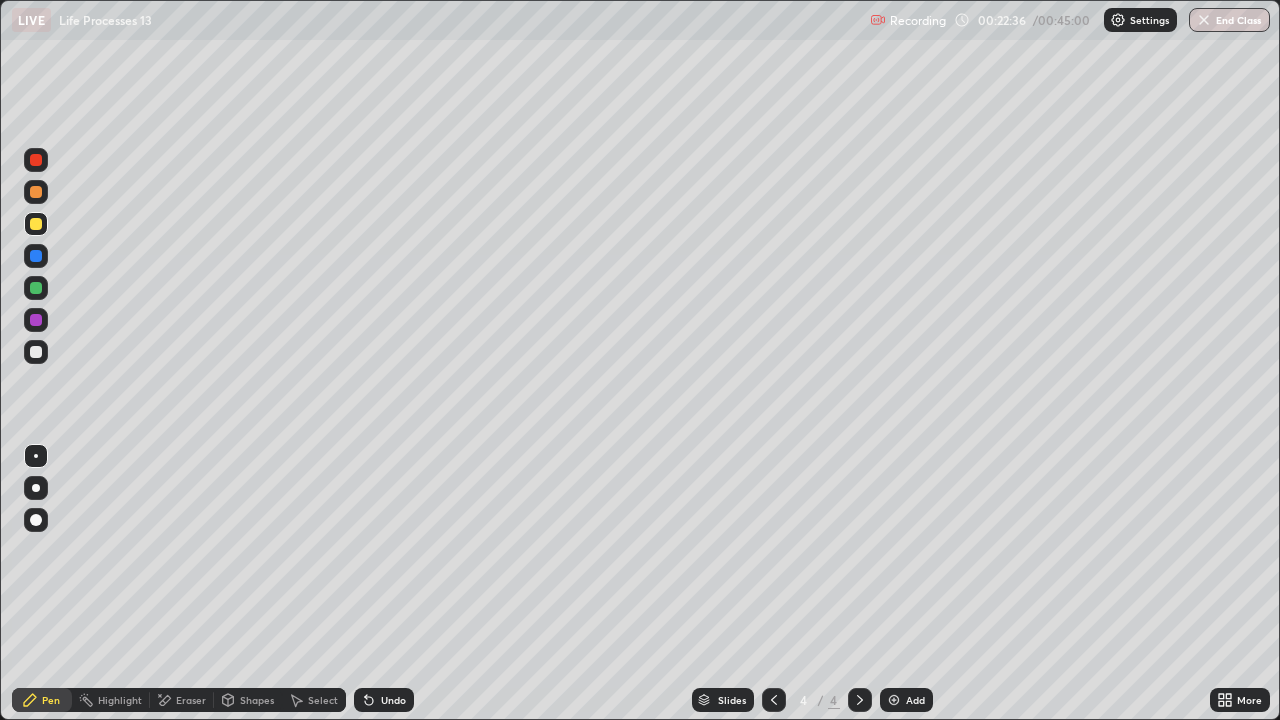 click 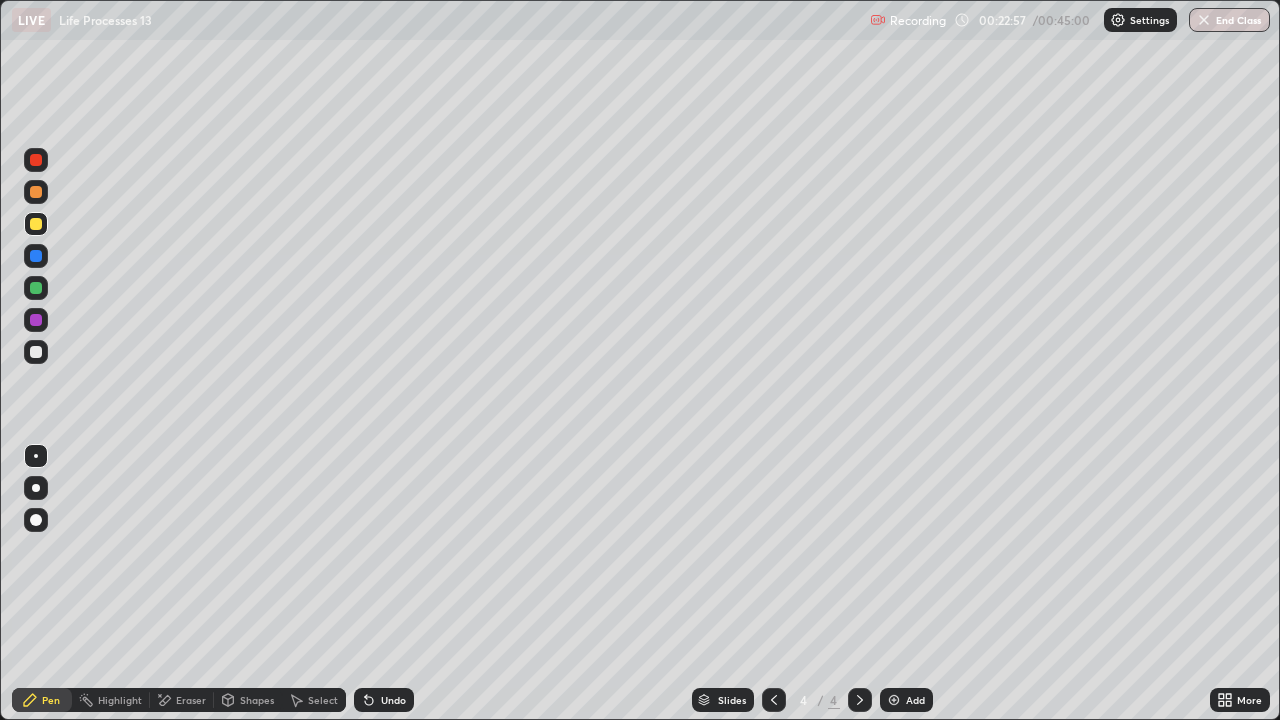 click at bounding box center (894, 700) 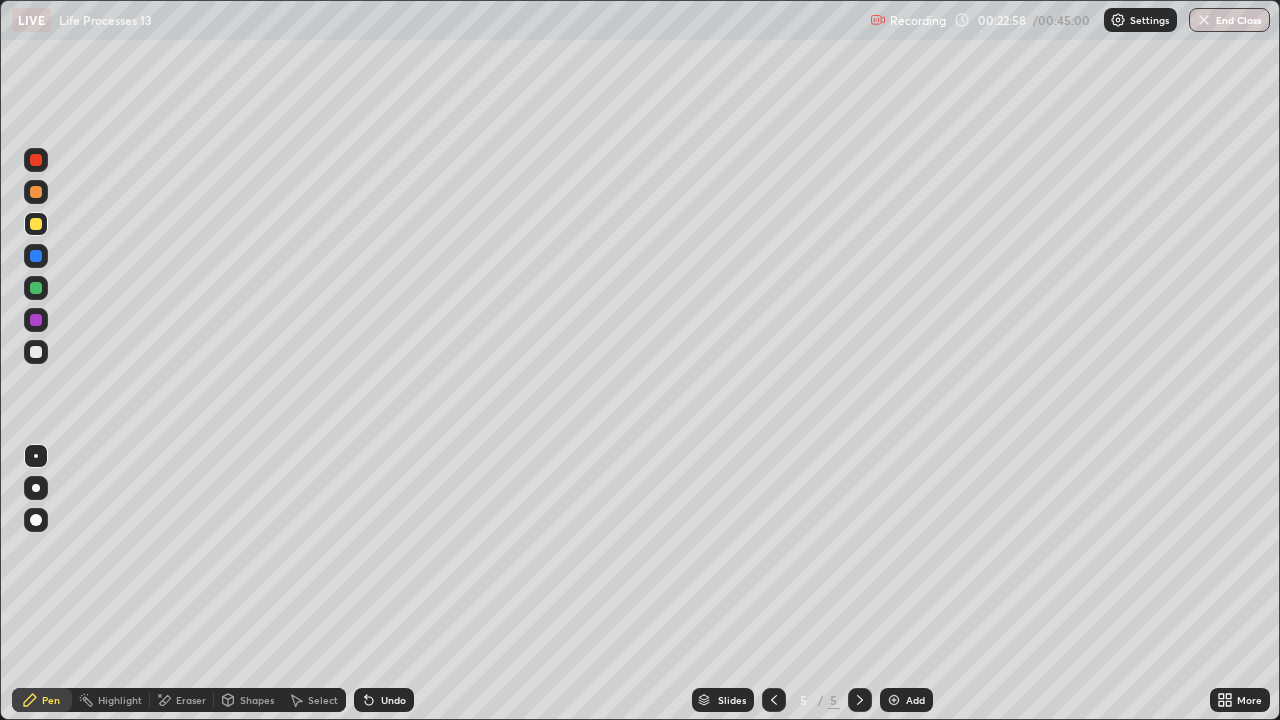 click at bounding box center (894, 700) 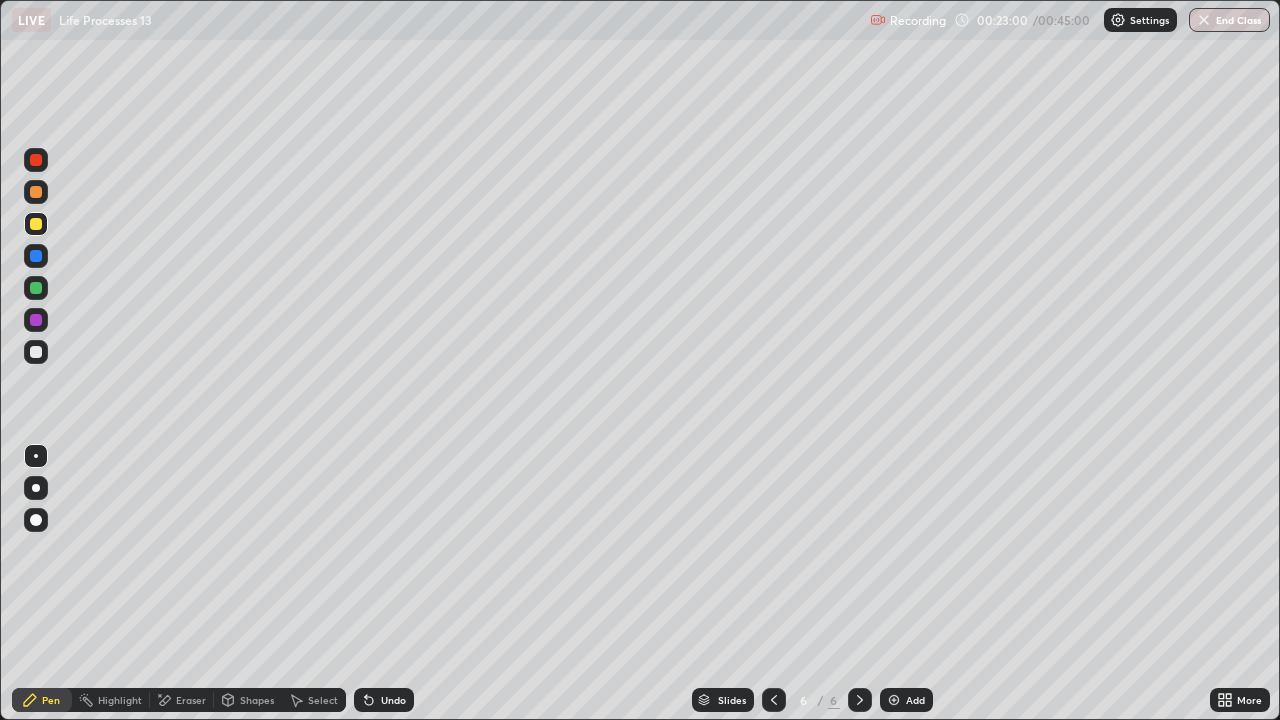 click 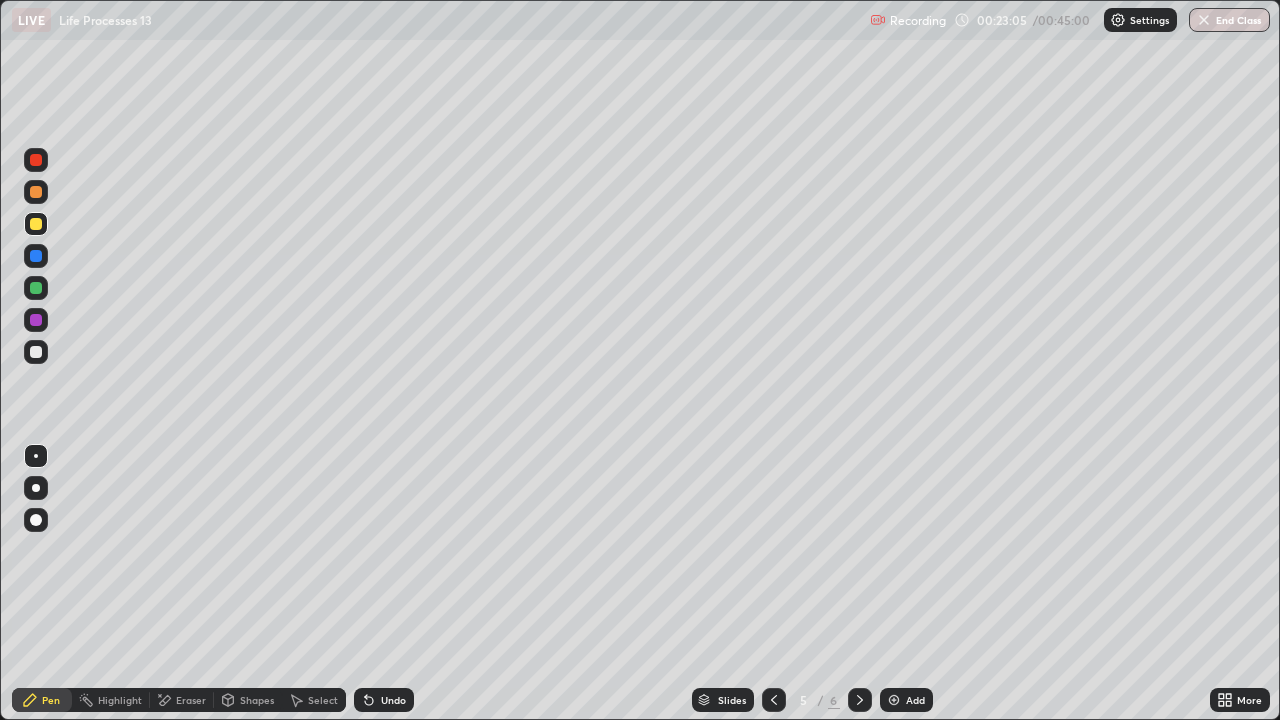 click 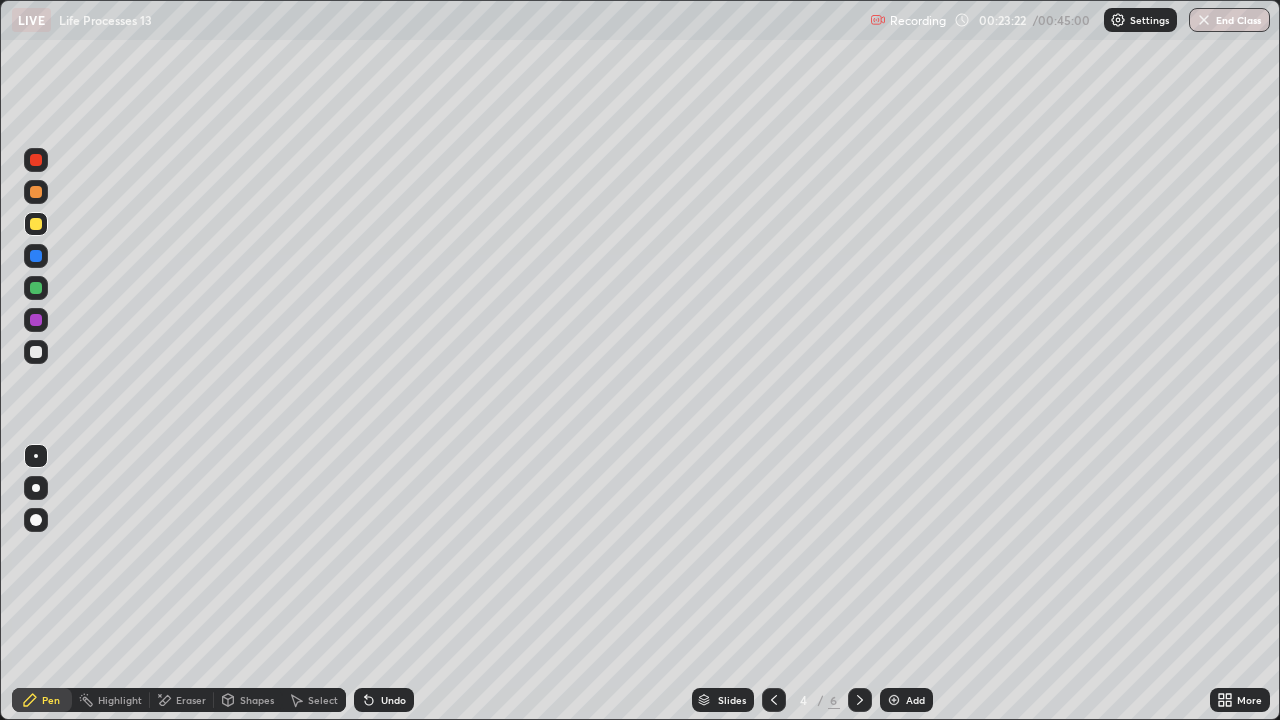 click at bounding box center (894, 700) 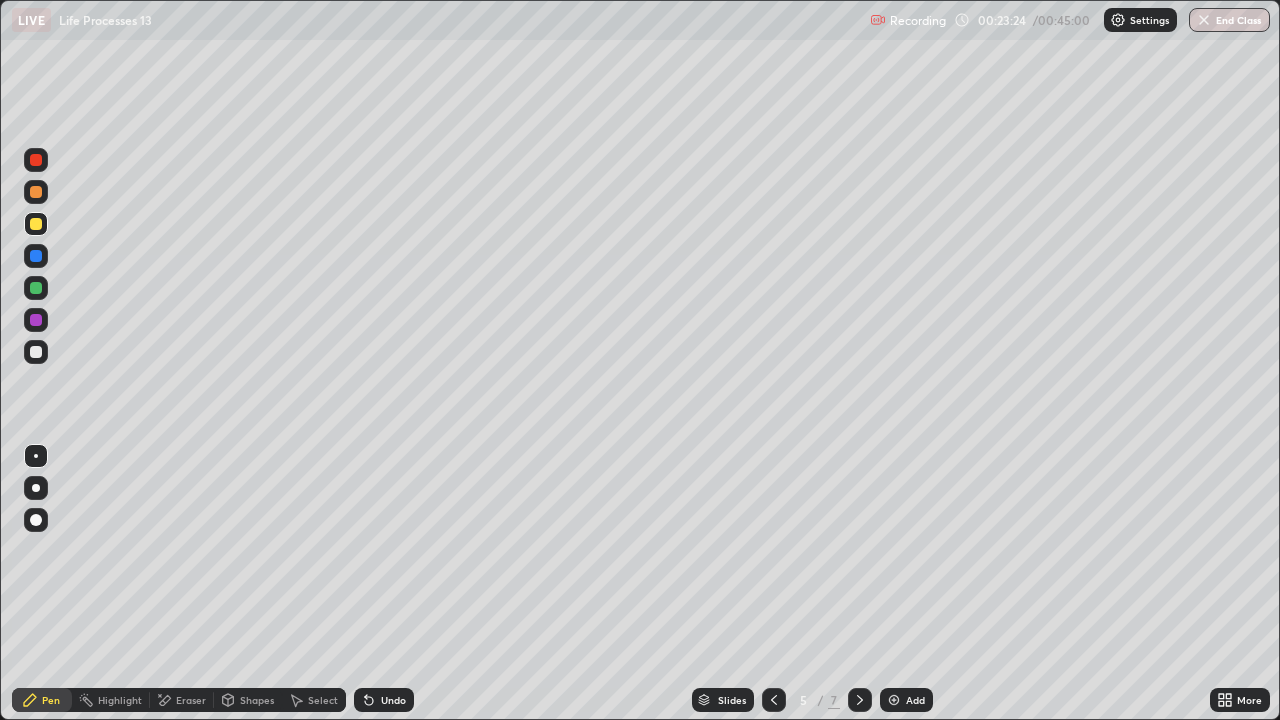click at bounding box center (894, 700) 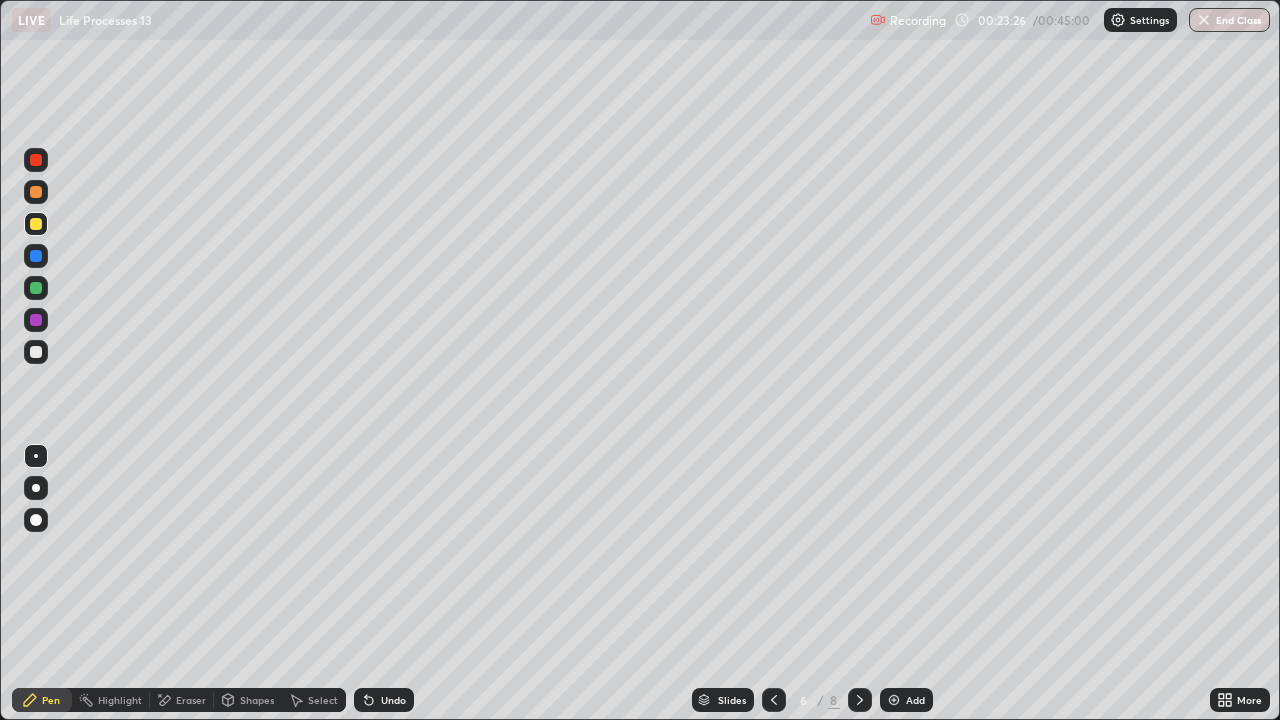 click 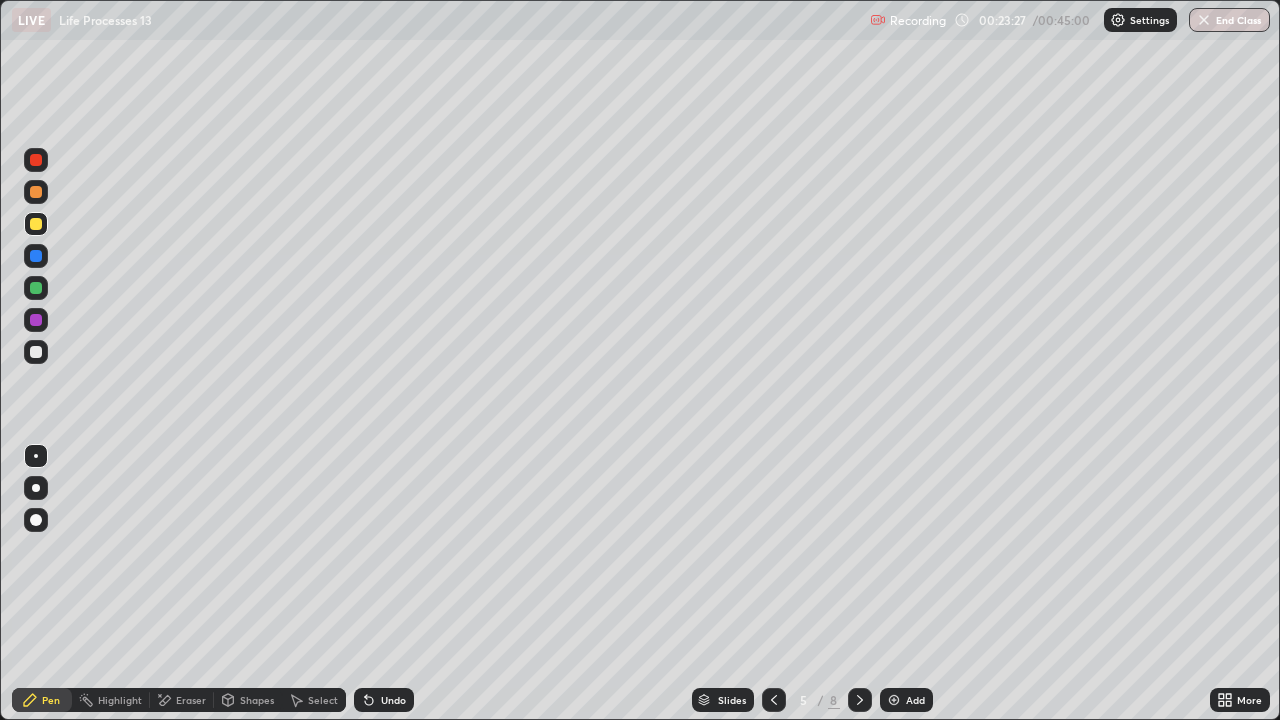 click 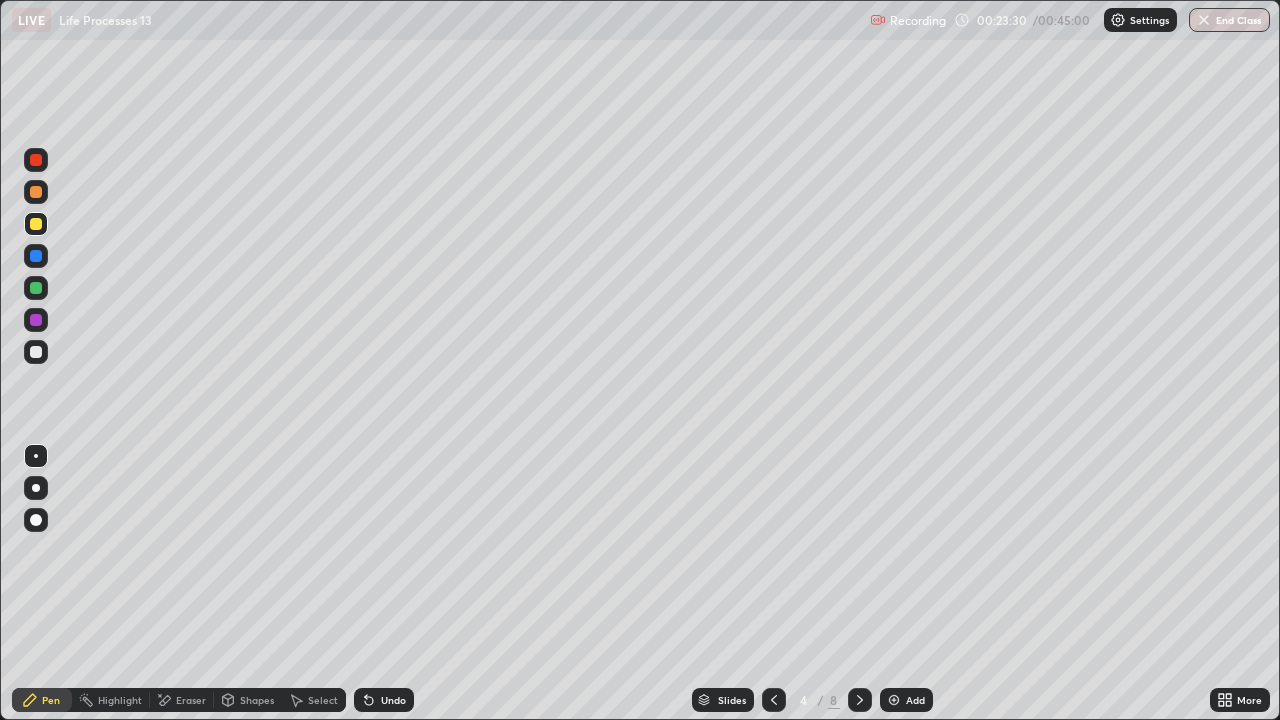 click at bounding box center [894, 700] 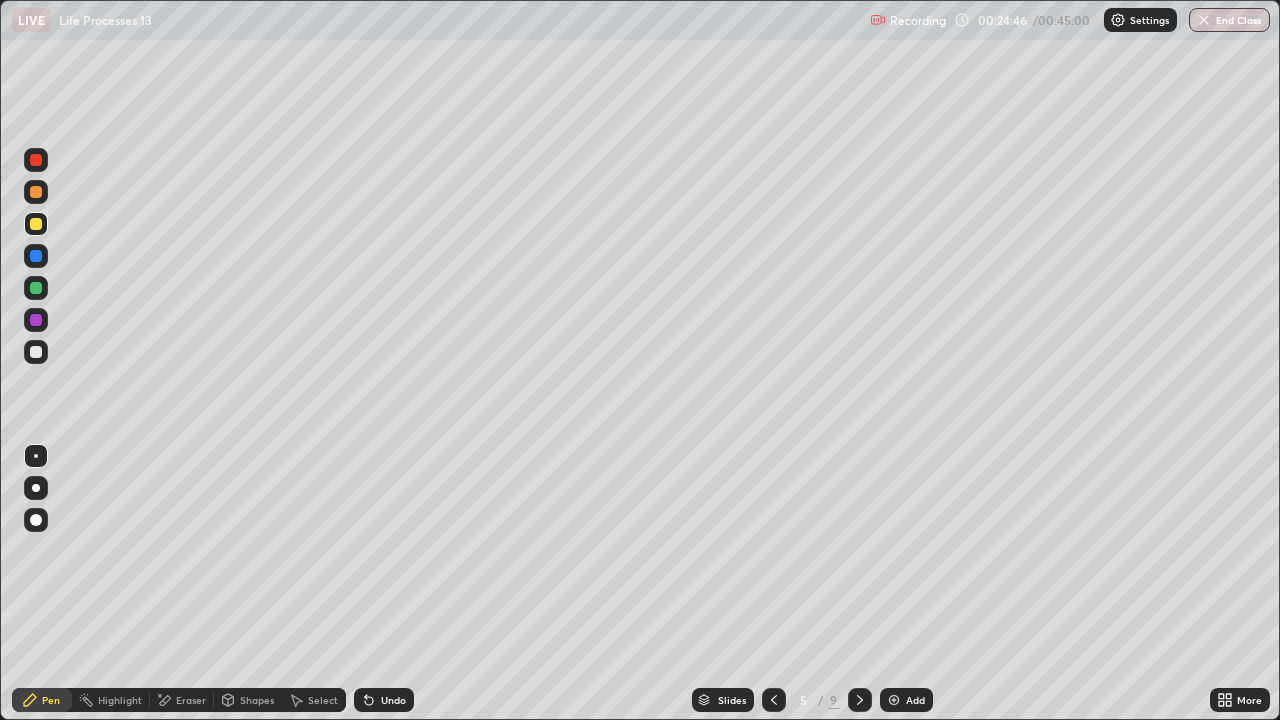 click at bounding box center [36, 288] 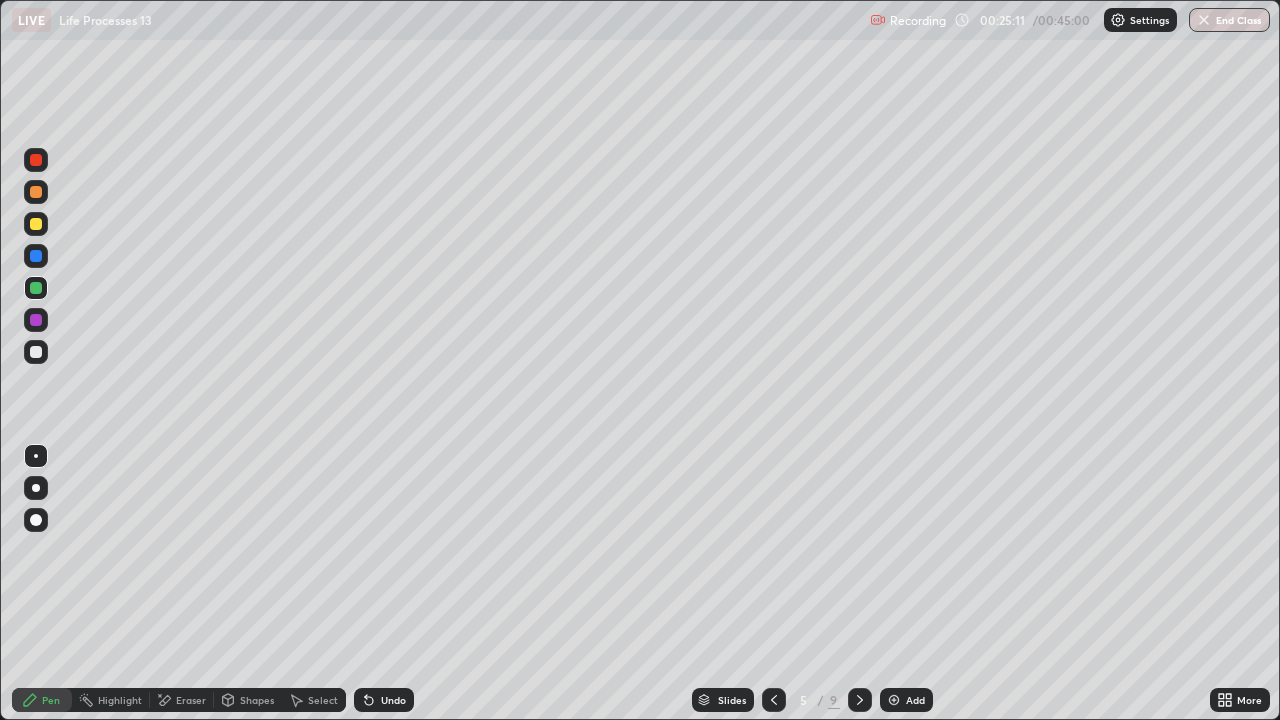 click 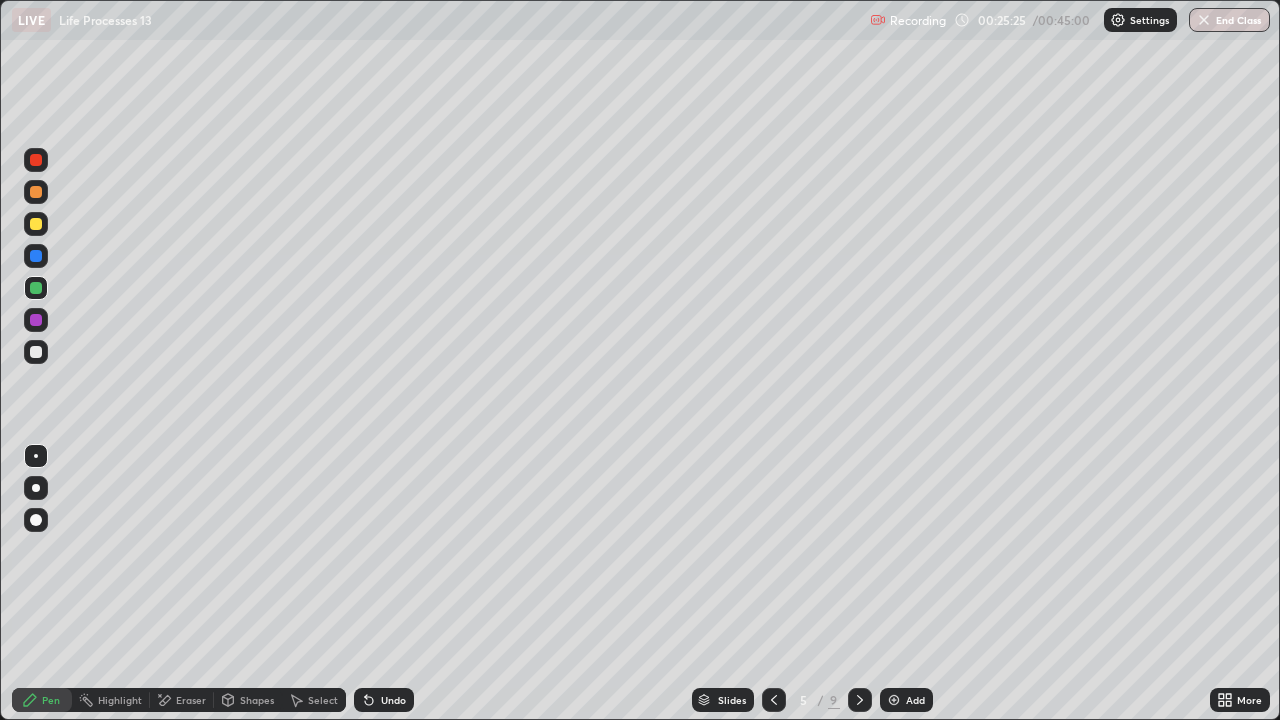 click at bounding box center (36, 224) 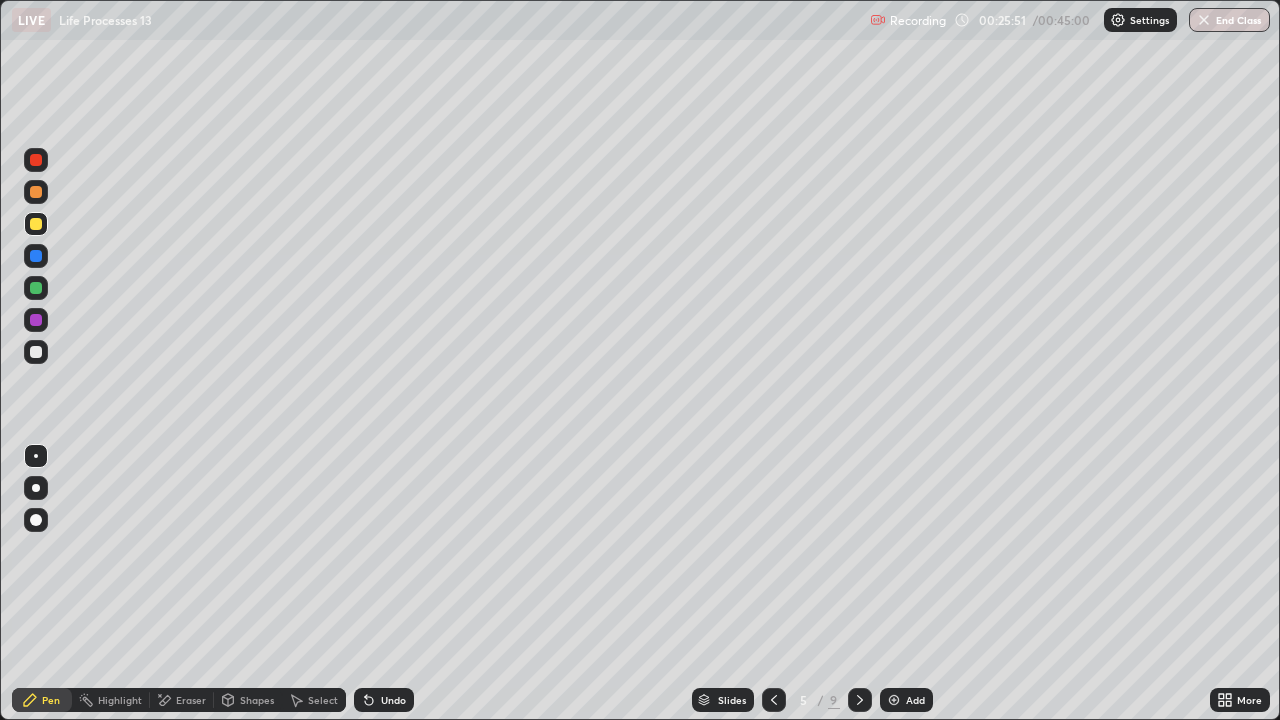 click at bounding box center (36, 224) 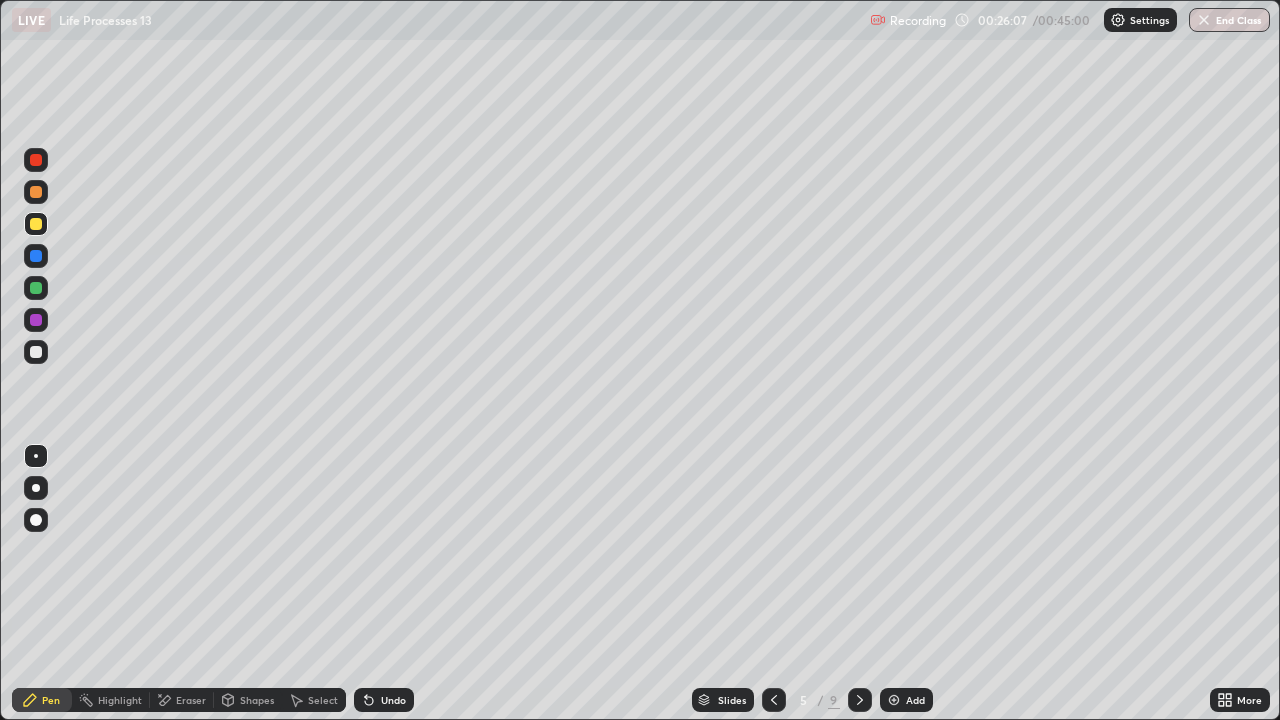 click at bounding box center (36, 288) 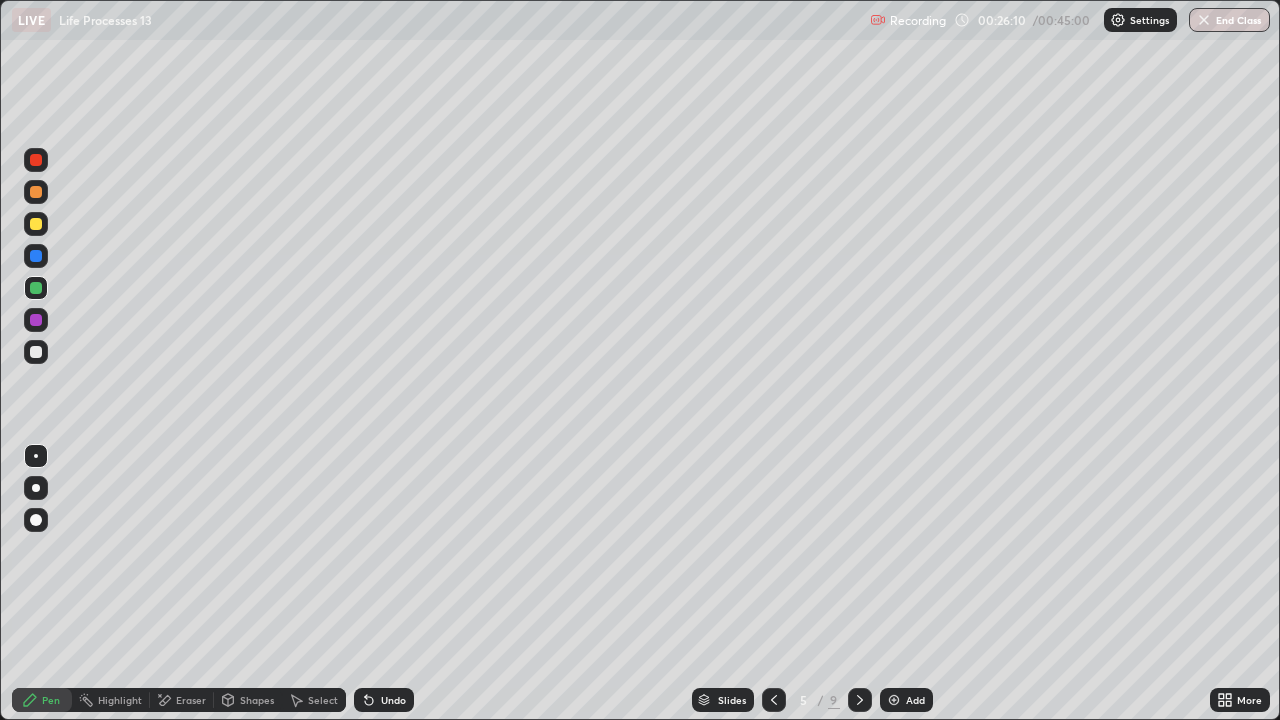 click at bounding box center [36, 224] 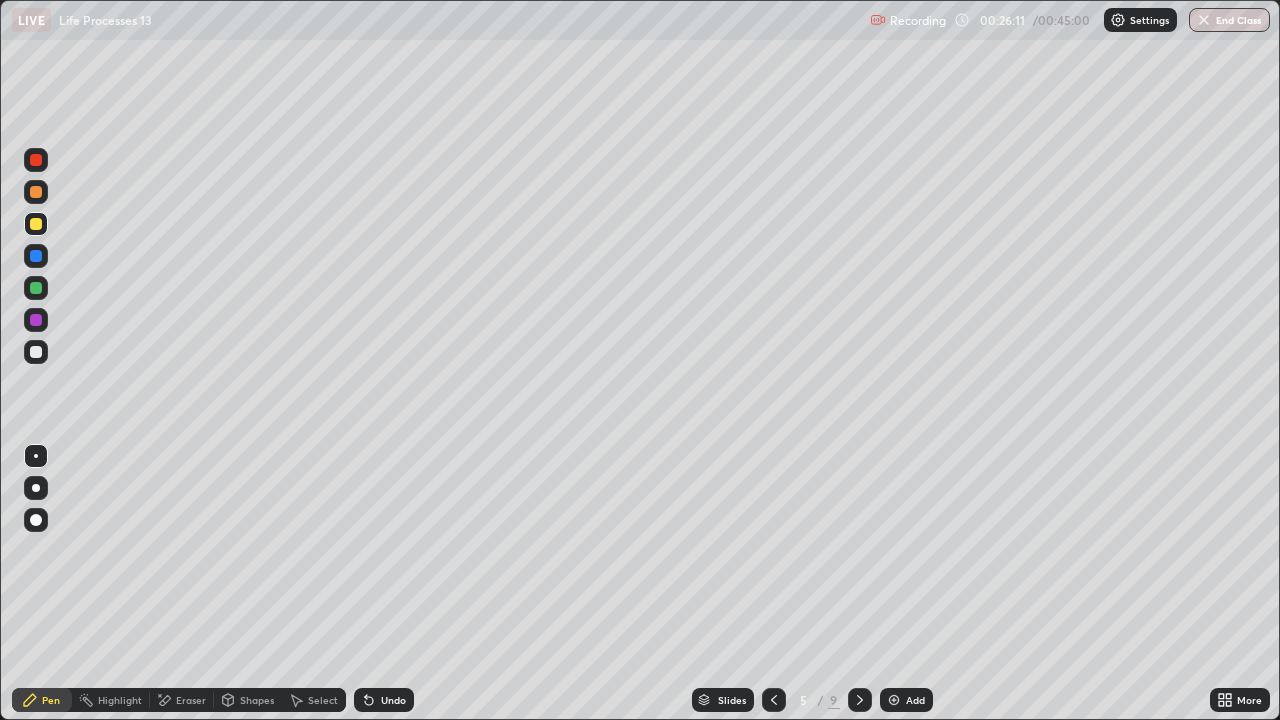 click at bounding box center (36, 288) 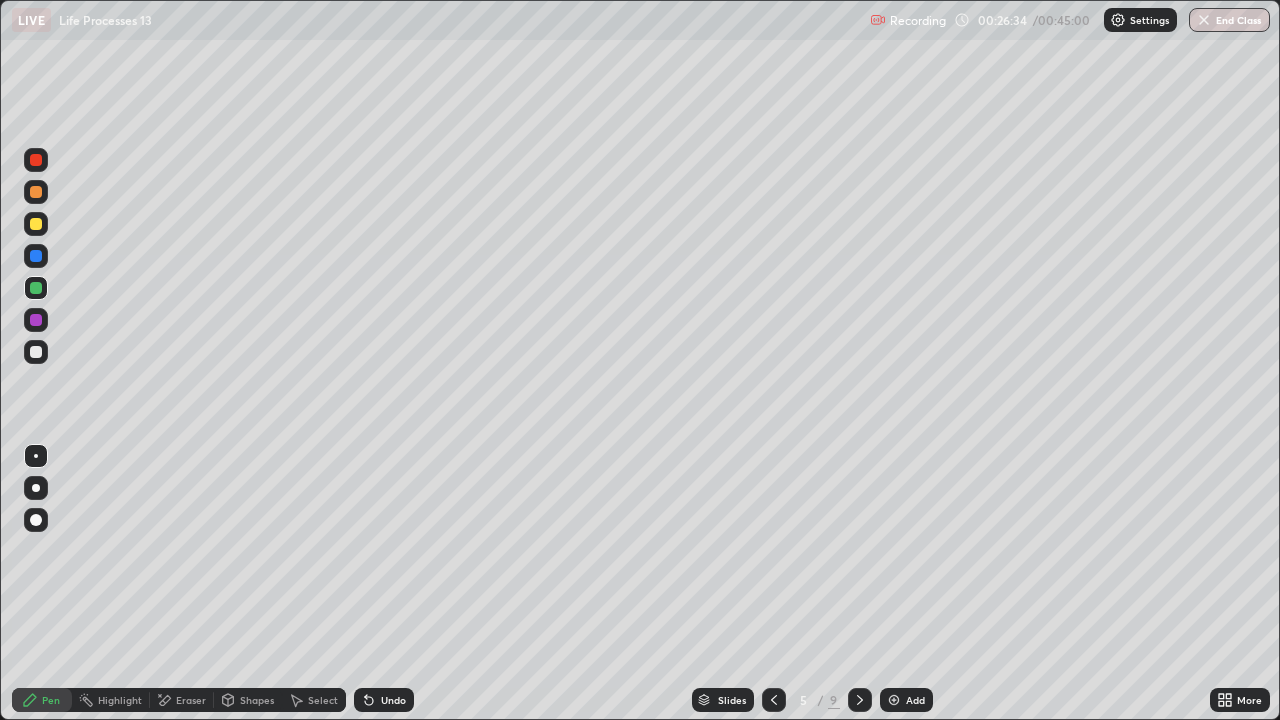 click at bounding box center (36, 352) 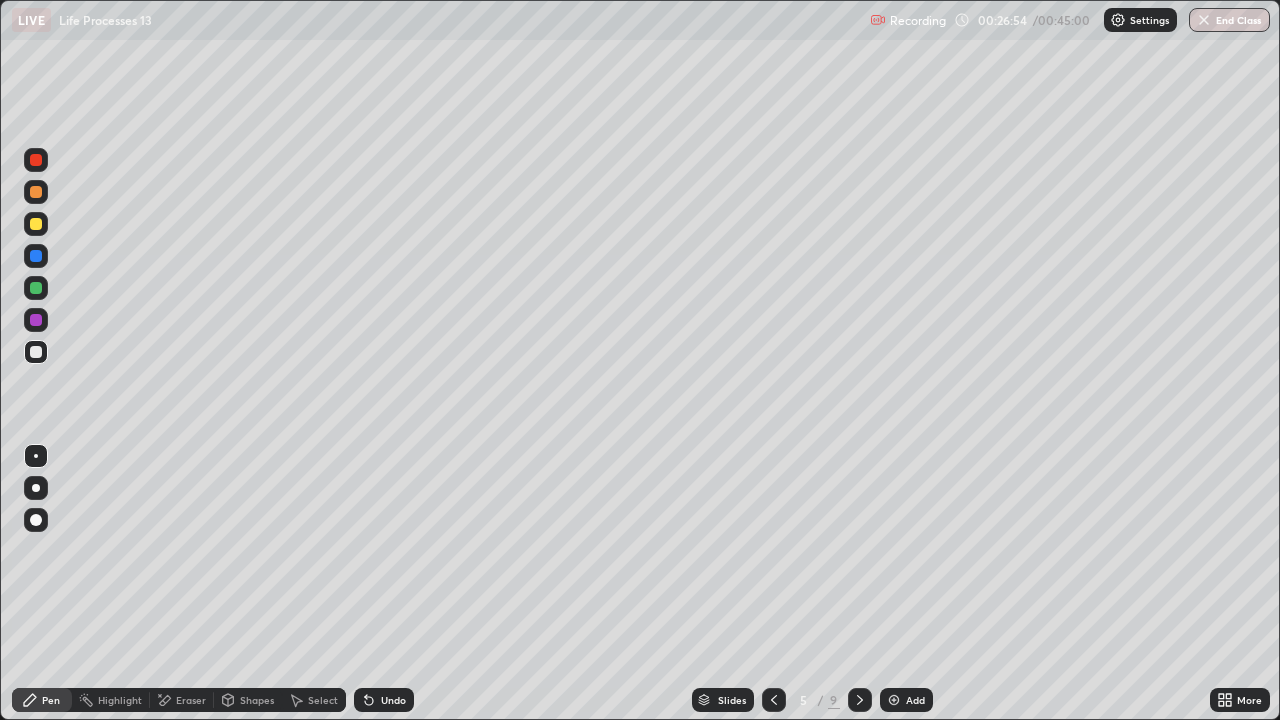 click at bounding box center (36, 192) 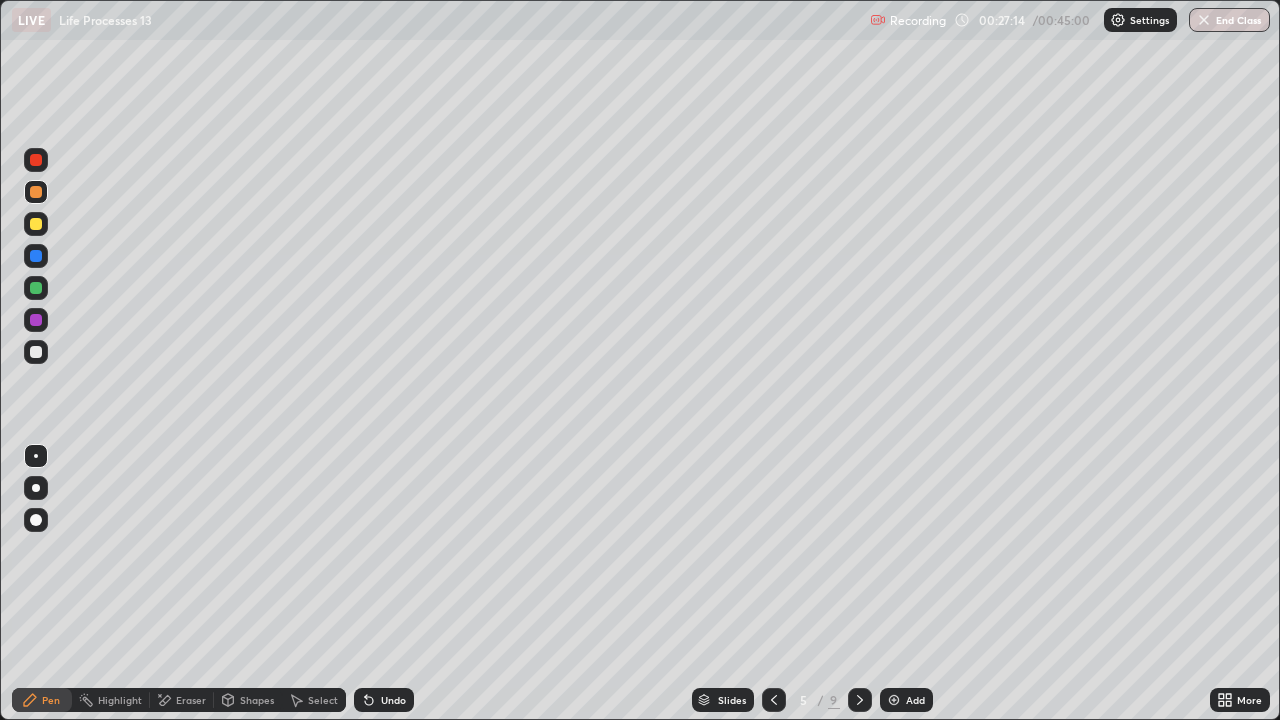 click 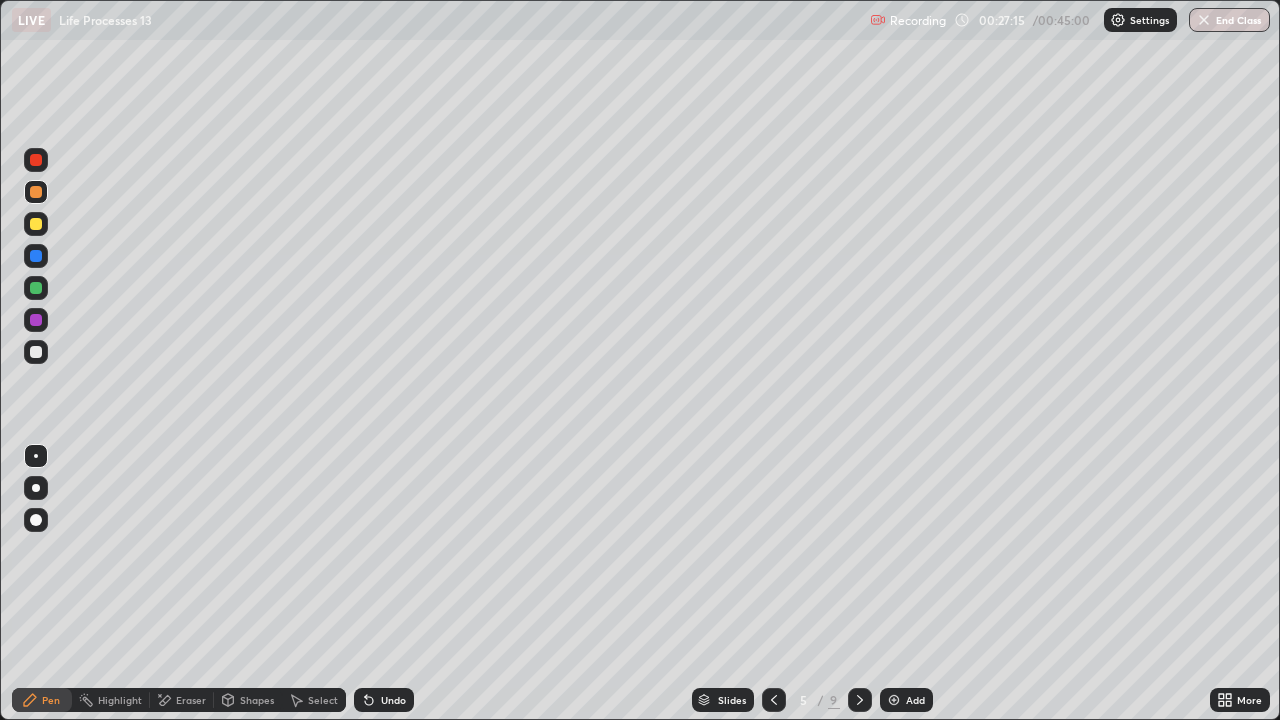 click 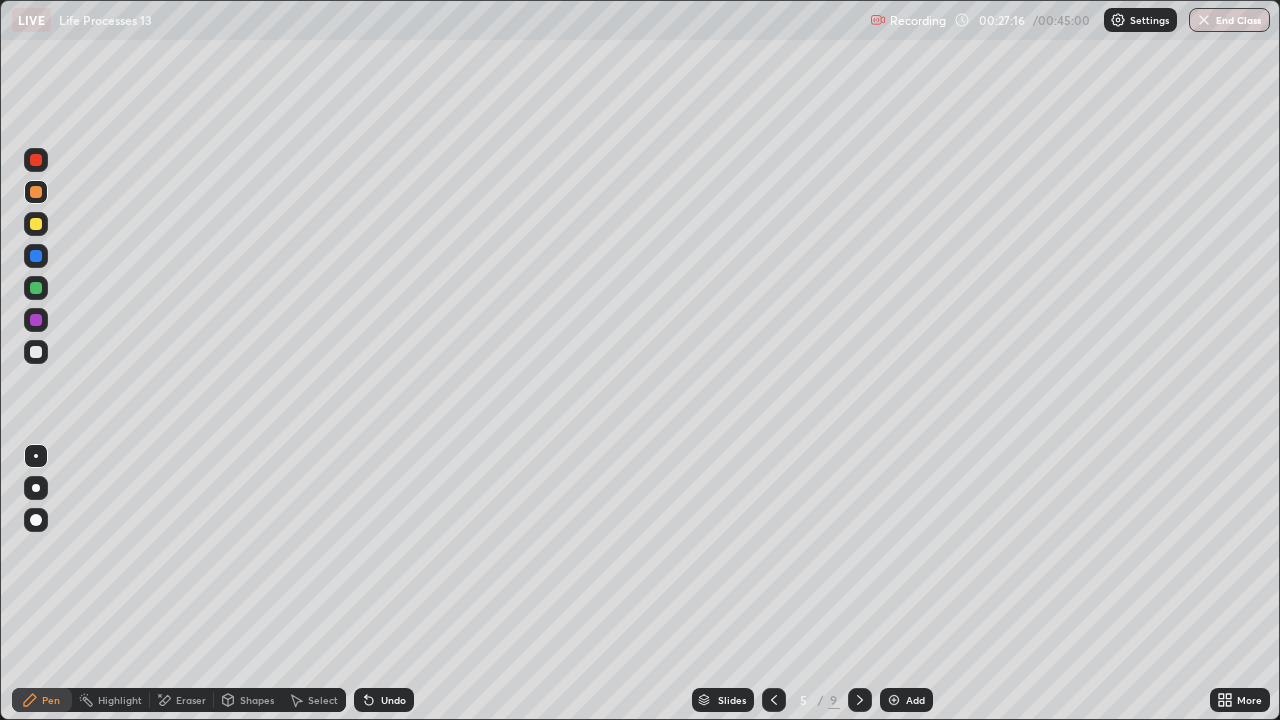 click 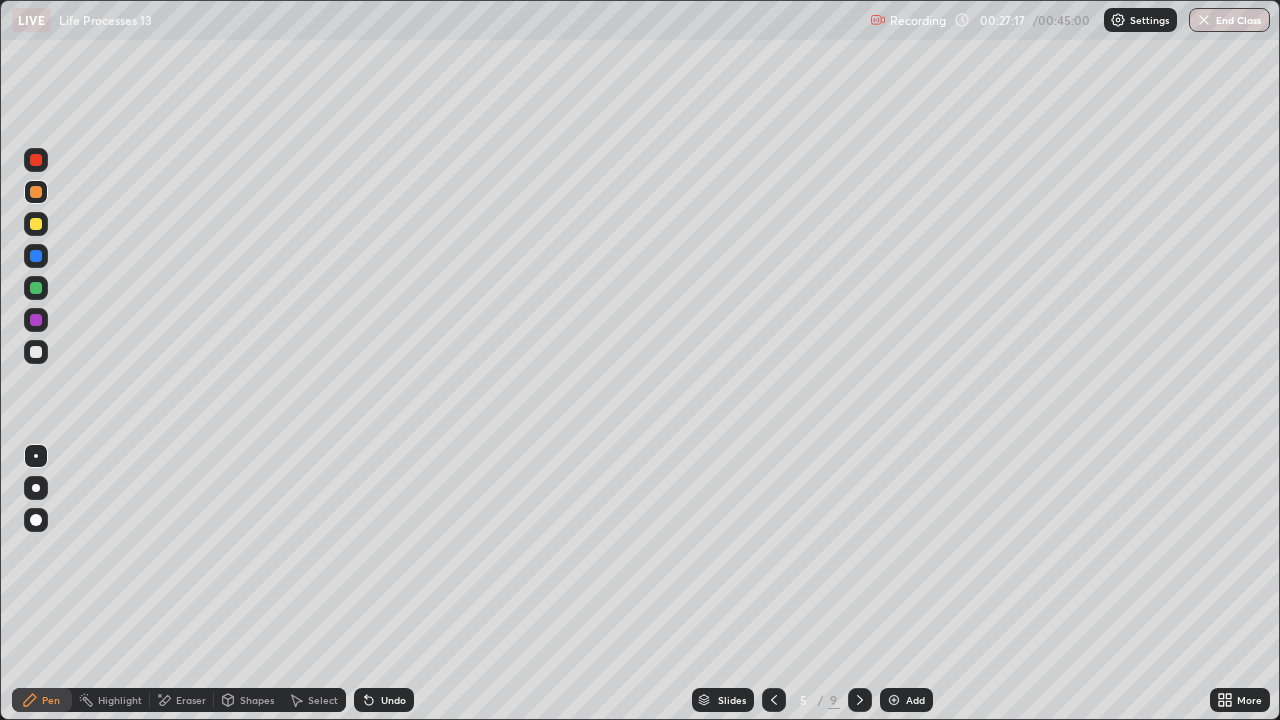 click 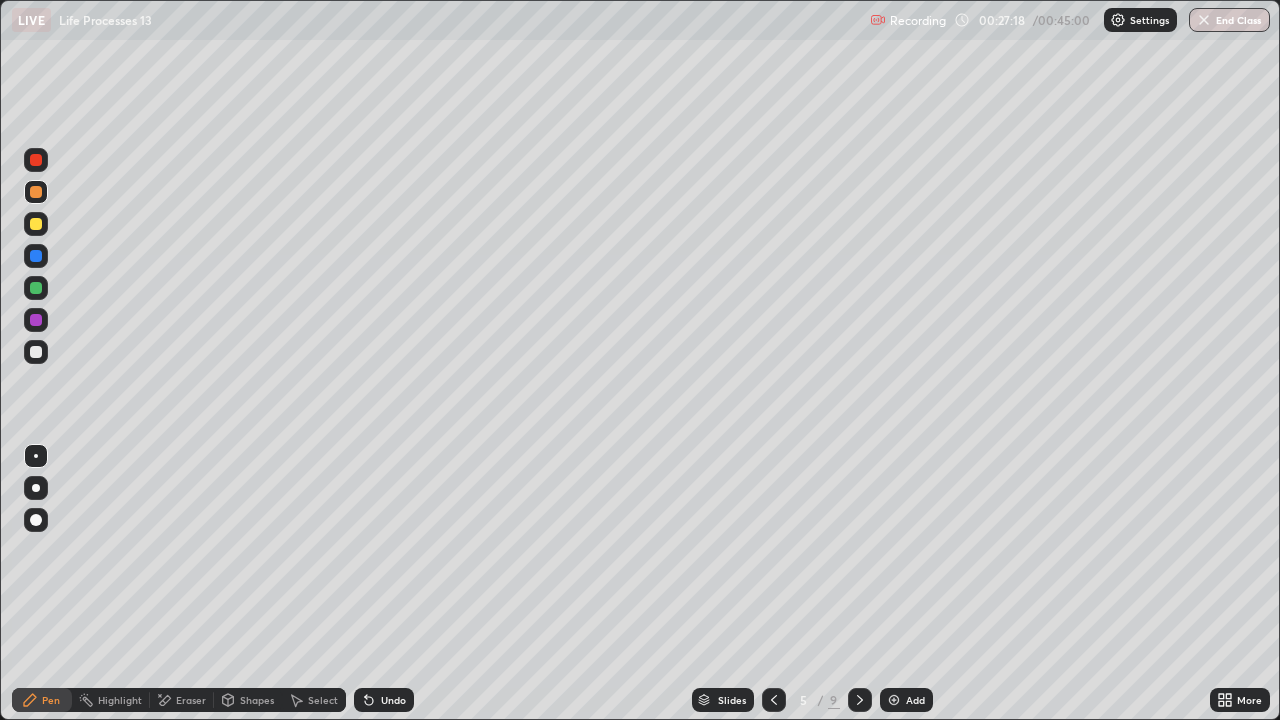 click 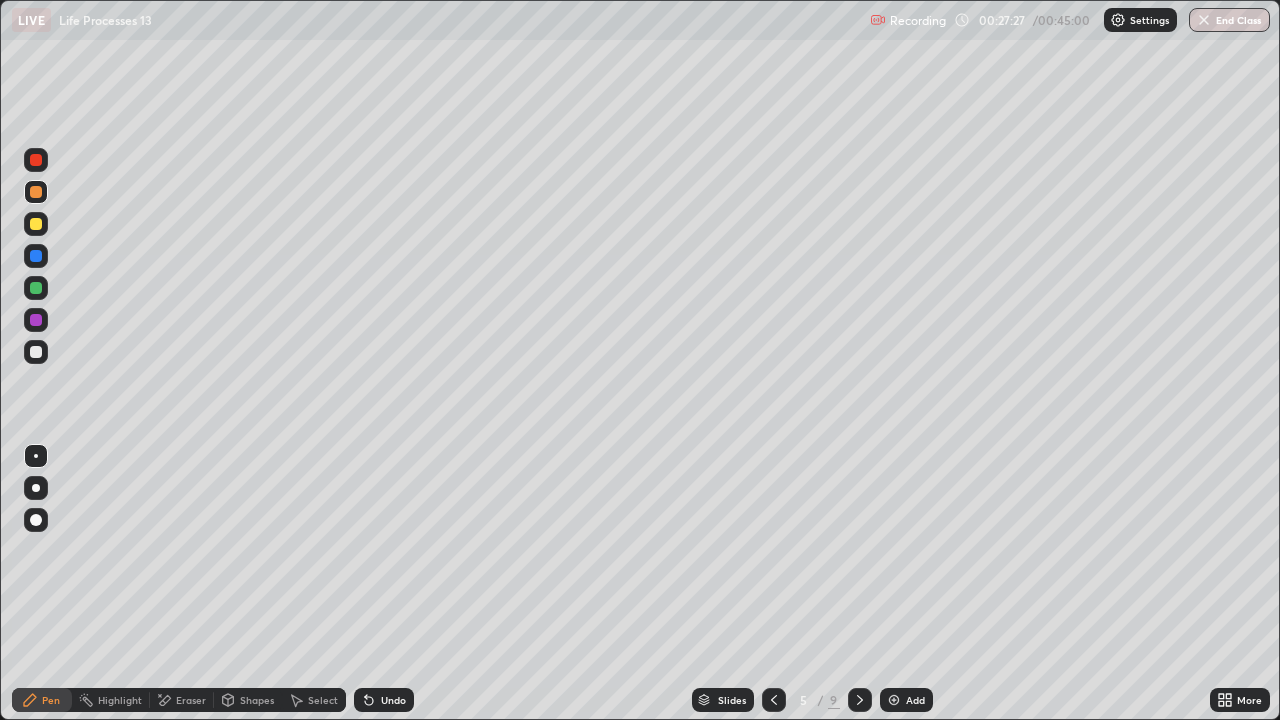 click at bounding box center (36, 352) 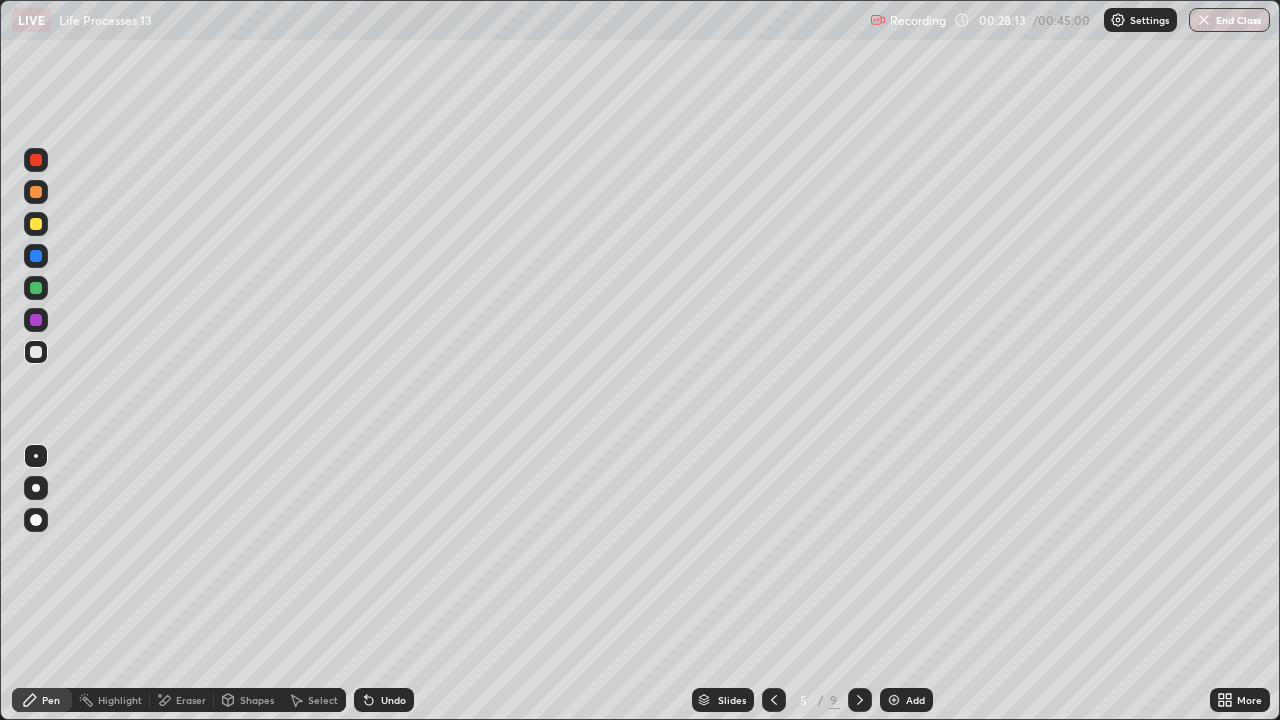 click at bounding box center [36, 224] 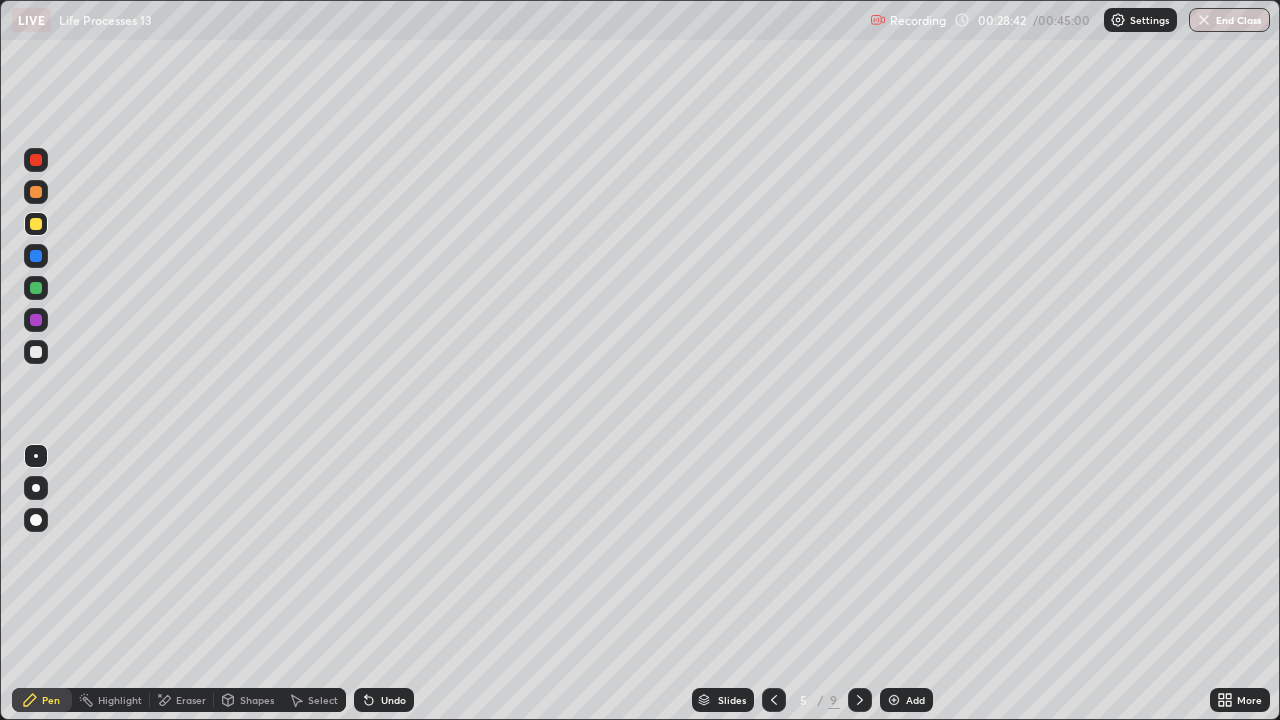 click 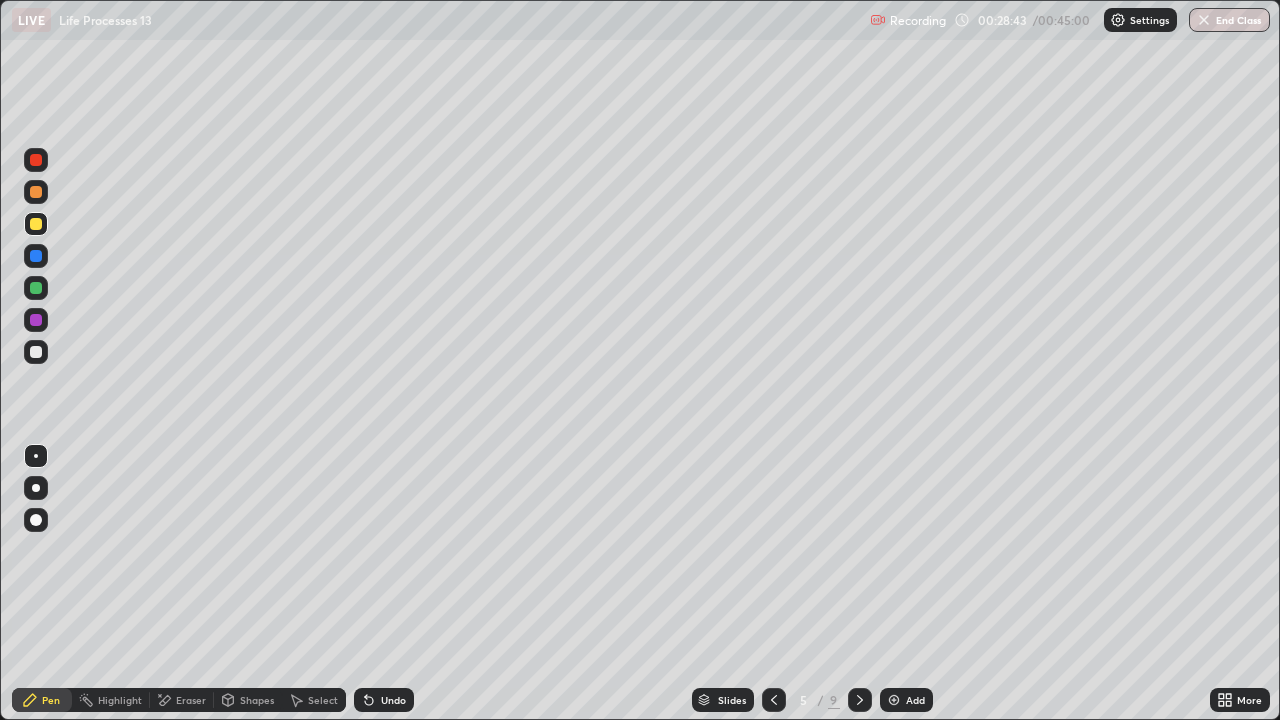 click 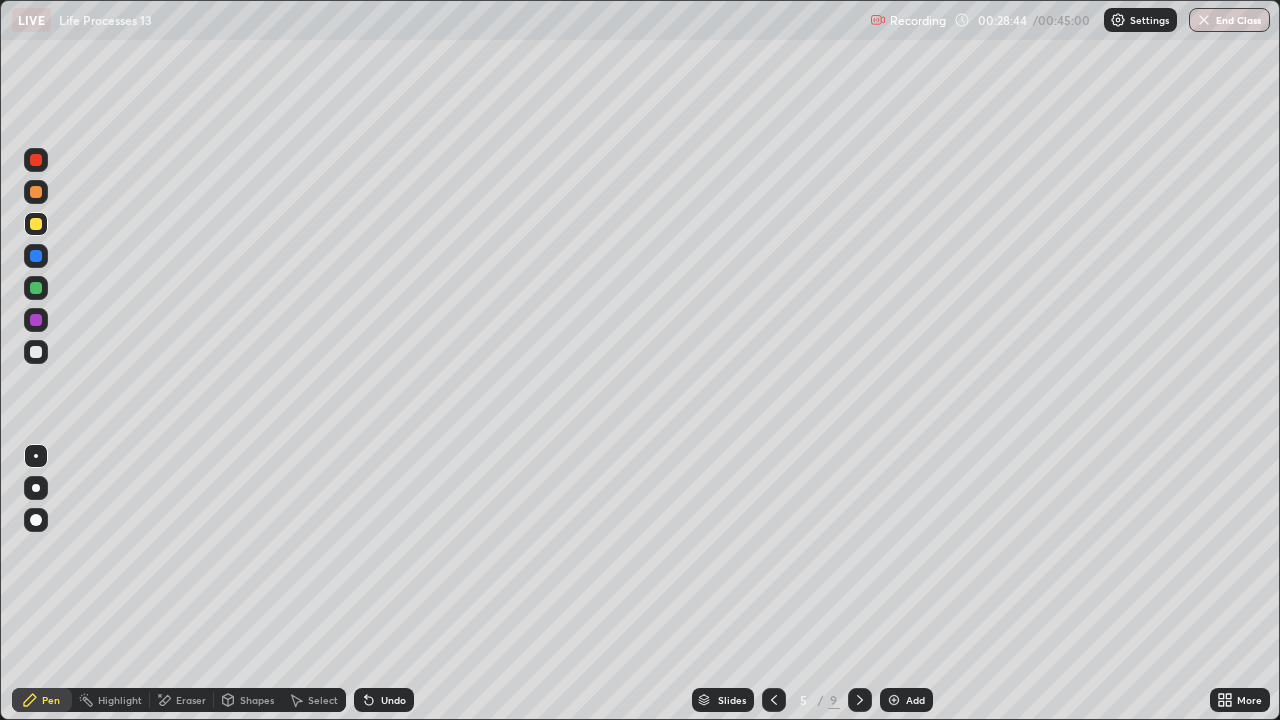 click 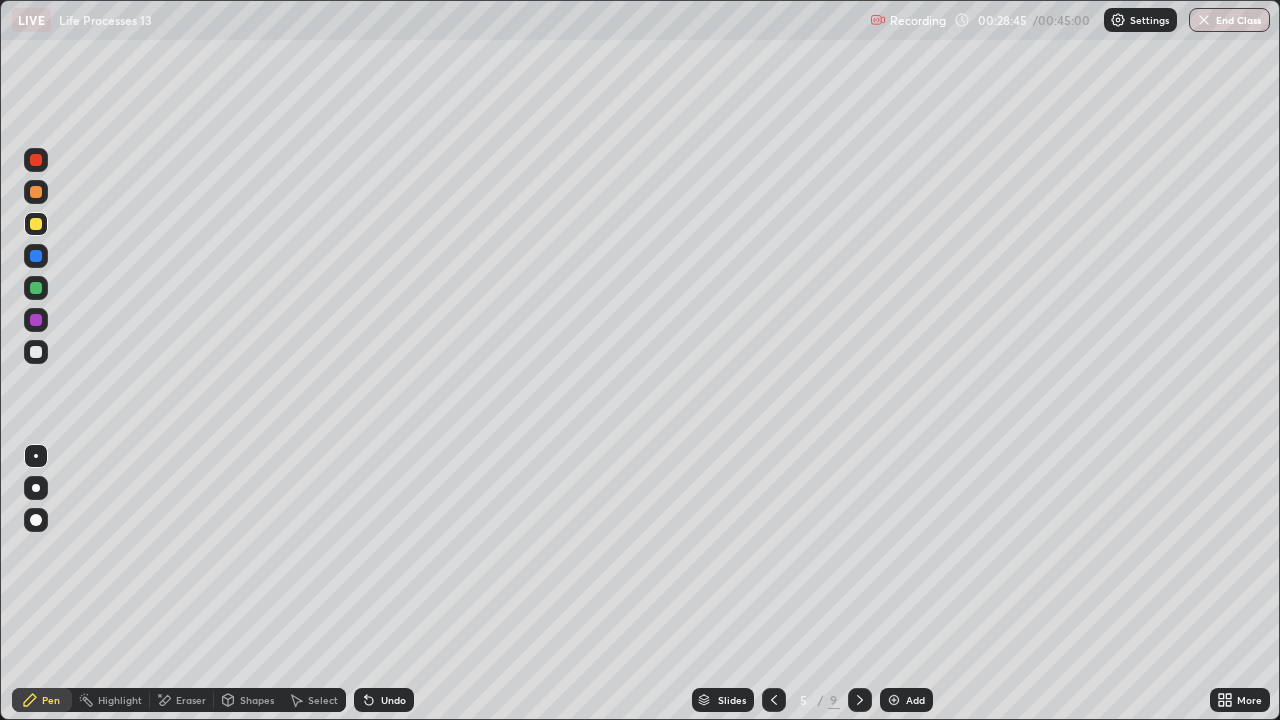 click 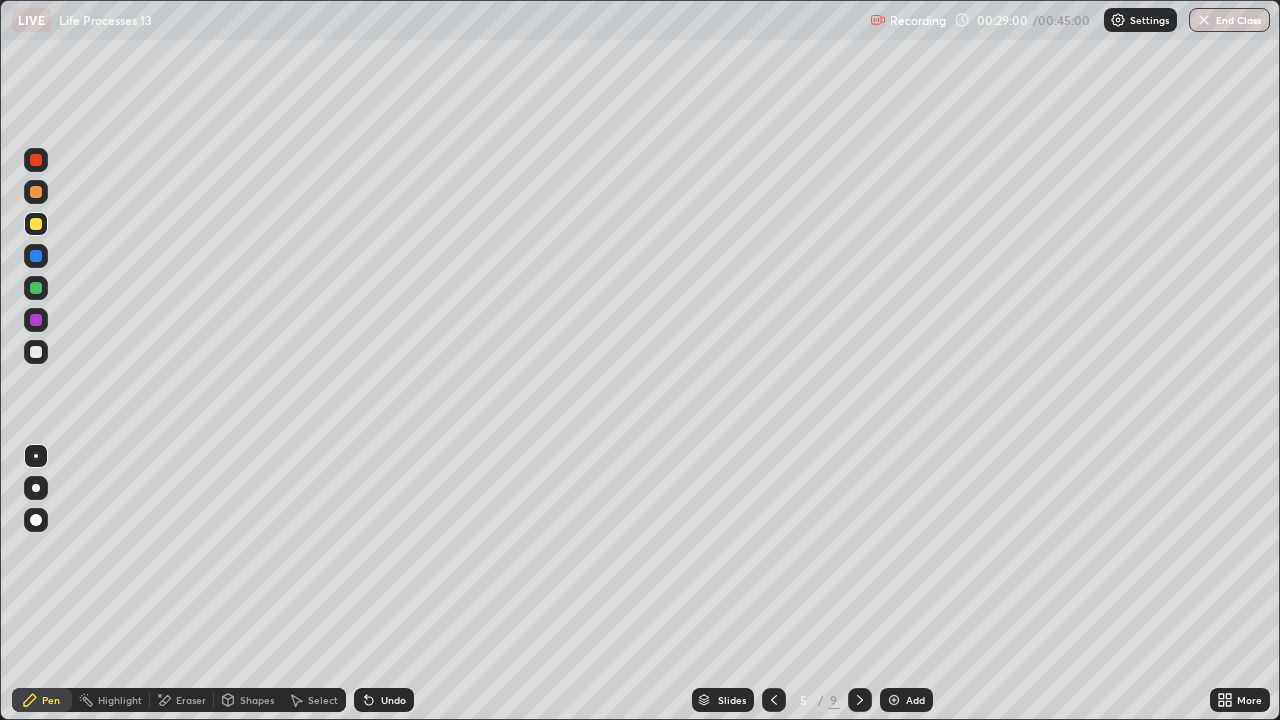 click on "Undo" at bounding box center [384, 700] 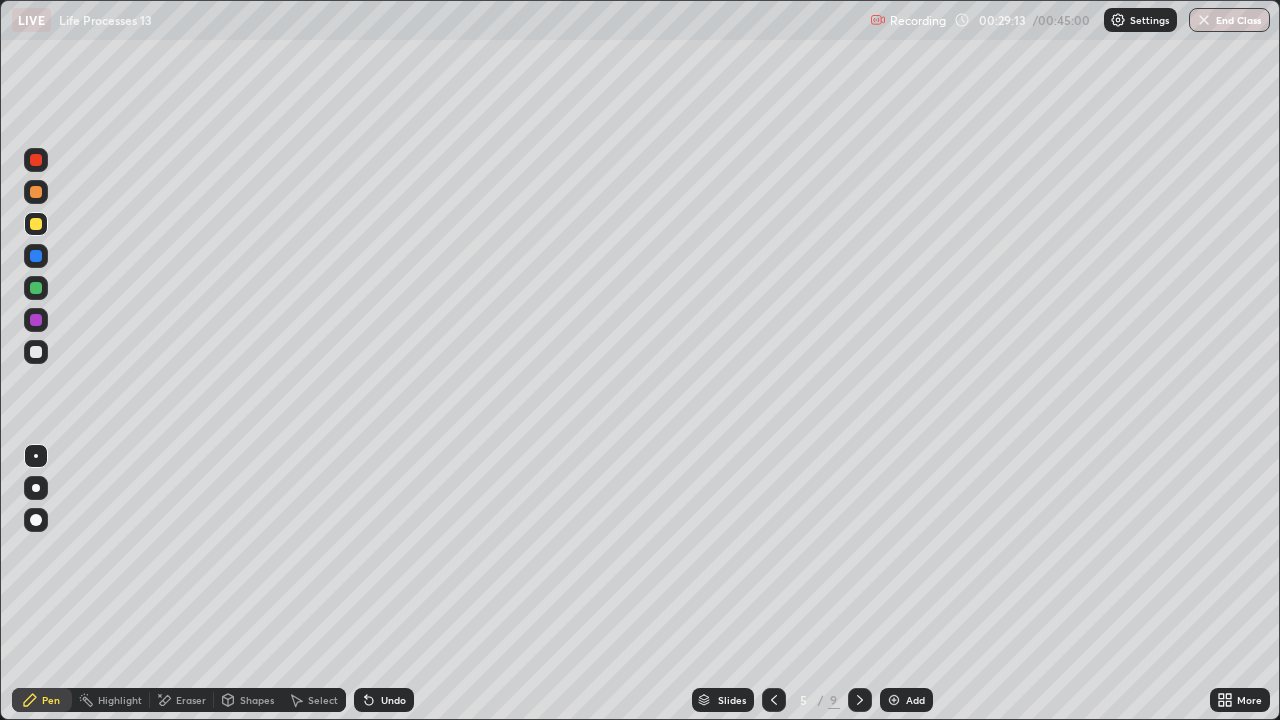 click at bounding box center [36, 352] 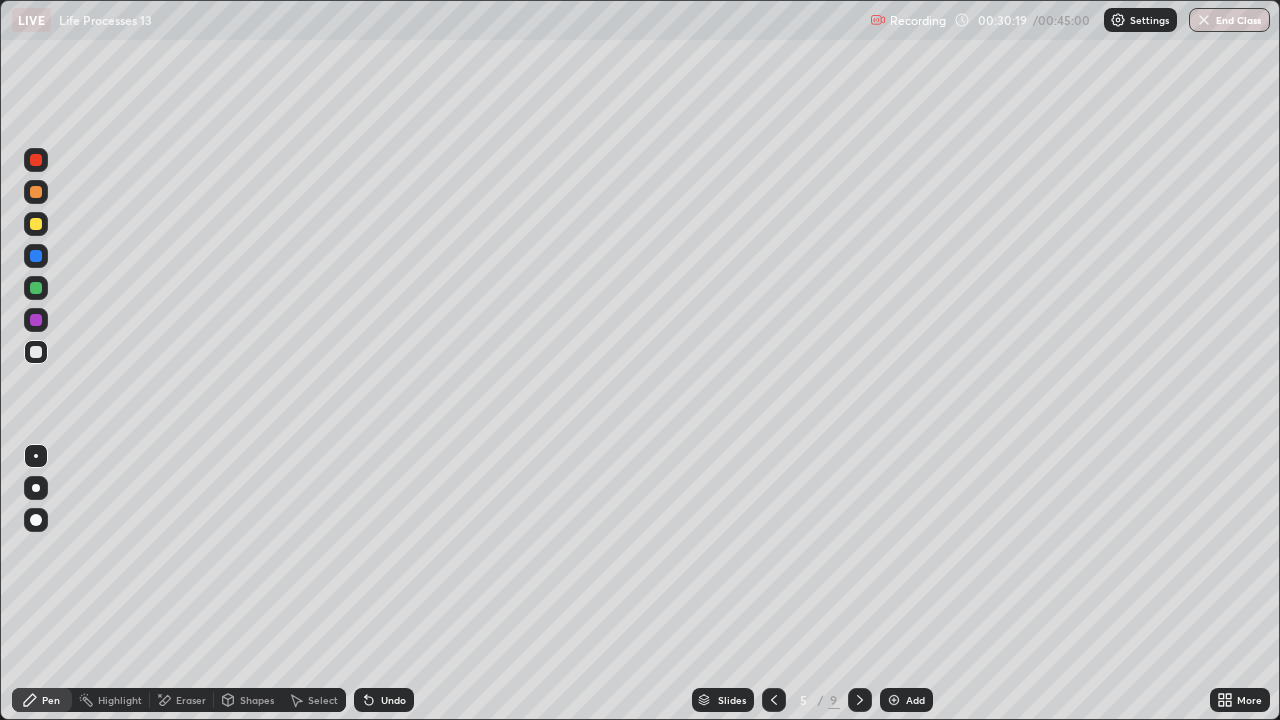 click at bounding box center [894, 700] 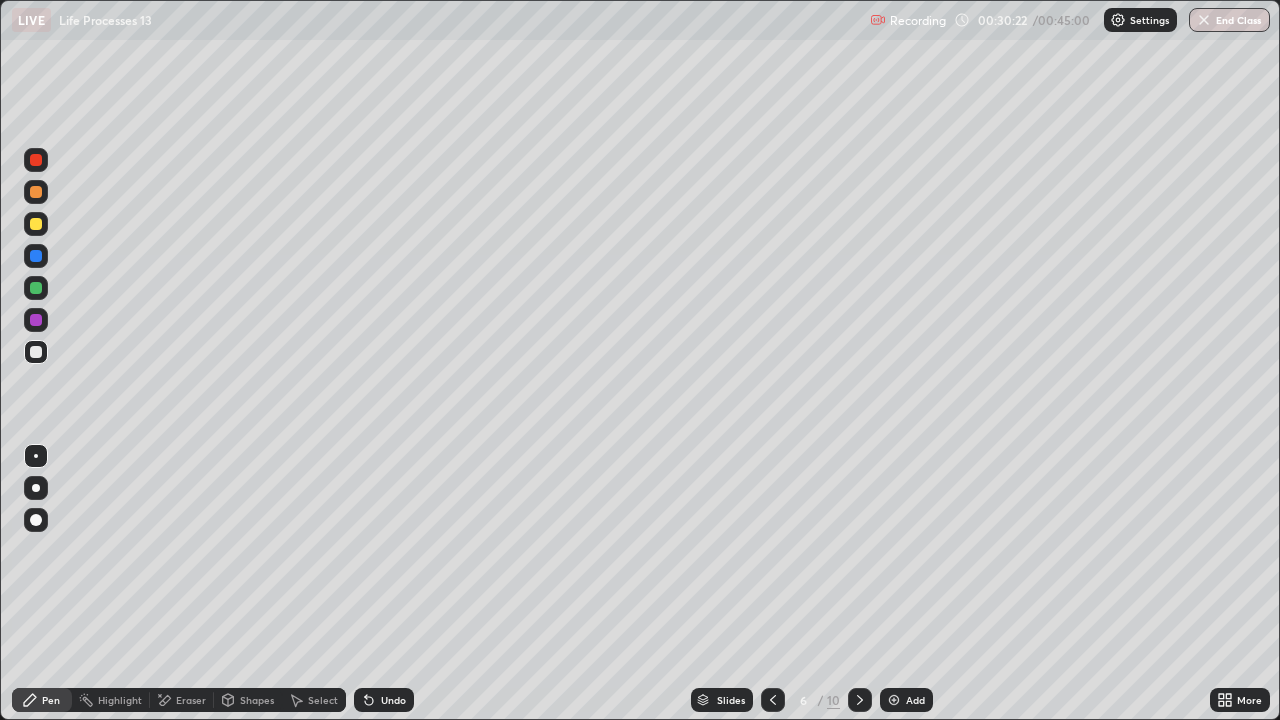 click at bounding box center (36, 224) 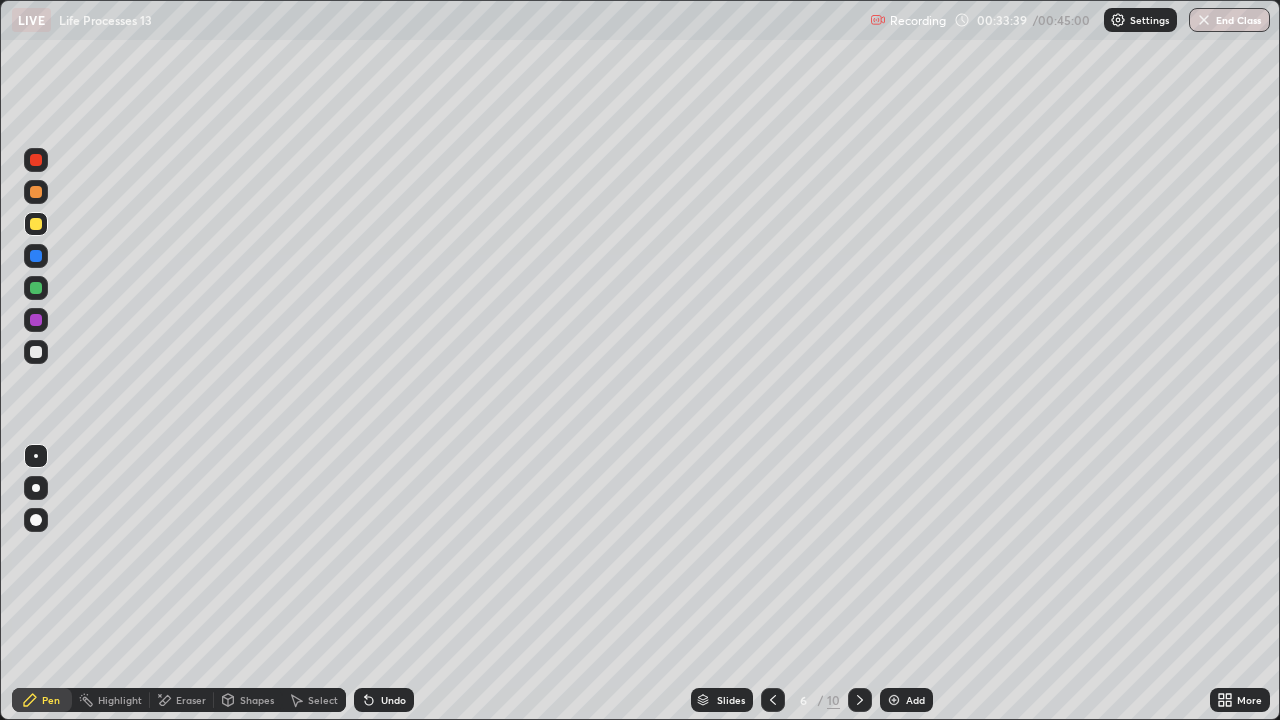 click at bounding box center (36, 352) 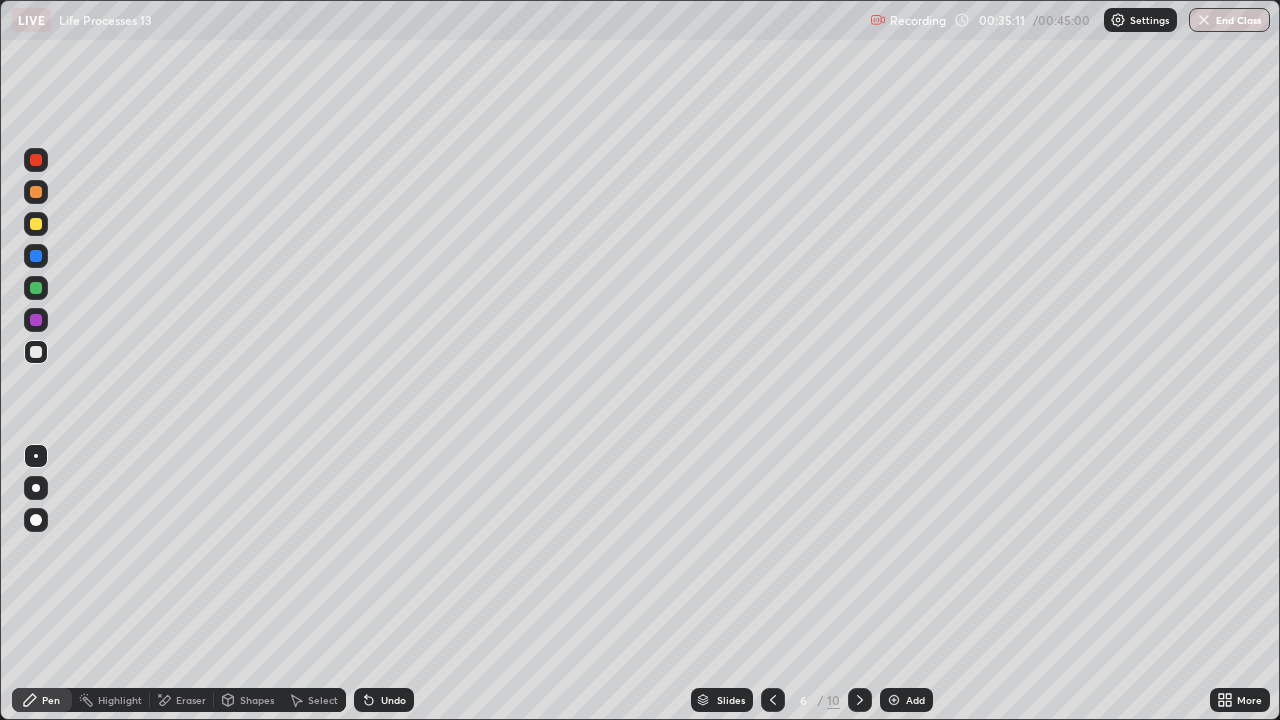 click at bounding box center (36, 288) 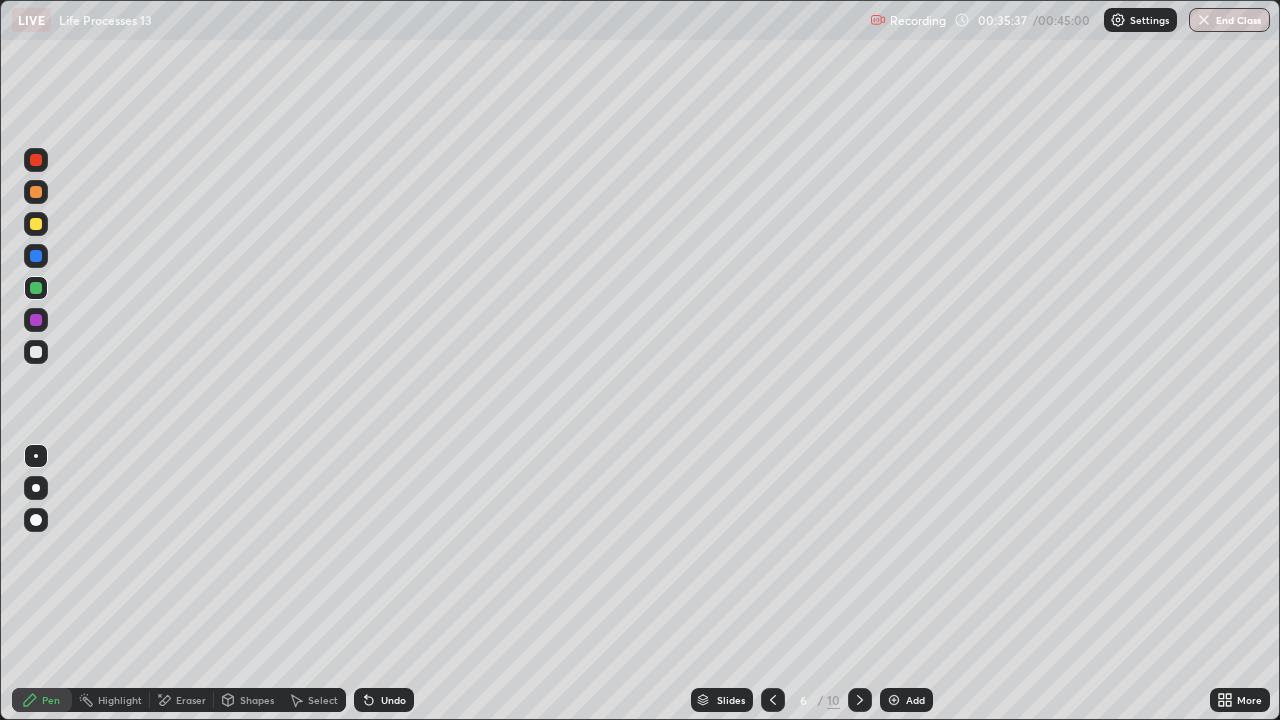click at bounding box center [36, 352] 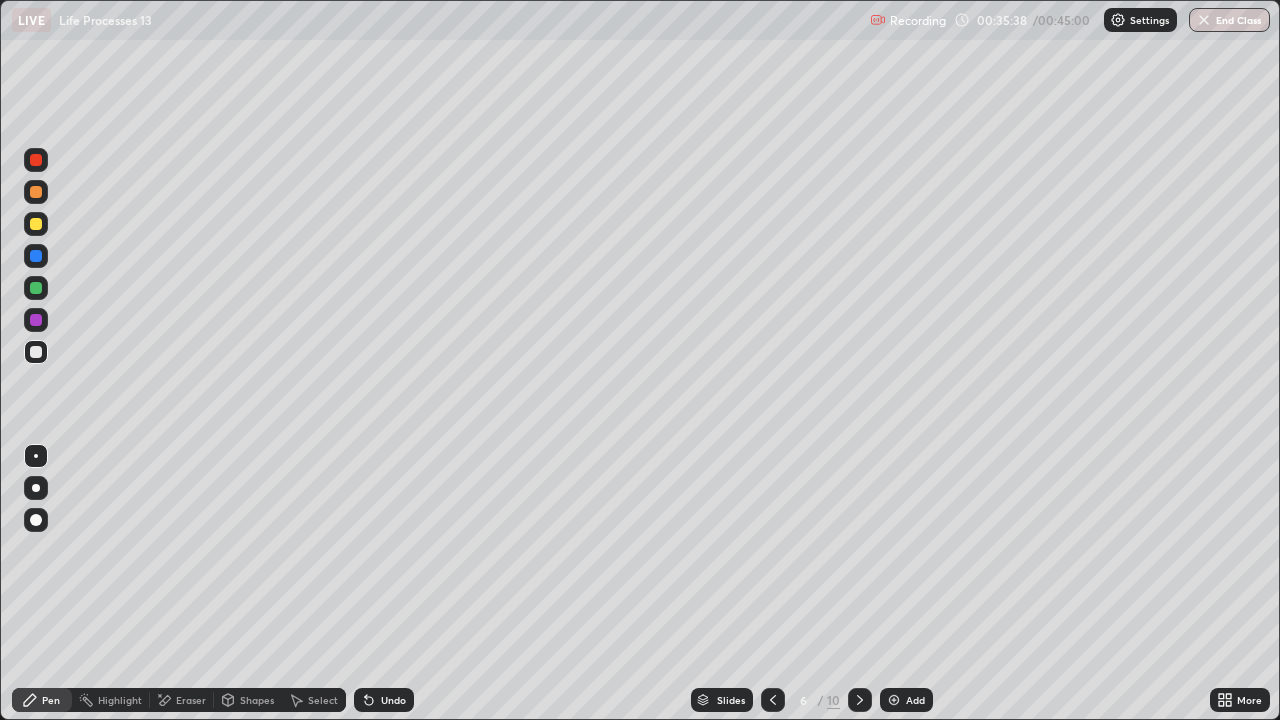 click at bounding box center [36, 288] 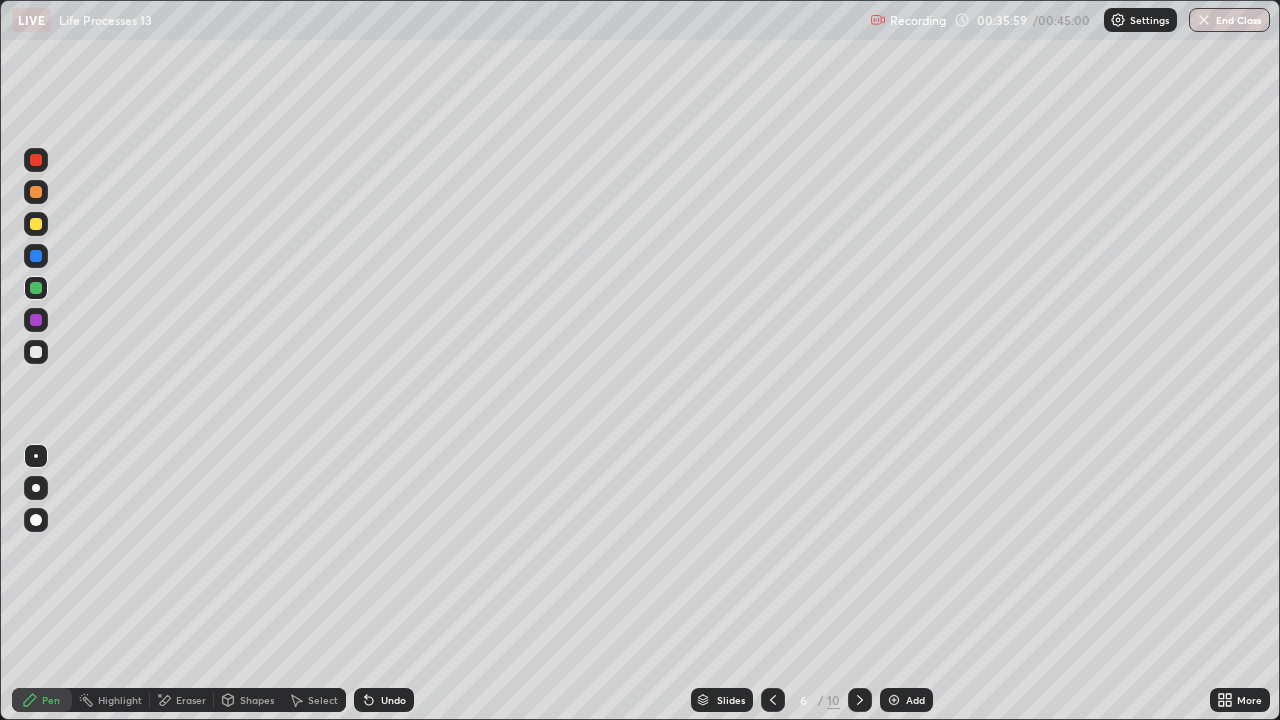 click at bounding box center (36, 352) 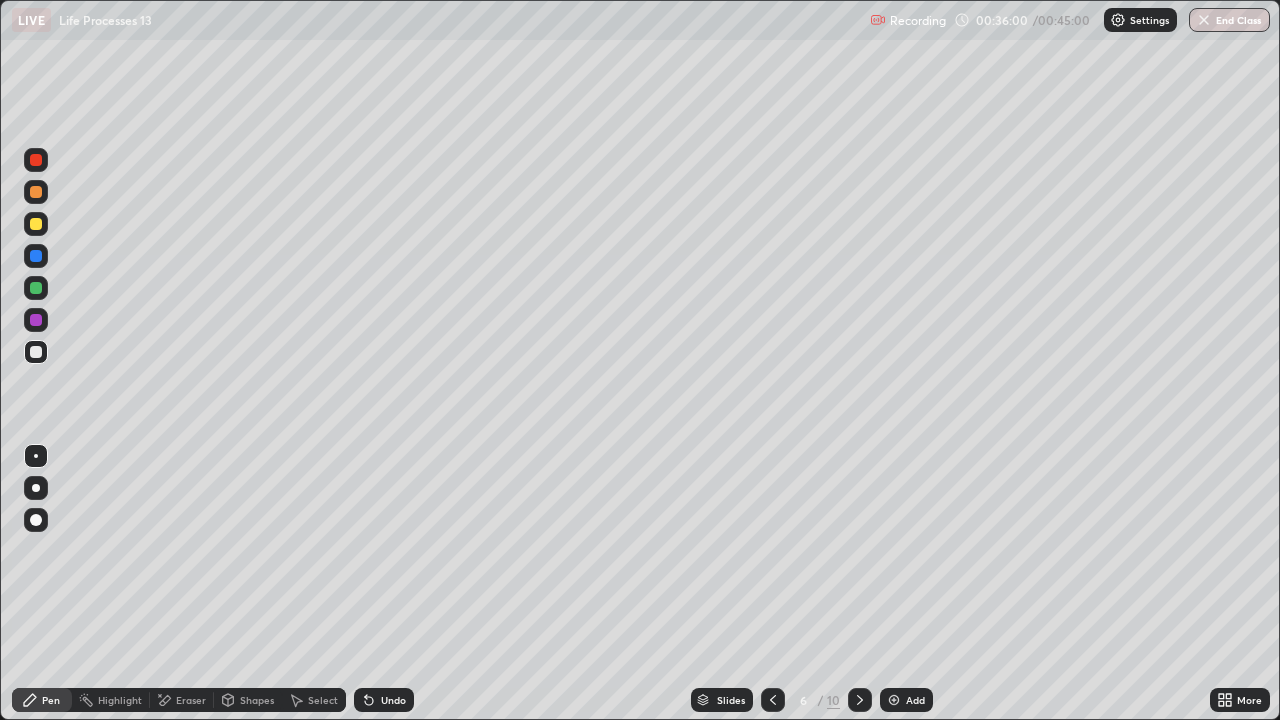 click at bounding box center (36, 320) 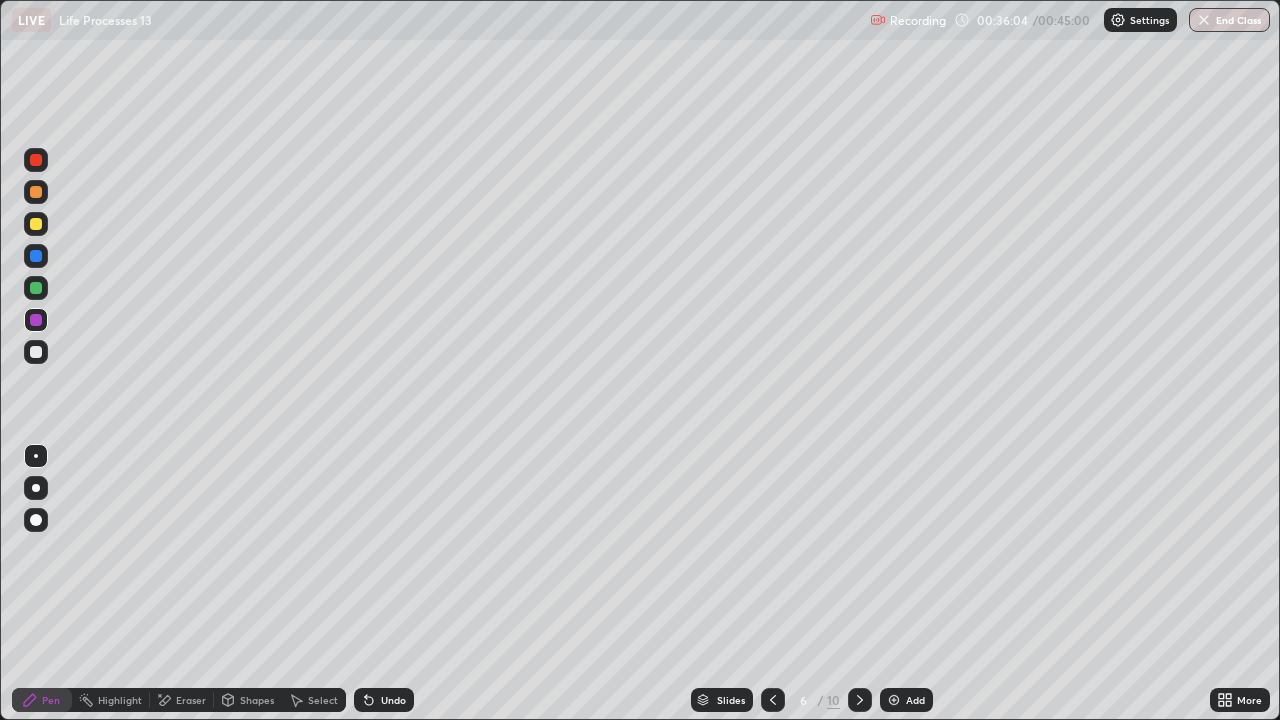 click at bounding box center [36, 224] 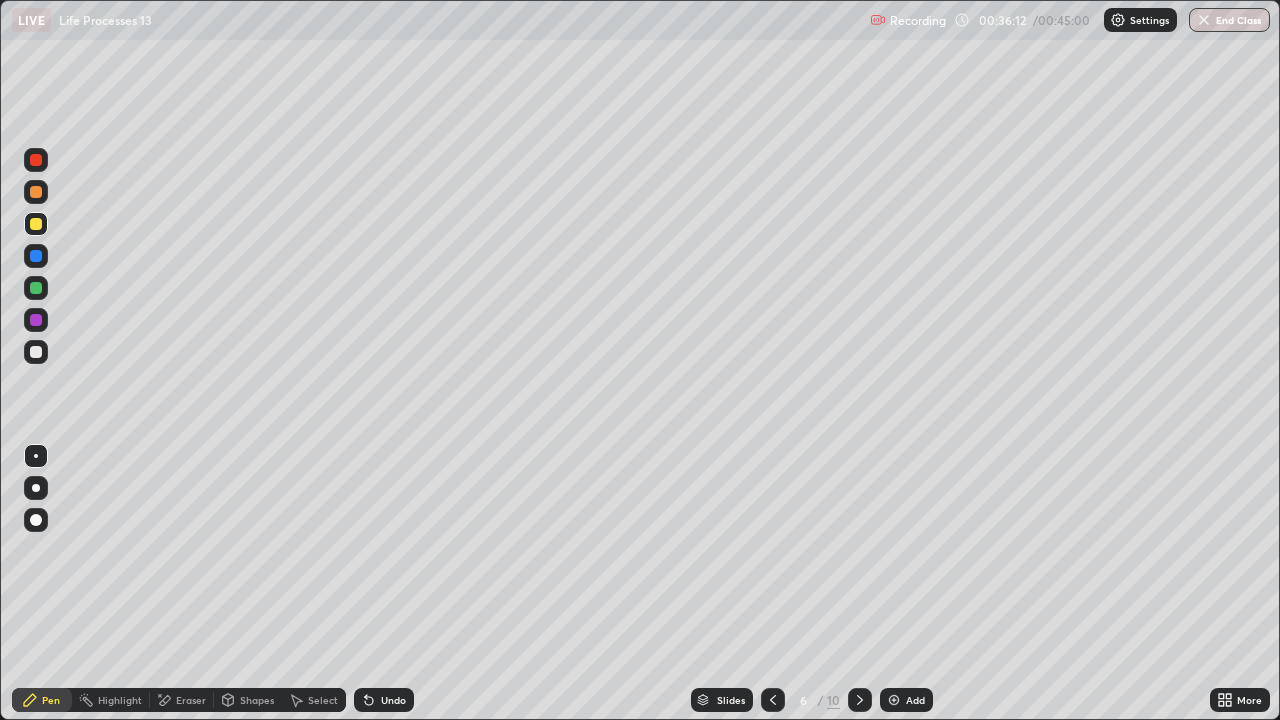 click at bounding box center [36, 224] 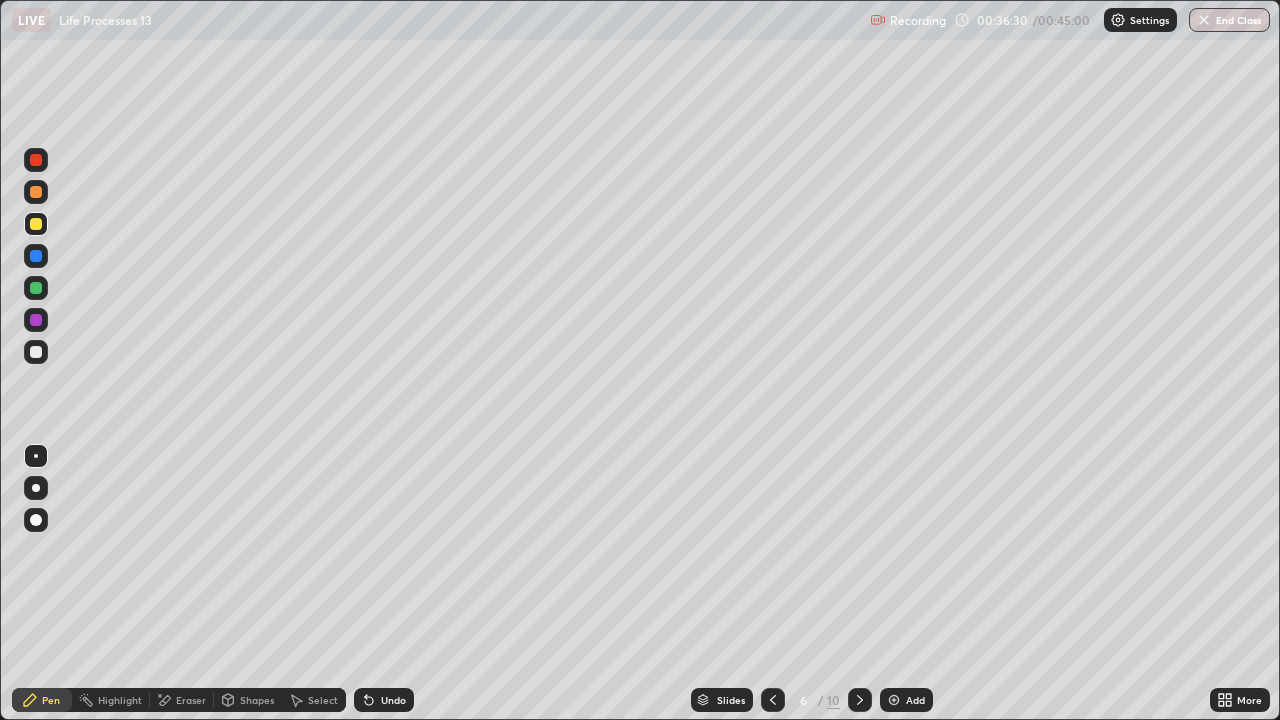 click at bounding box center [36, 352] 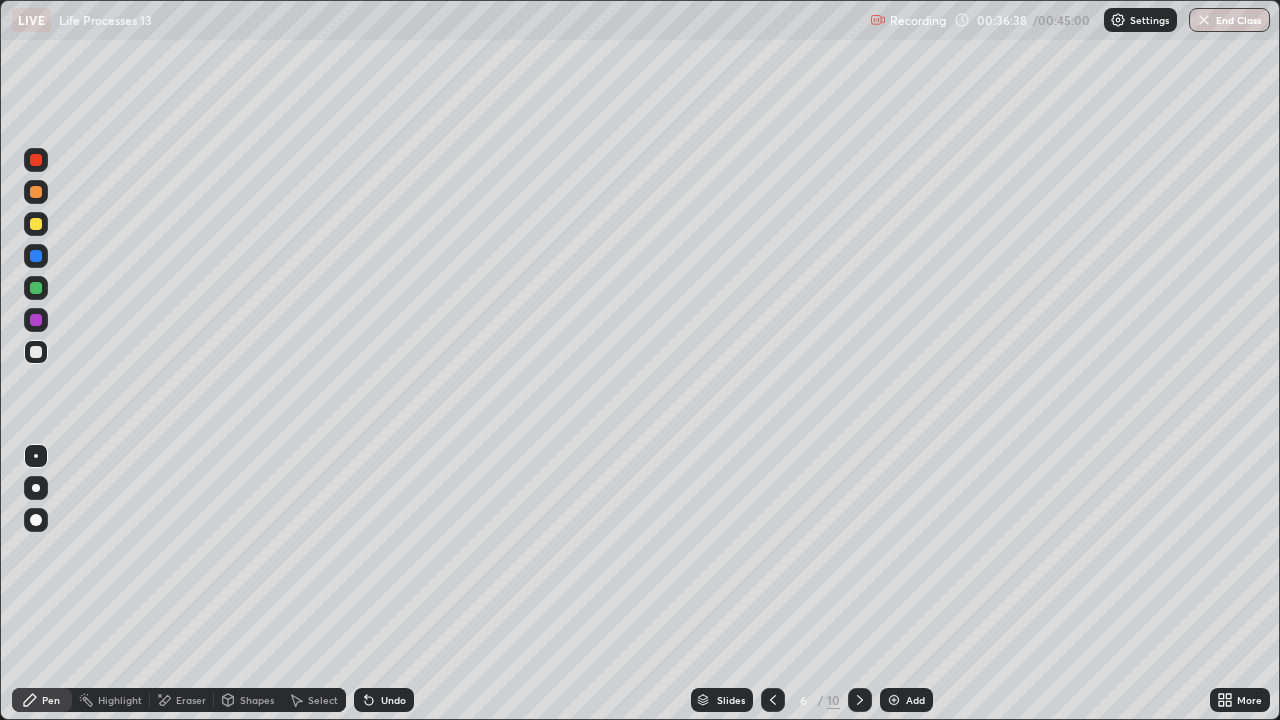 click at bounding box center [36, 224] 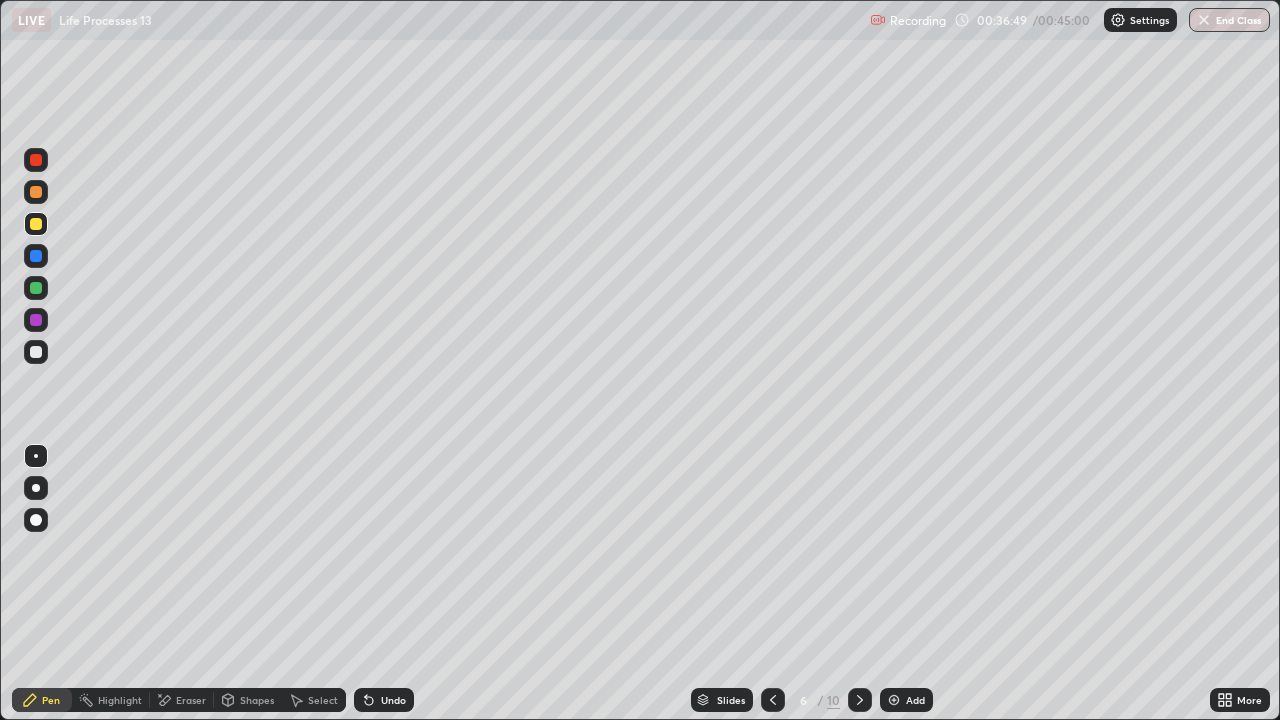 click at bounding box center [36, 192] 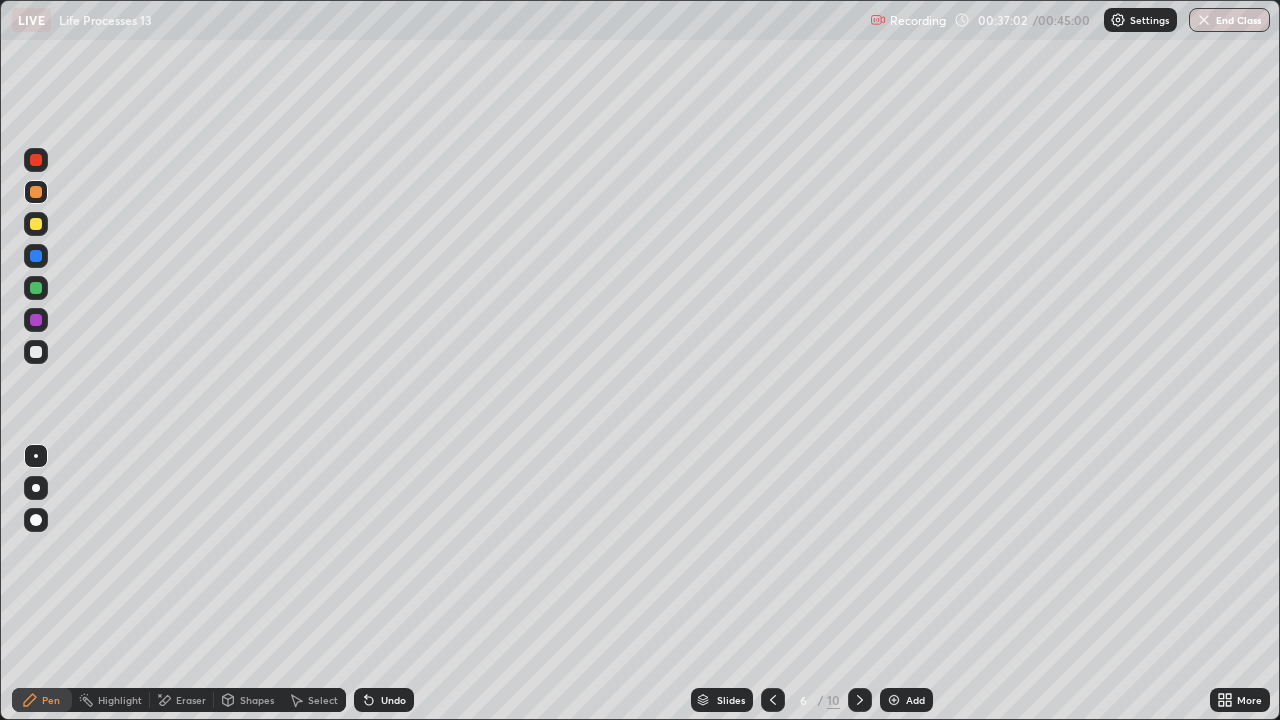 click at bounding box center [36, 256] 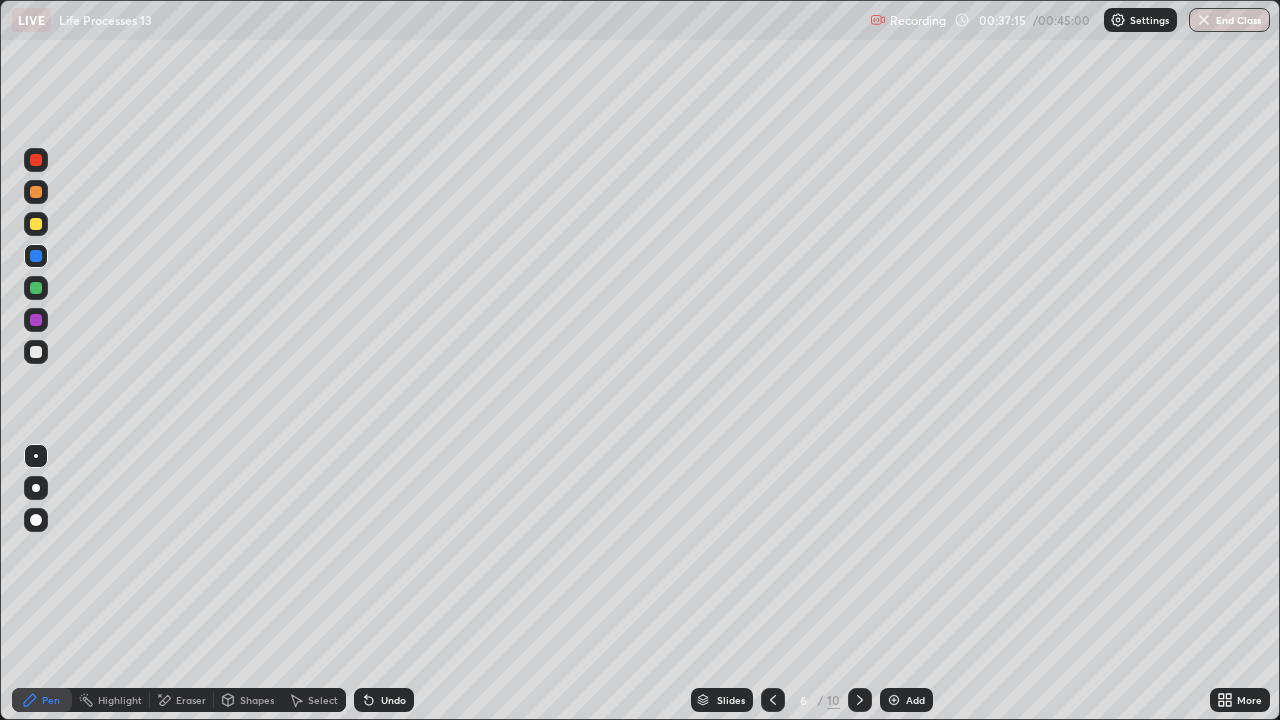 click at bounding box center [36, 352] 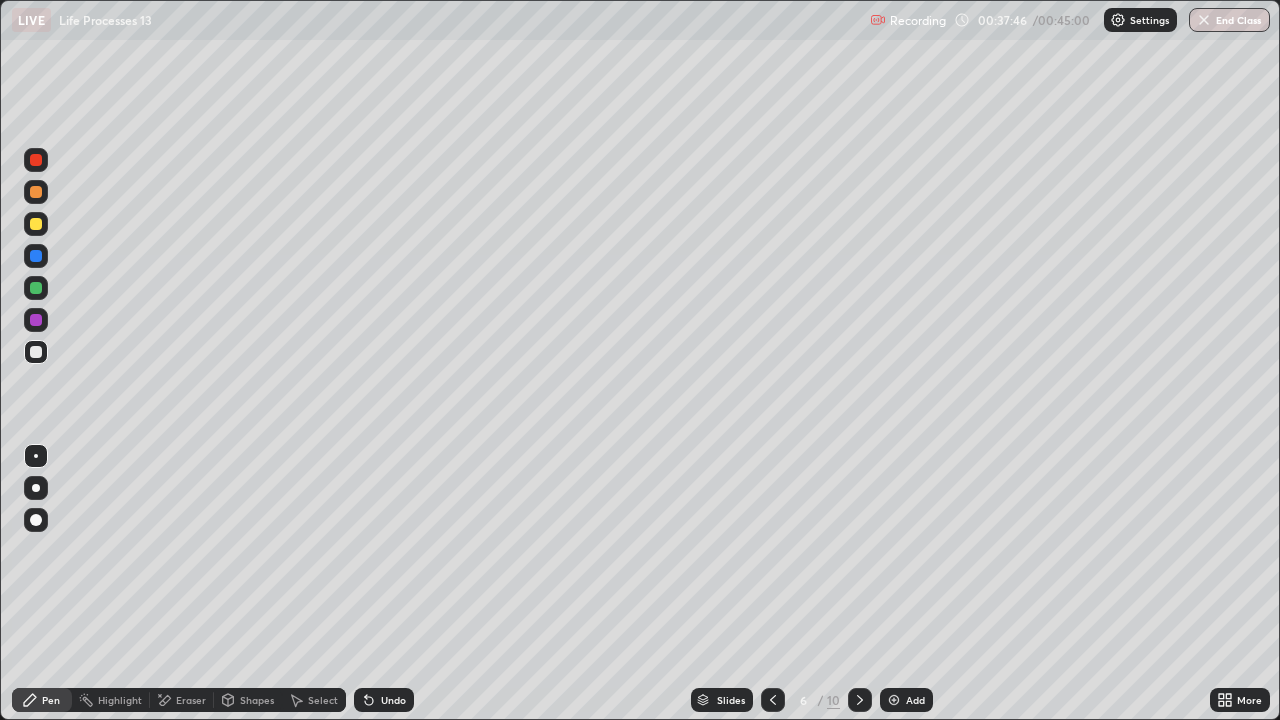 click at bounding box center [36, 320] 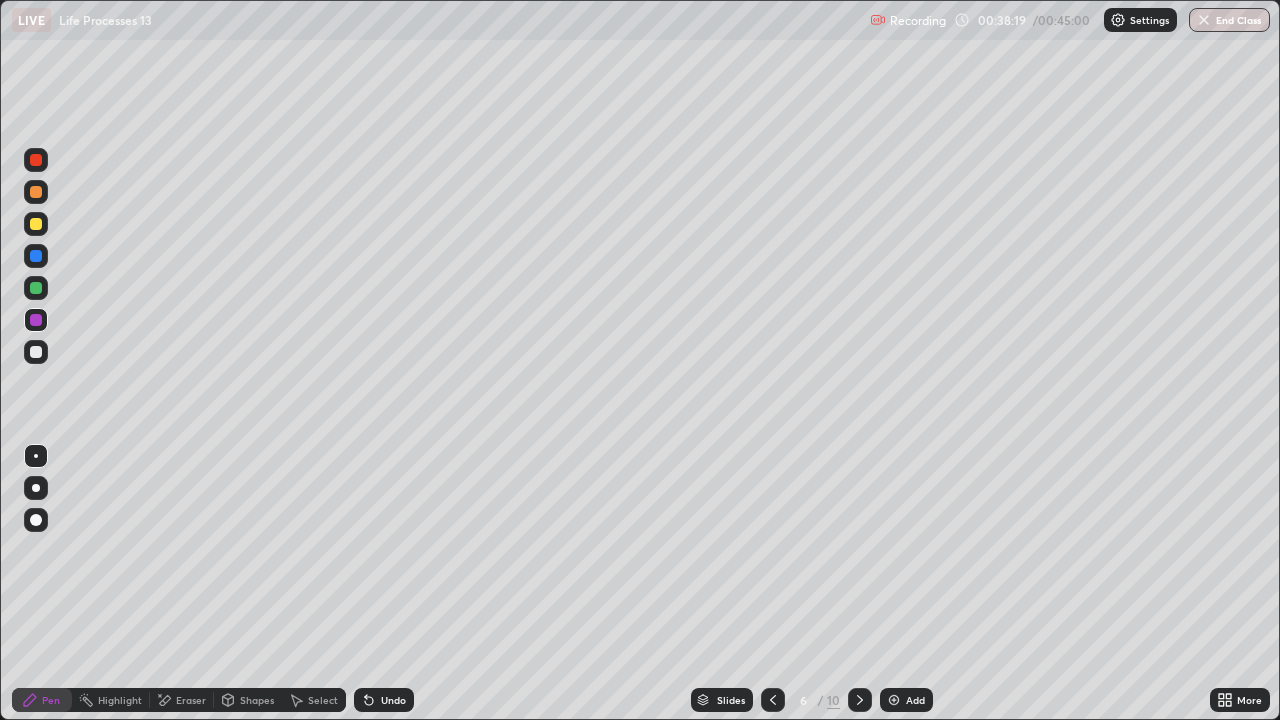 click at bounding box center (36, 320) 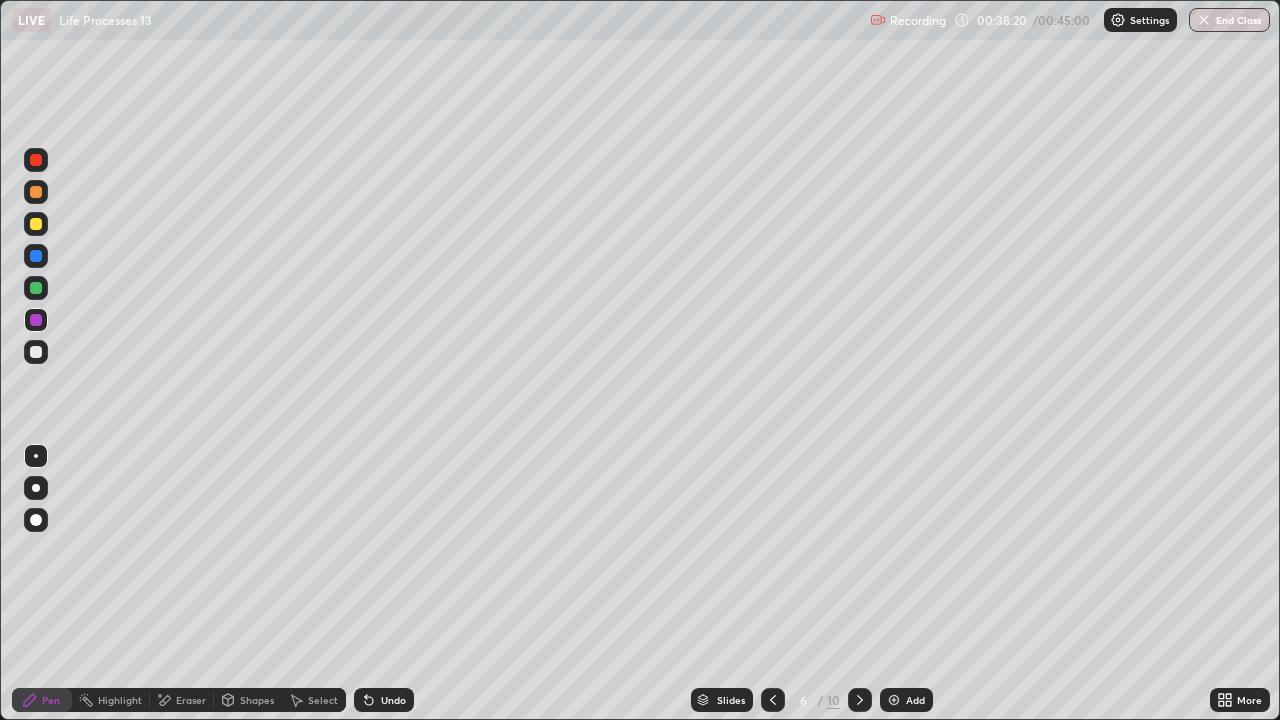 click at bounding box center [36, 288] 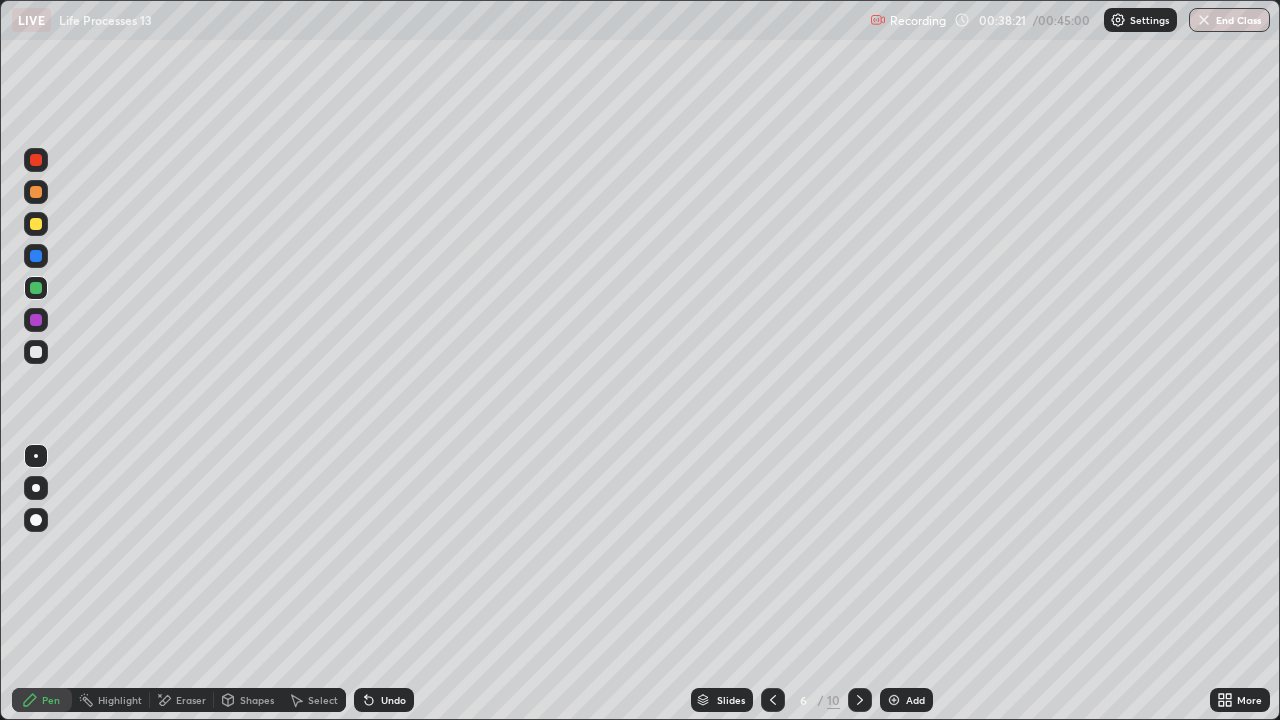 click at bounding box center [36, 288] 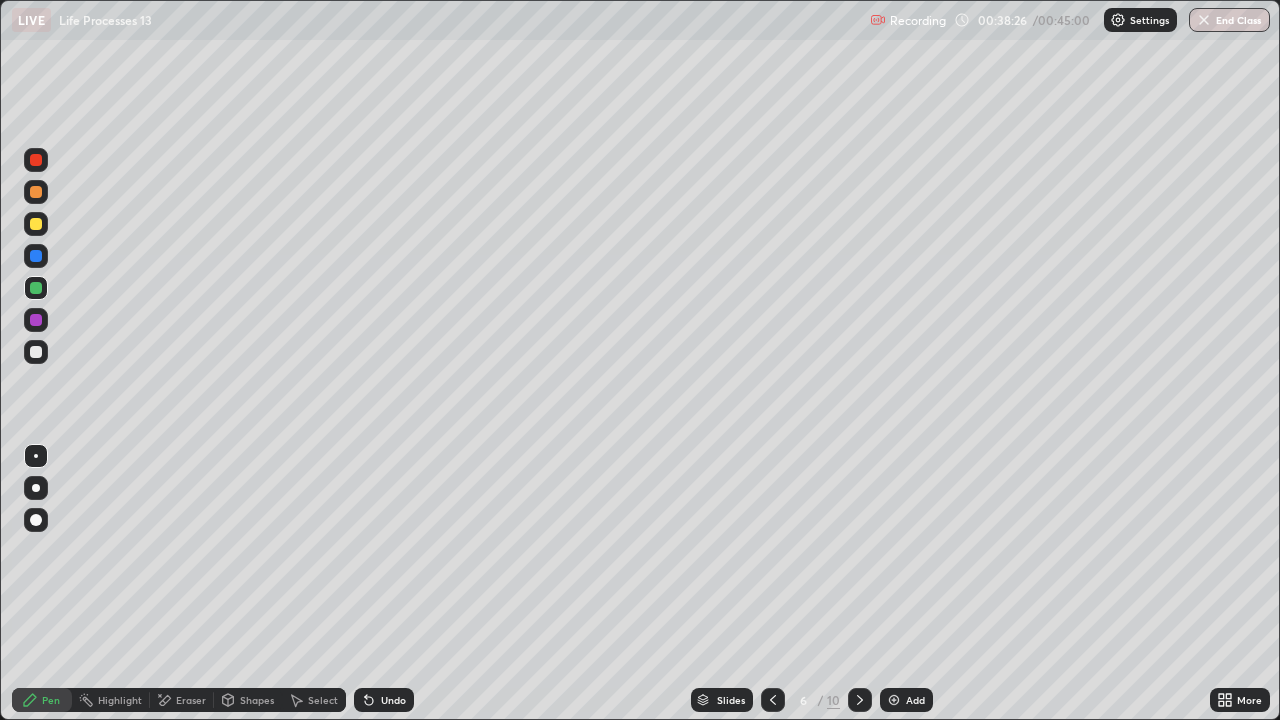 click at bounding box center [36, 224] 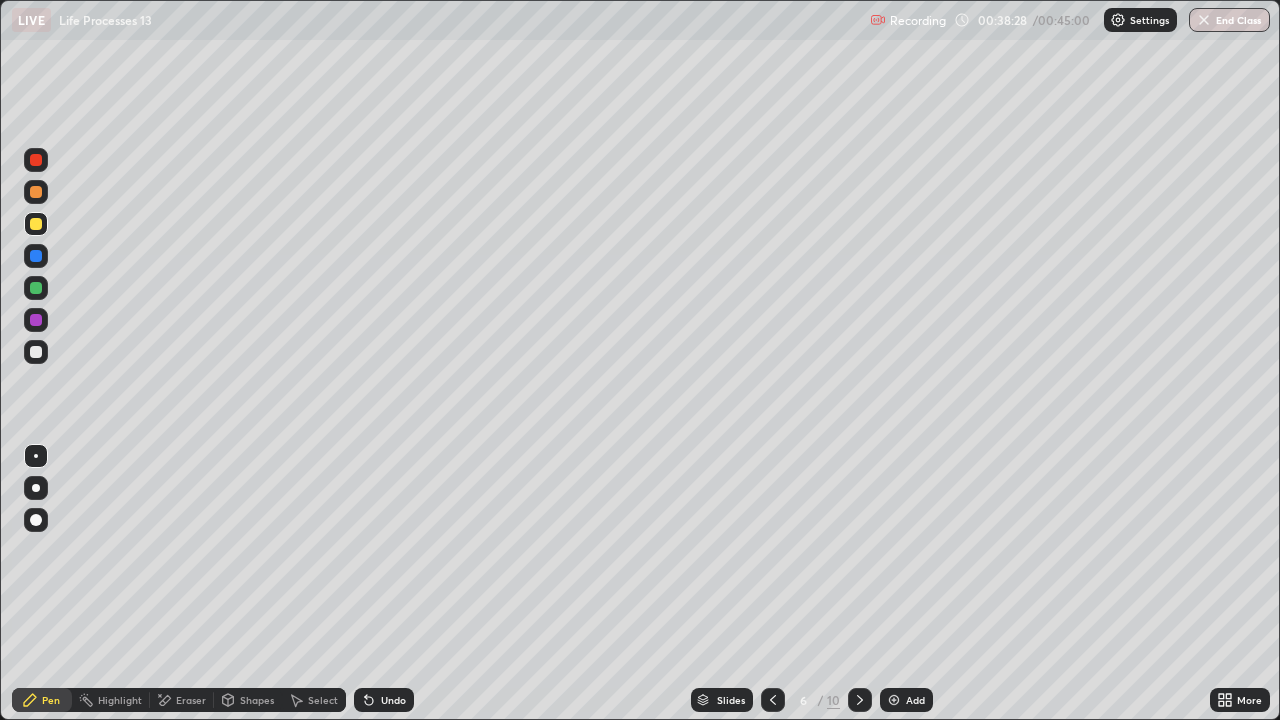 click at bounding box center (36, 160) 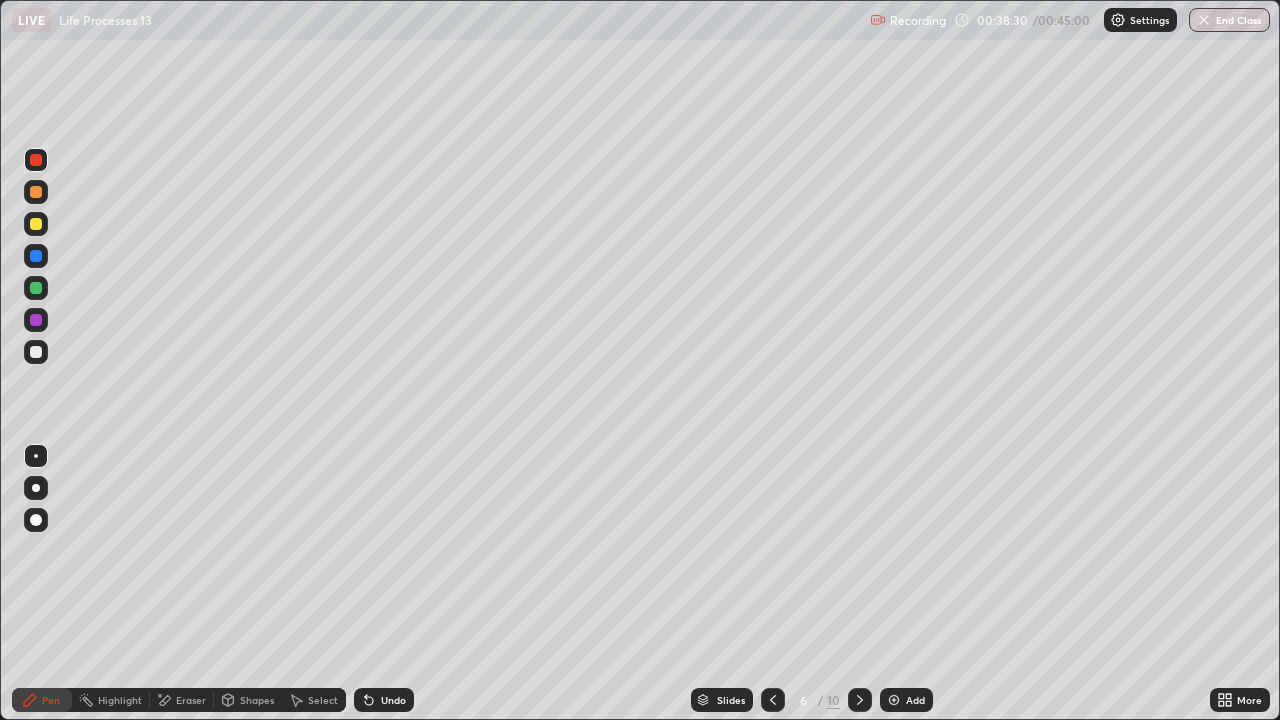 click at bounding box center [36, 160] 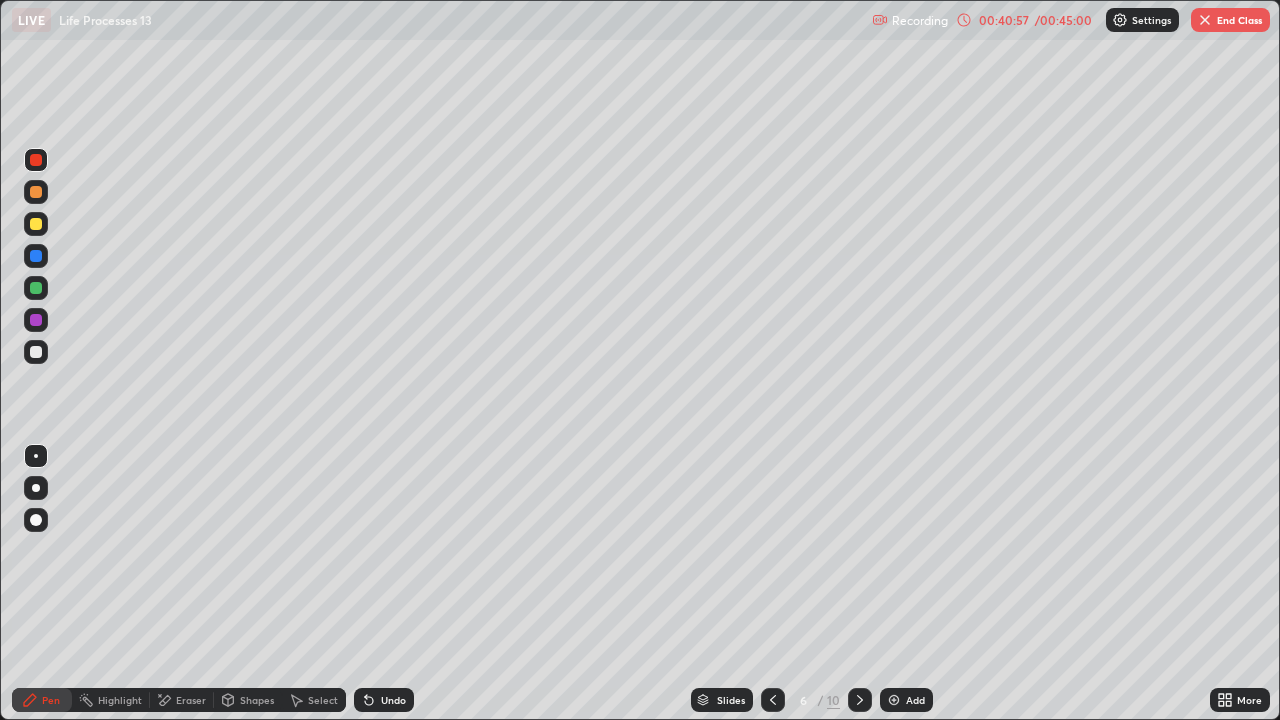 click at bounding box center [36, 352] 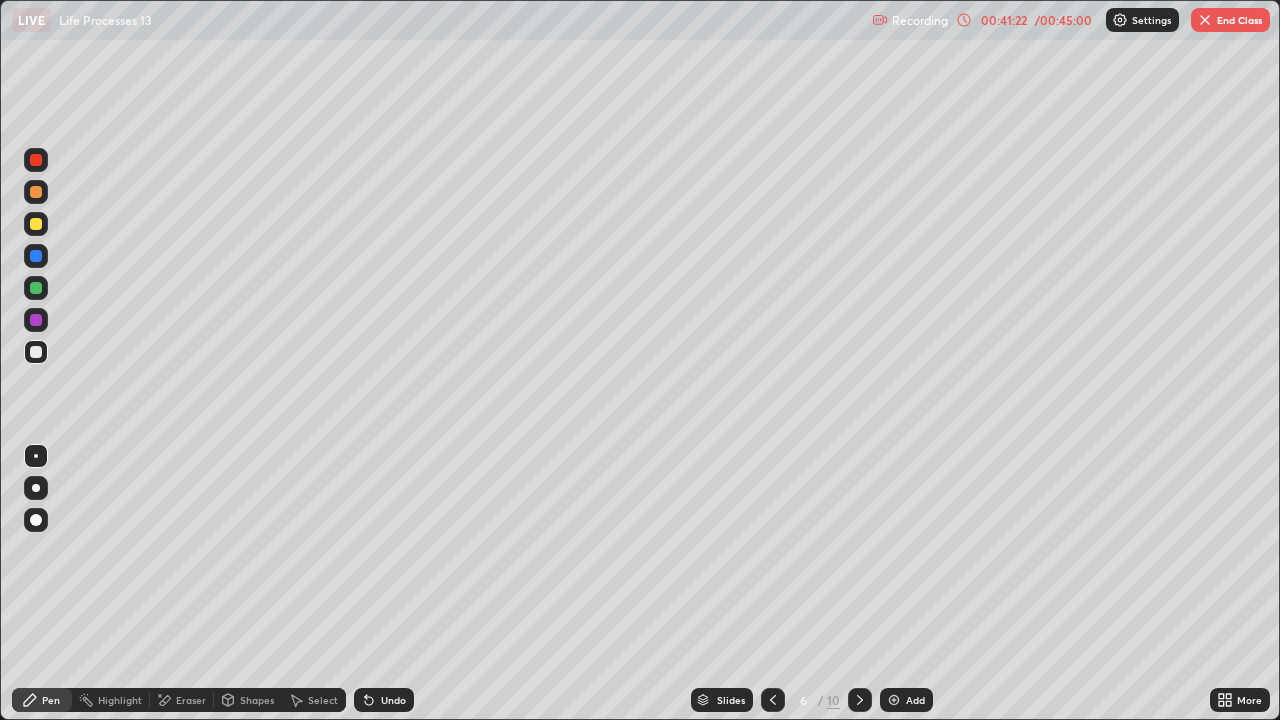 click at bounding box center (36, 160) 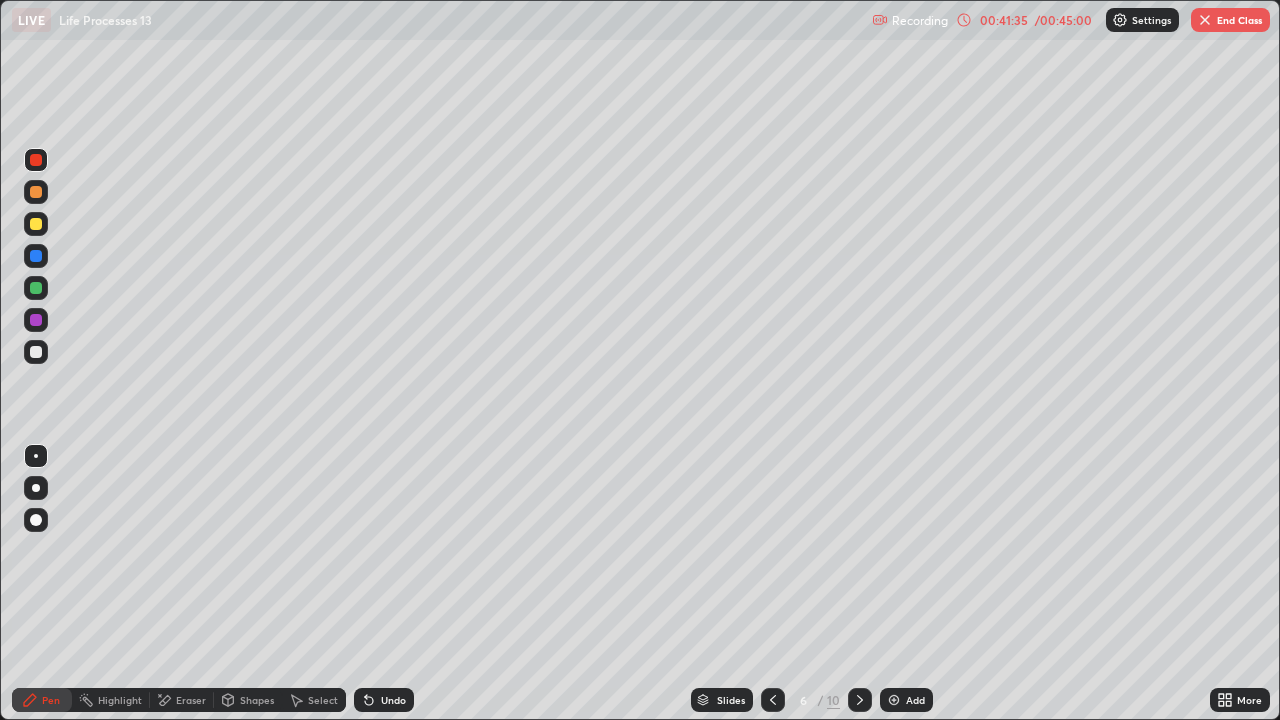 click at bounding box center (36, 352) 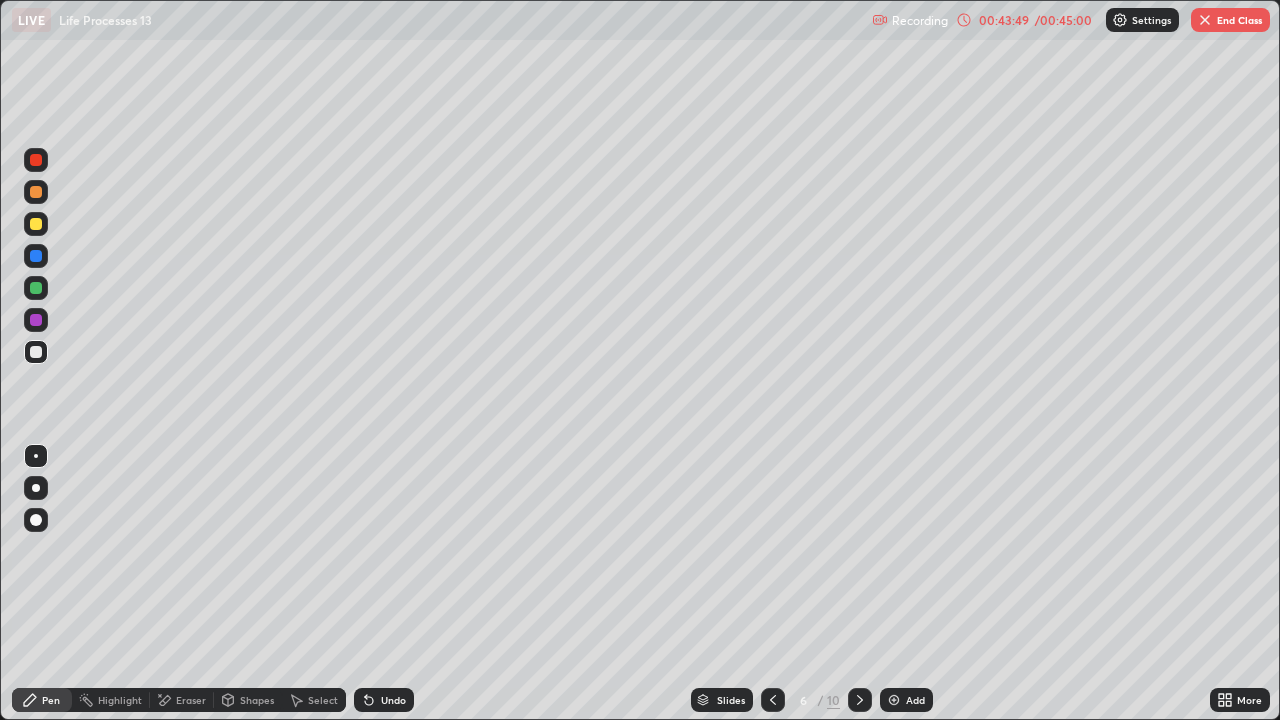 click on "End Class" at bounding box center (1230, 20) 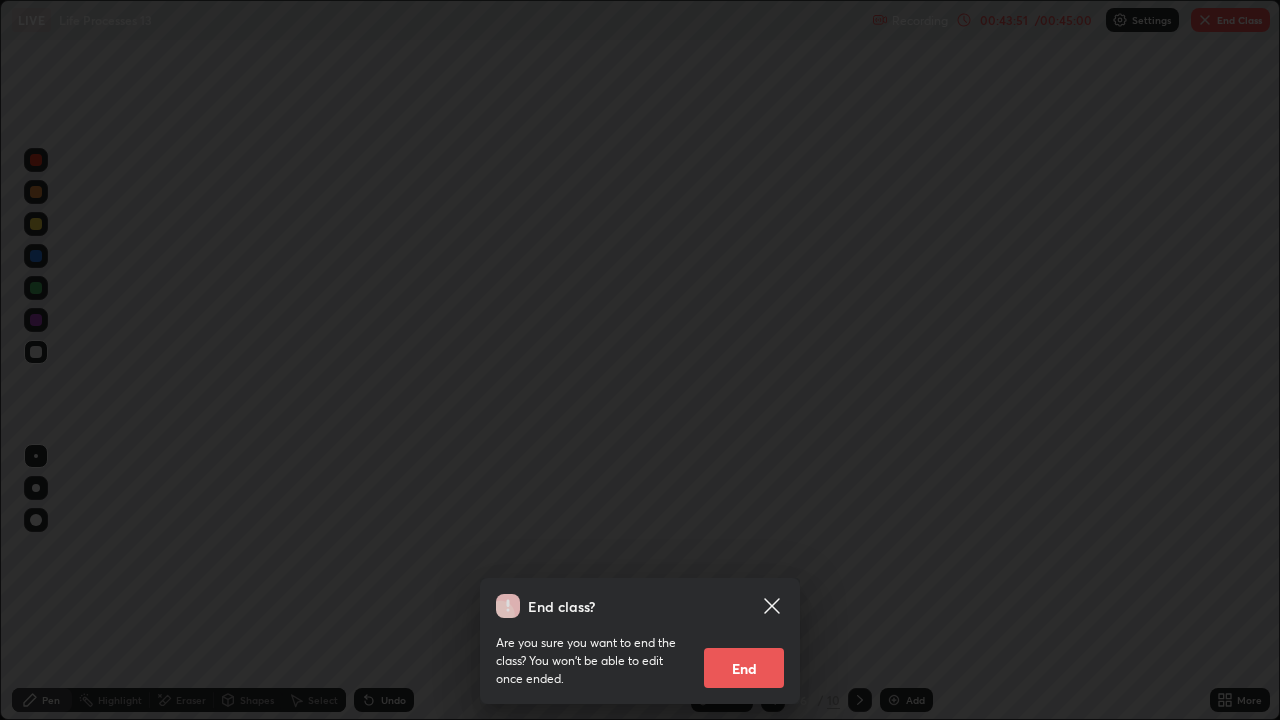 click on "End" at bounding box center (744, 668) 